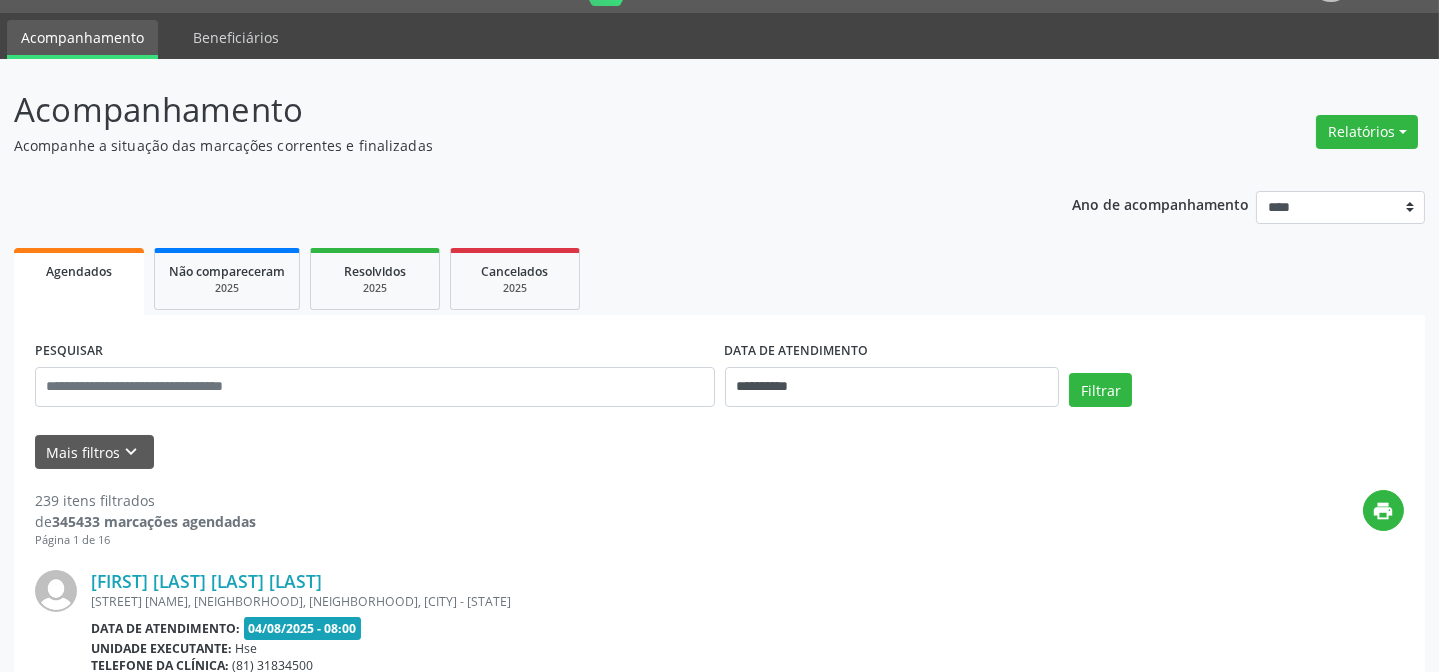 scroll, scrollTop: 44, scrollLeft: 0, axis: vertical 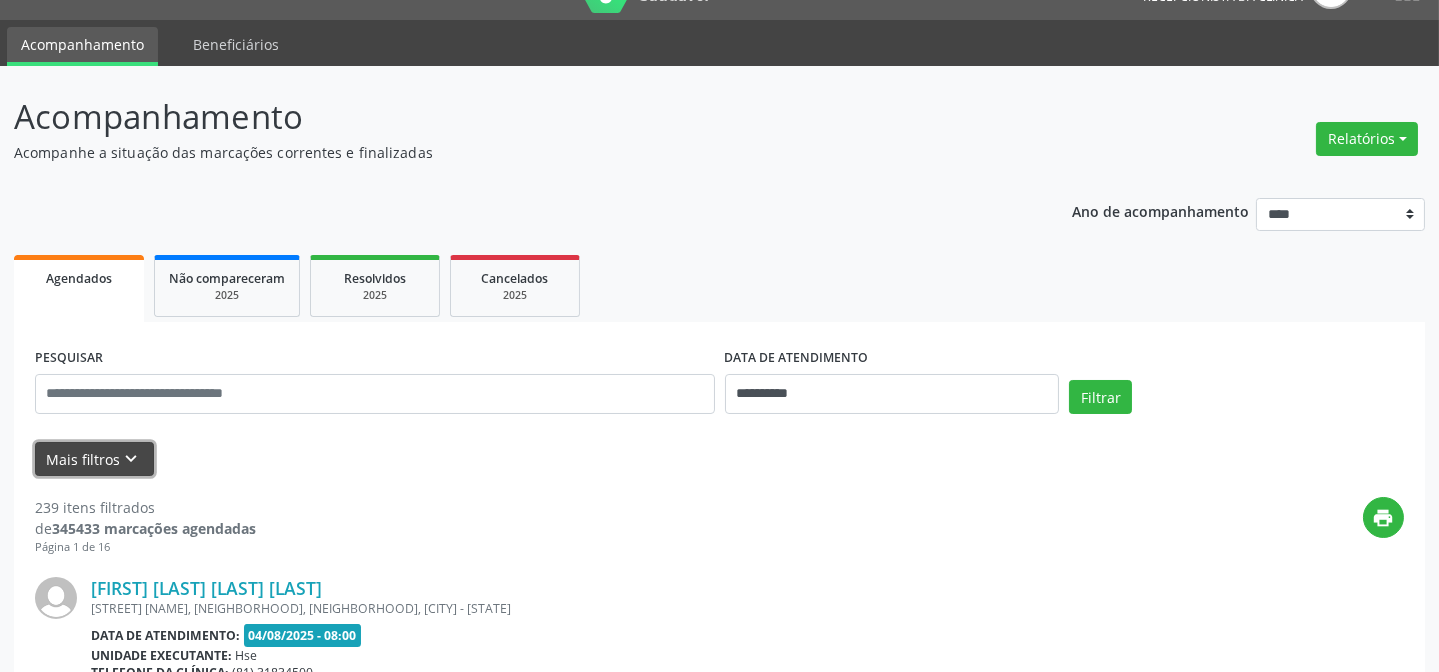 click on "Mais filtros
keyboard_arrow_down" at bounding box center [94, 459] 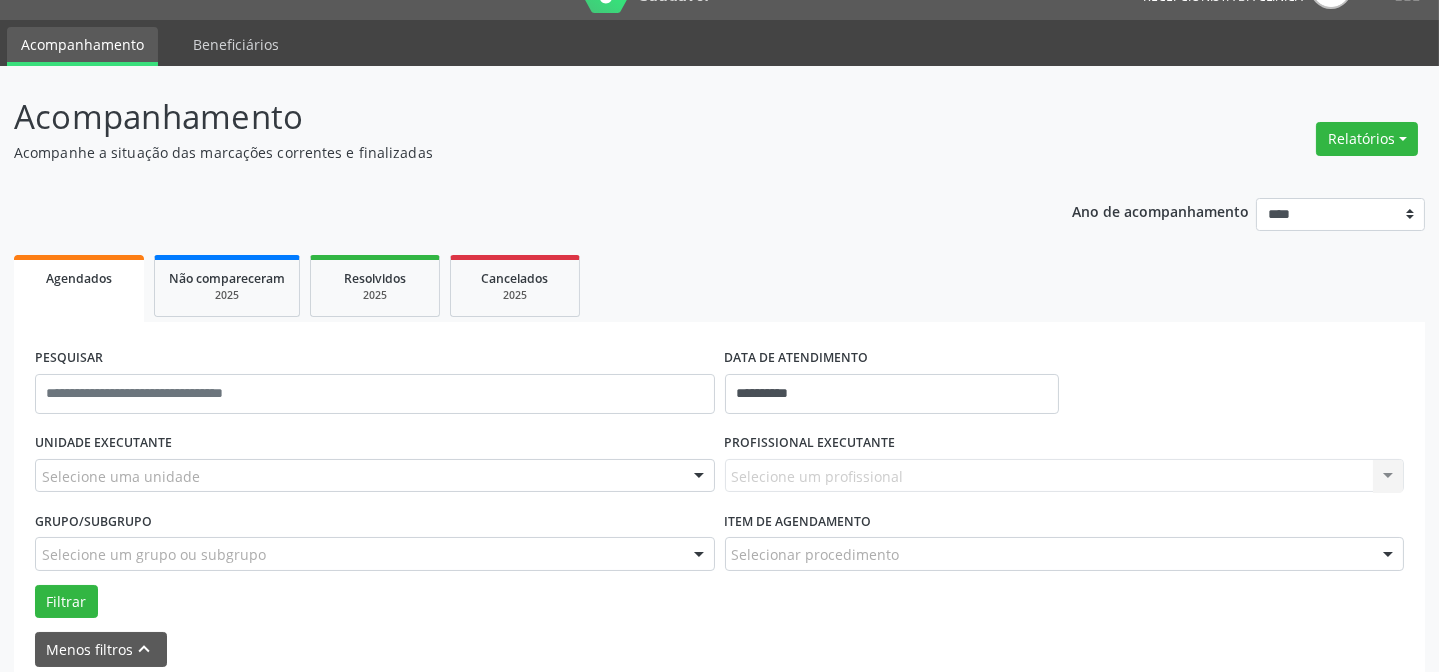 click on "UNIDADE EXECUTANTE
Selecione uma unidade
Todos as unidades   Hse
Nenhum resultado encontrado para: "   "
Não há nenhuma opção para ser exibida." at bounding box center (375, 467) 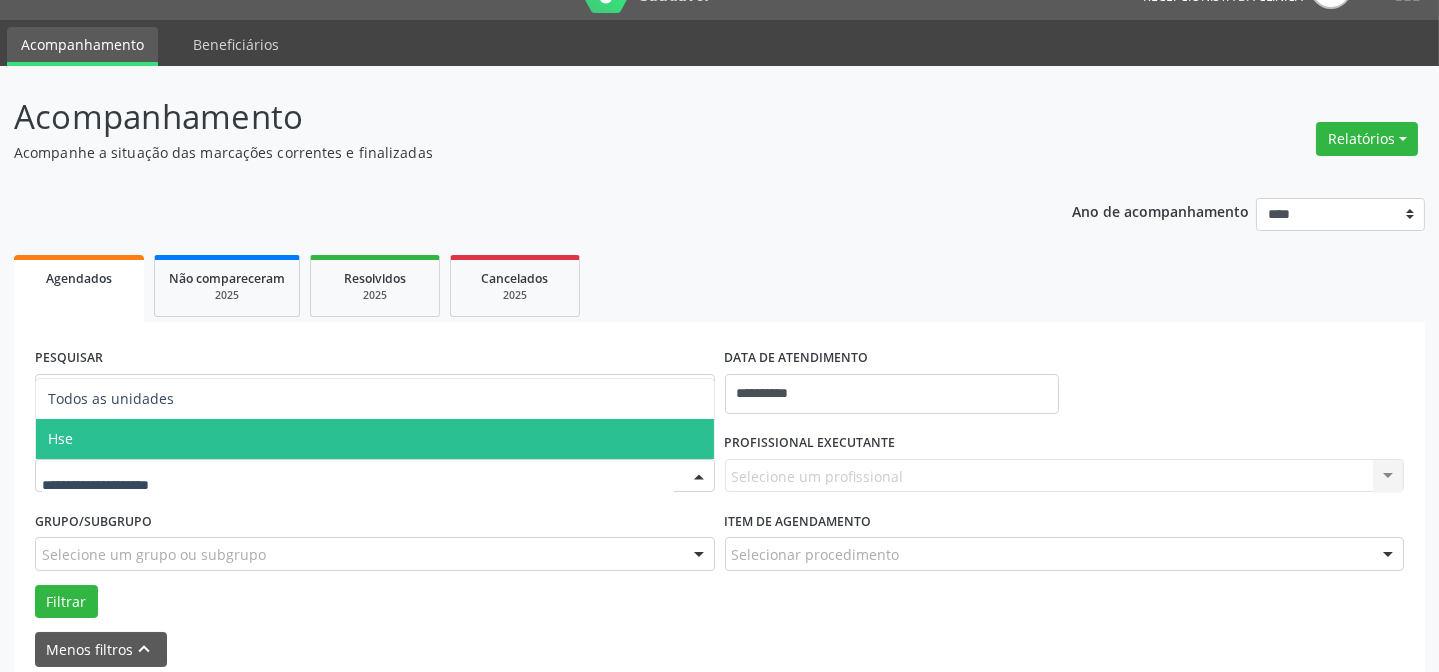 click on "Hse" at bounding box center [60, 438] 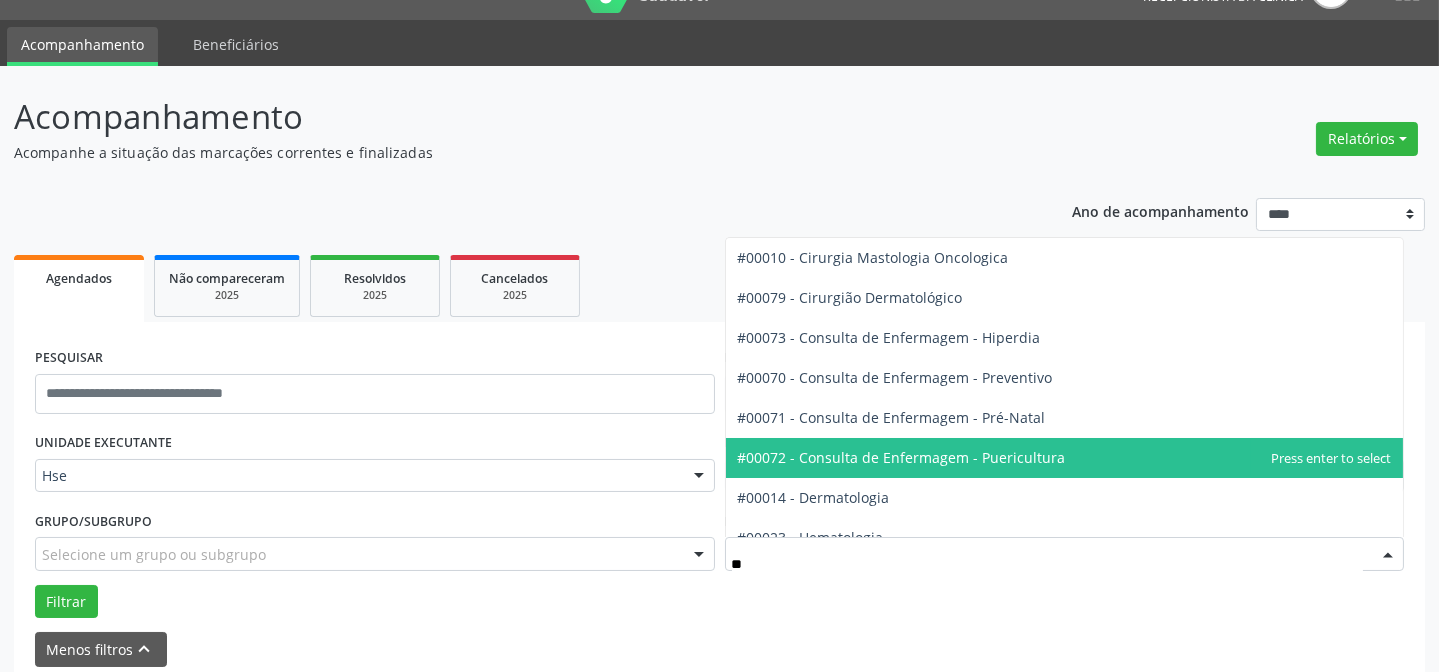 type on "***" 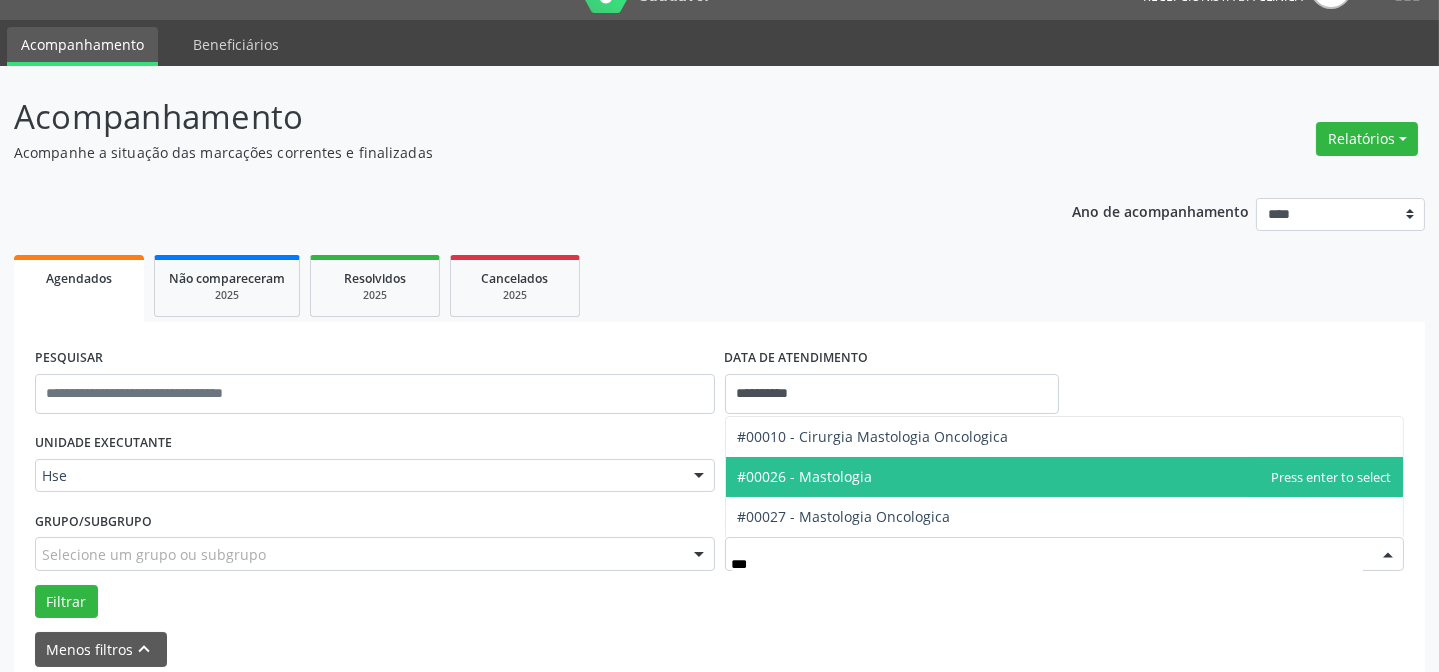 click on "#00026 - Mastologia" at bounding box center [1065, 477] 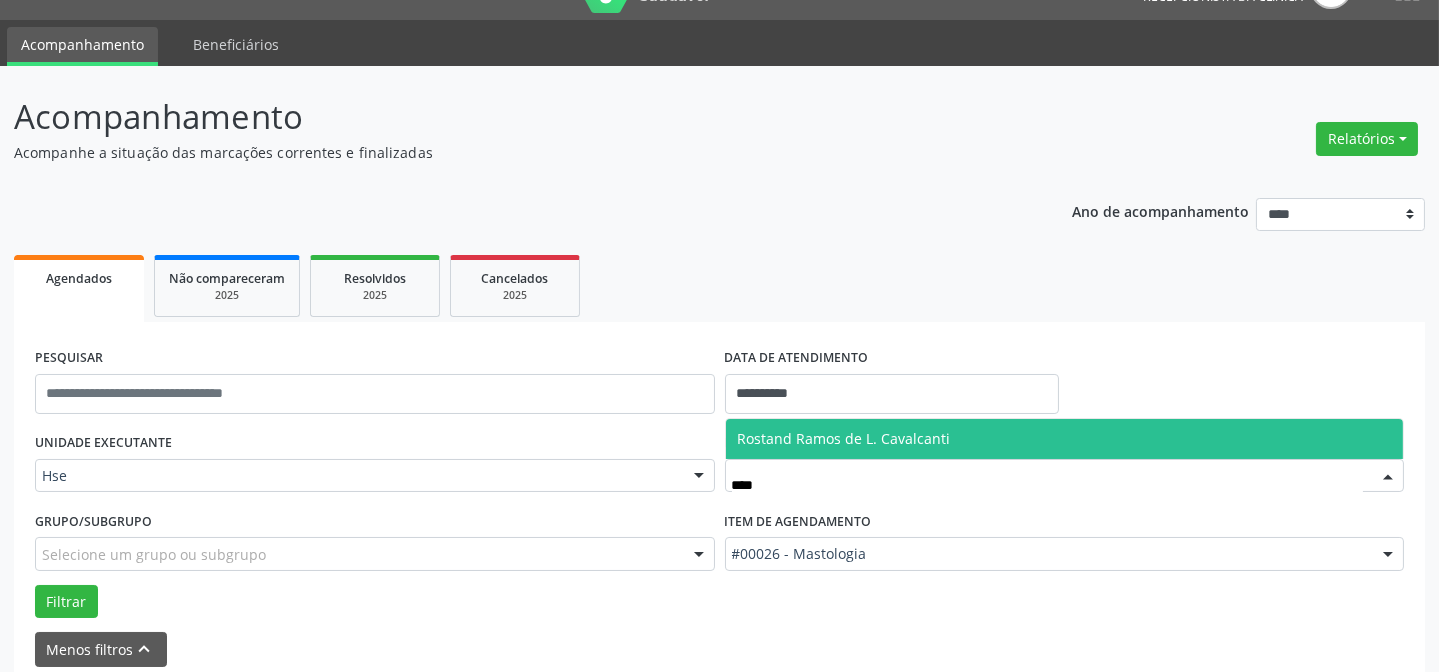 click on "Rostand Ramos de L. Cavalcanti" at bounding box center (1065, 439) 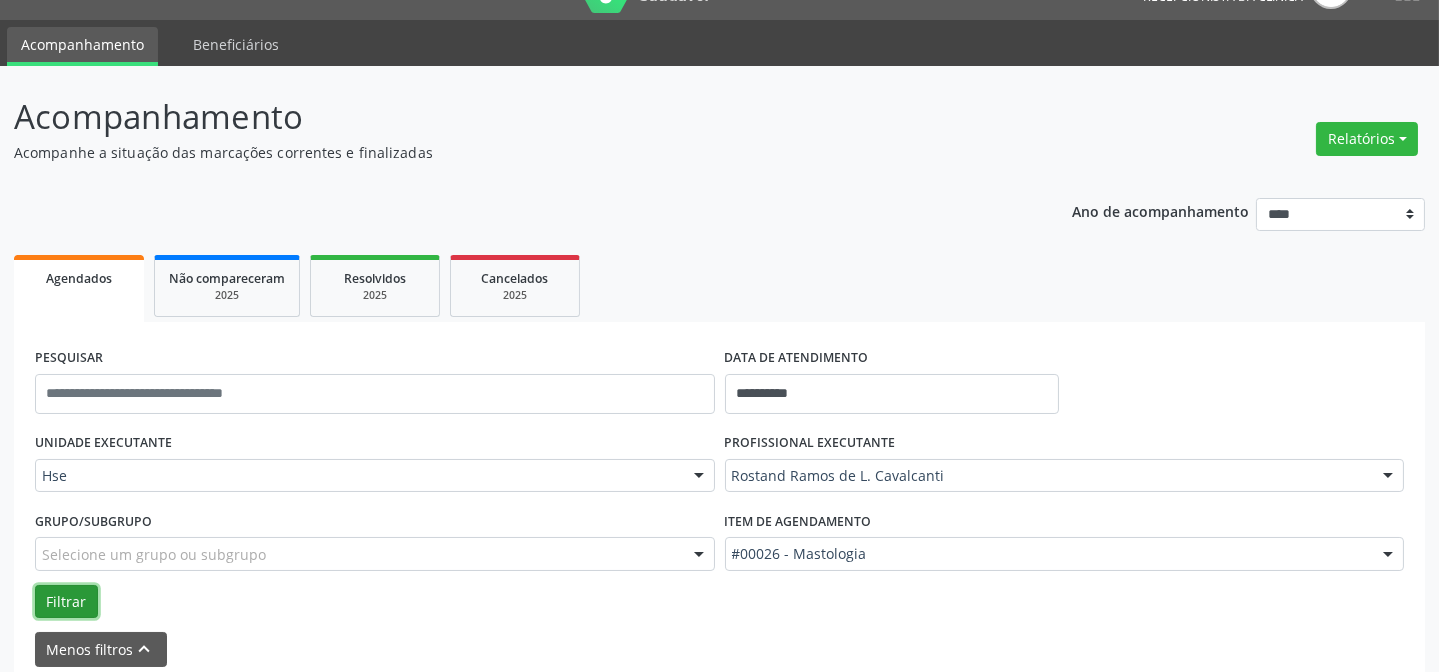 click on "Filtrar" at bounding box center (66, 602) 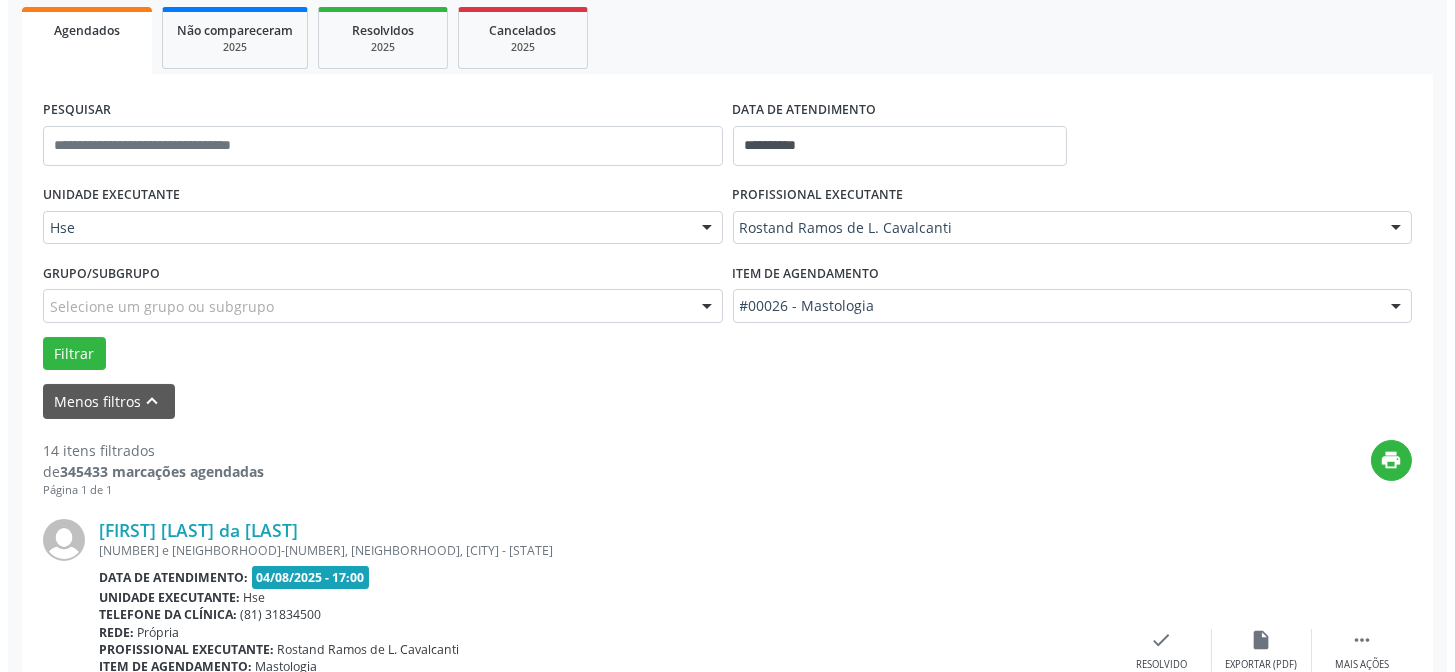 scroll, scrollTop: 381, scrollLeft: 0, axis: vertical 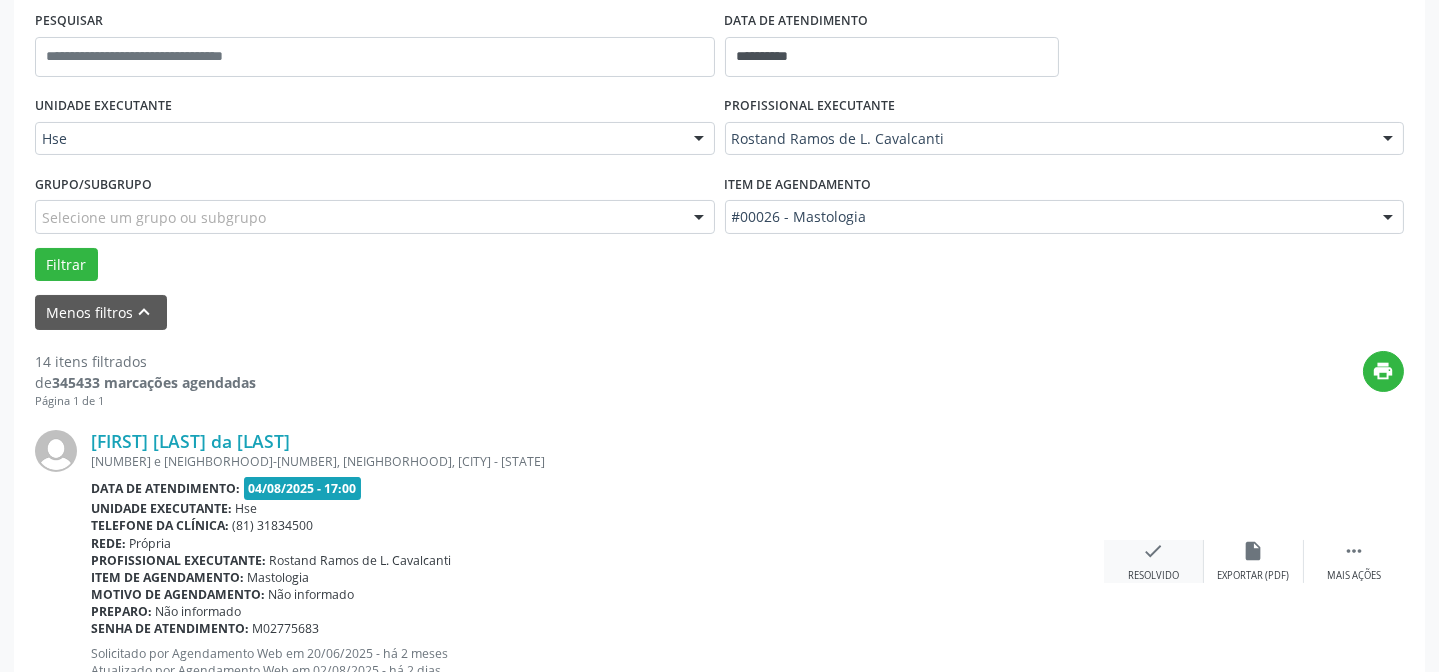 click on "check" at bounding box center (1154, 551) 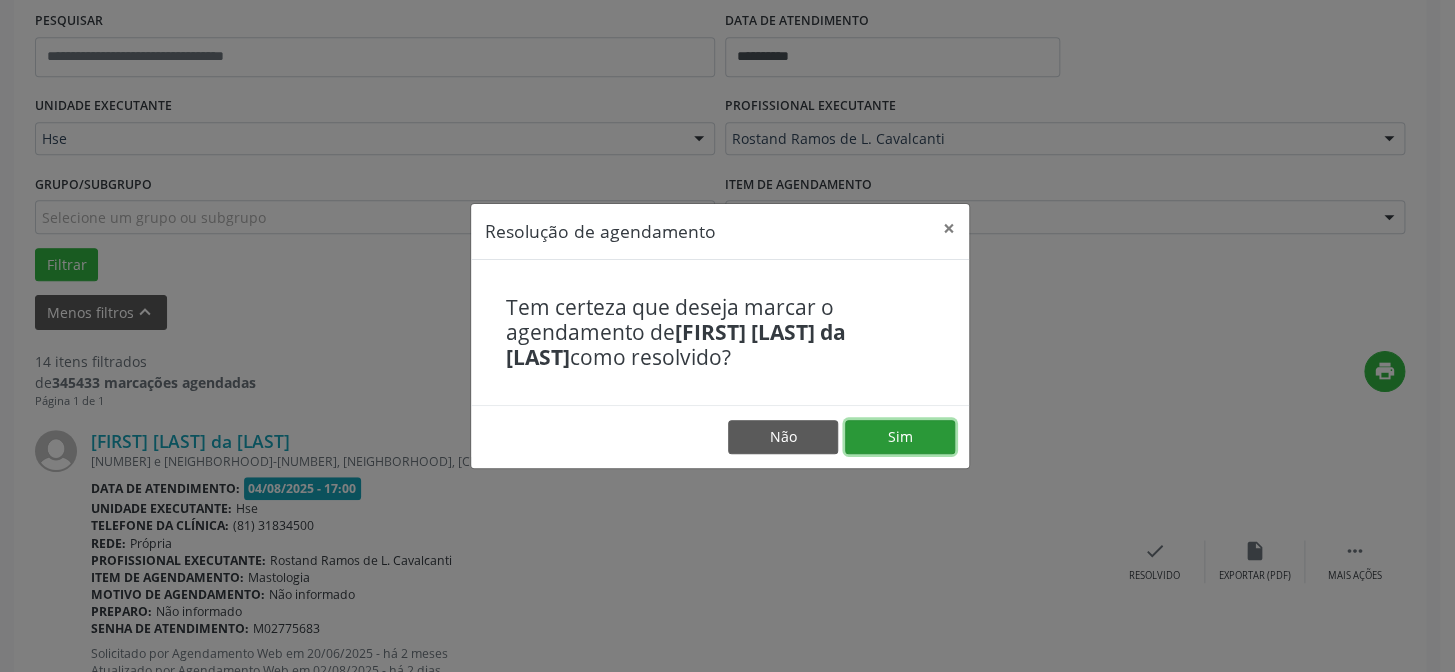 click on "Sim" at bounding box center (900, 437) 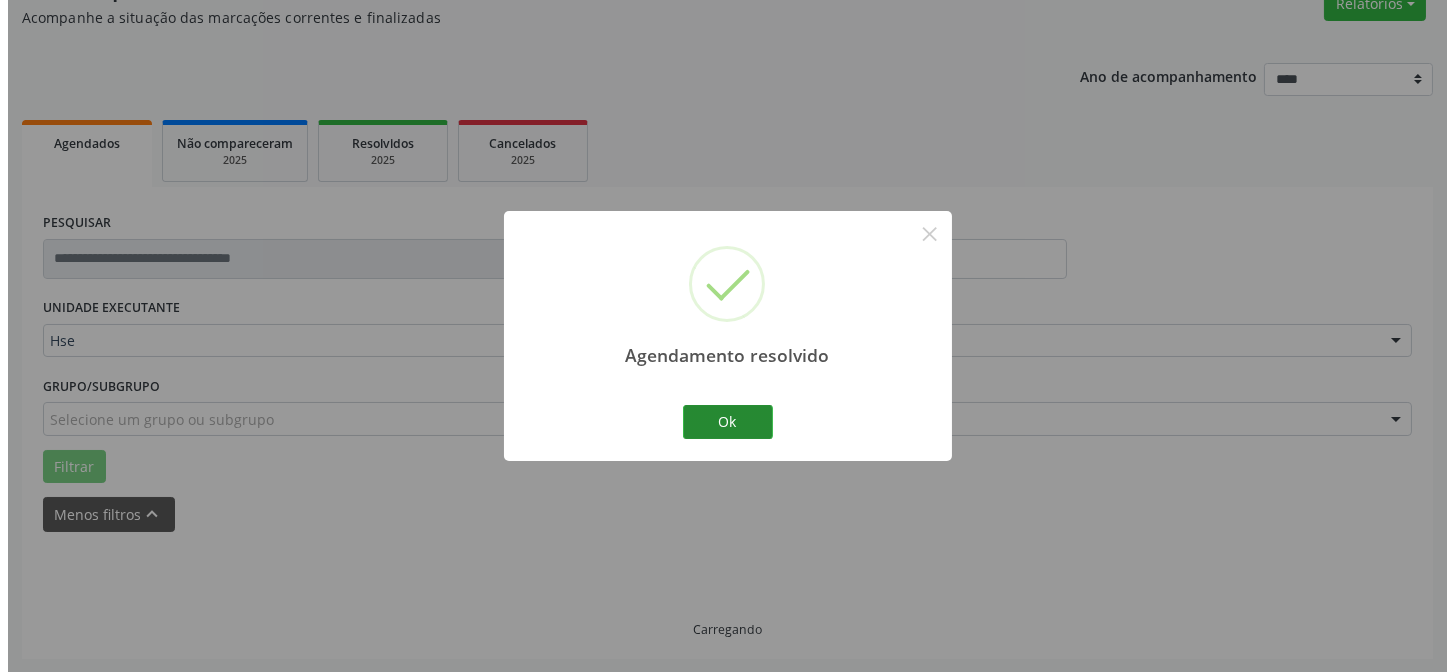 scroll, scrollTop: 381, scrollLeft: 0, axis: vertical 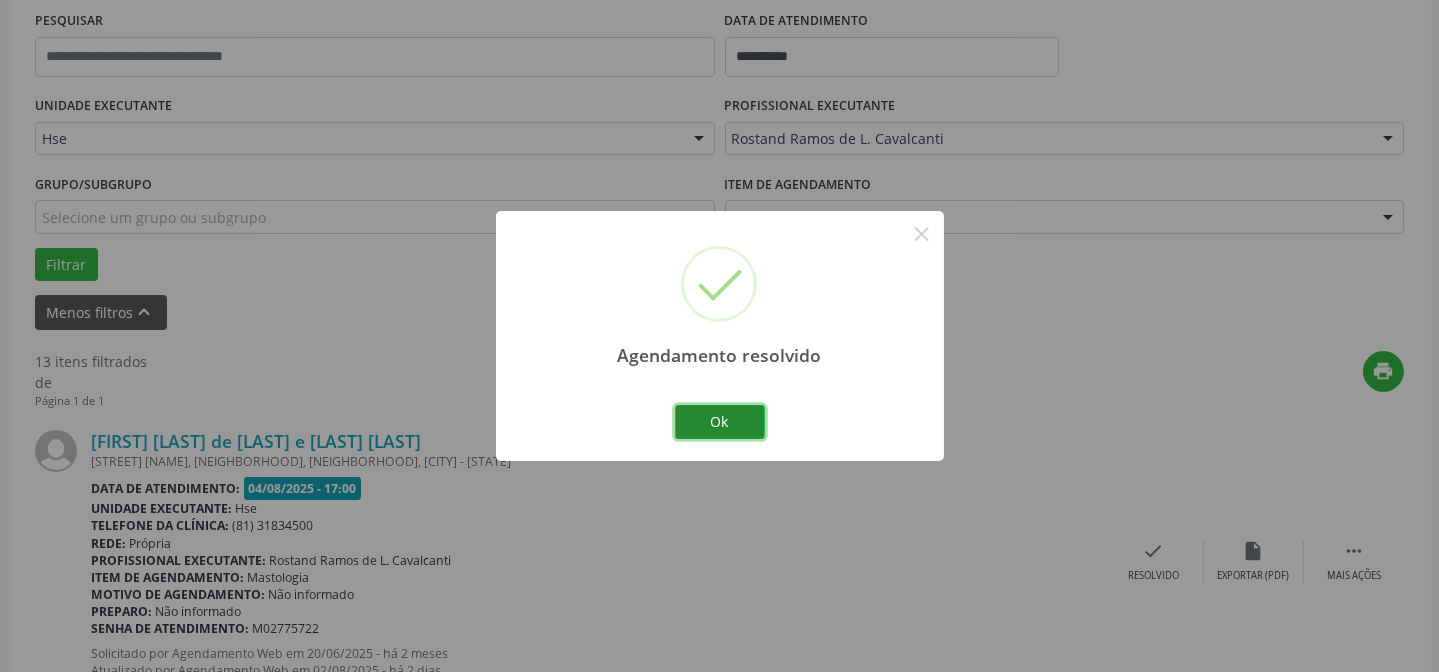click on "Ok" at bounding box center (720, 422) 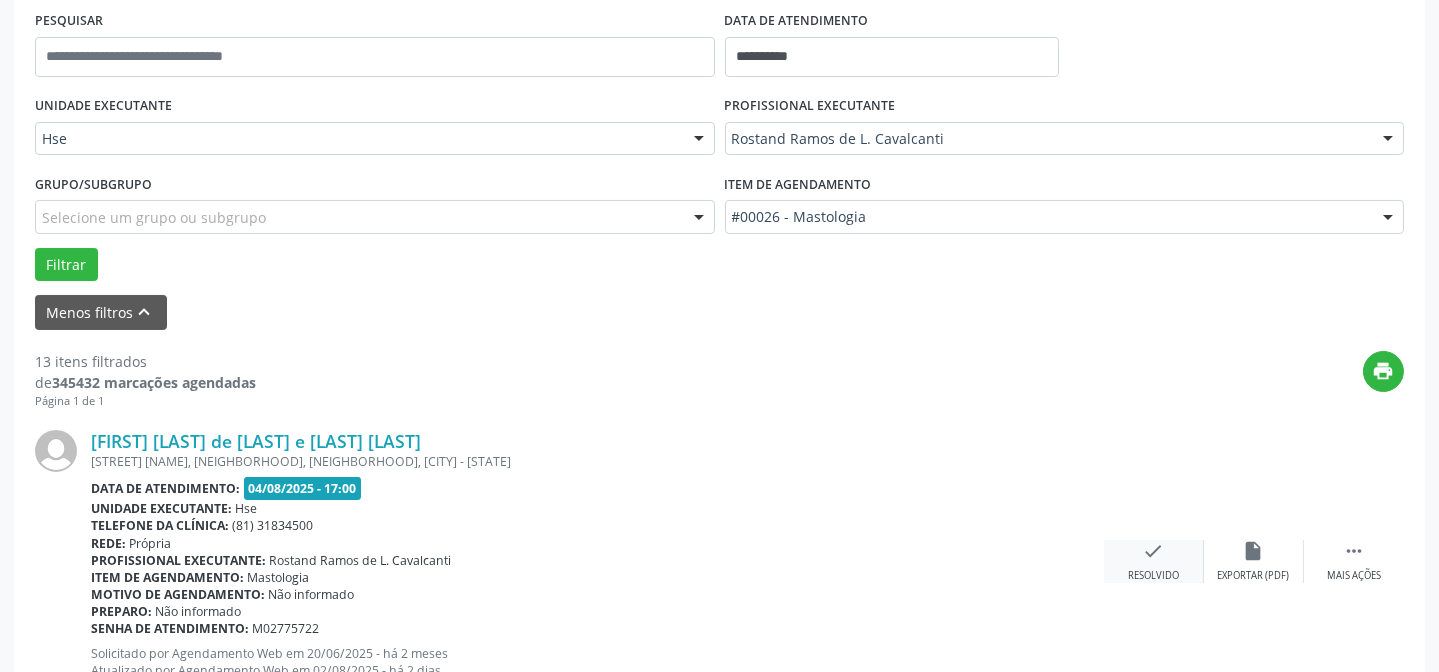 click on "check
Resolvido" at bounding box center (1154, 561) 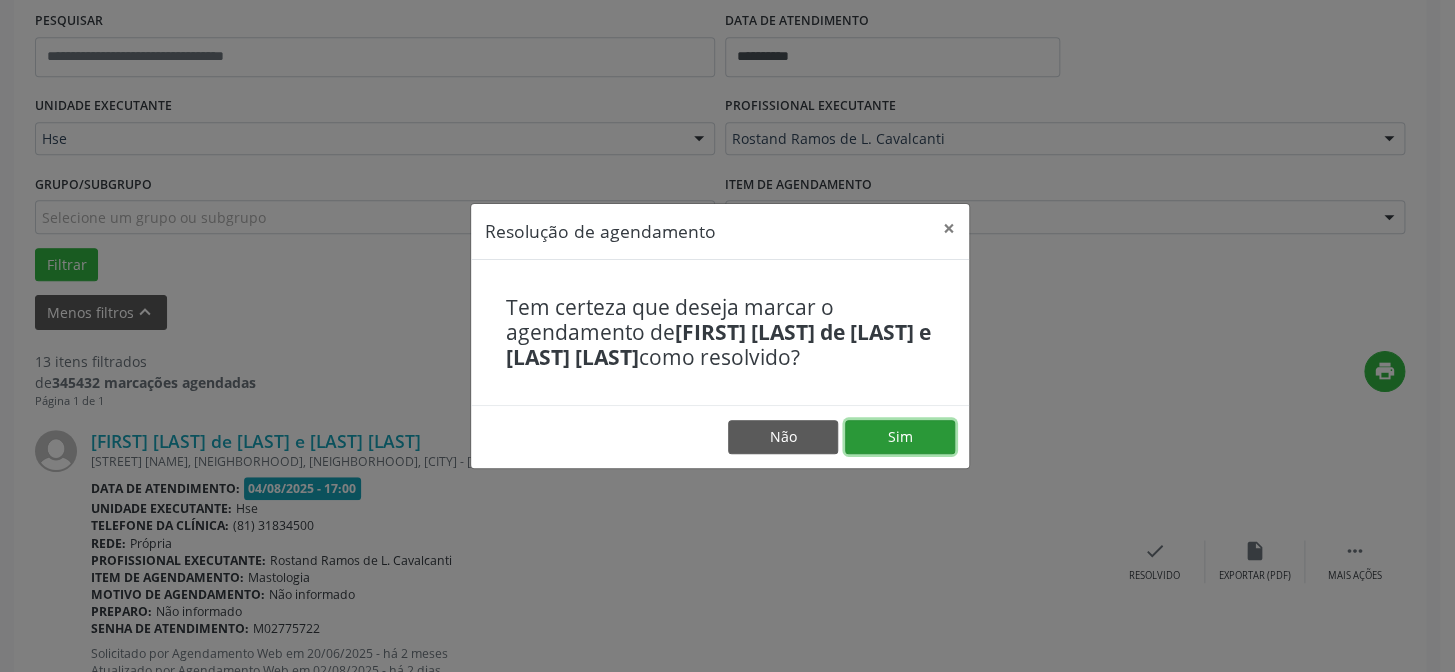 click on "Sim" at bounding box center [900, 437] 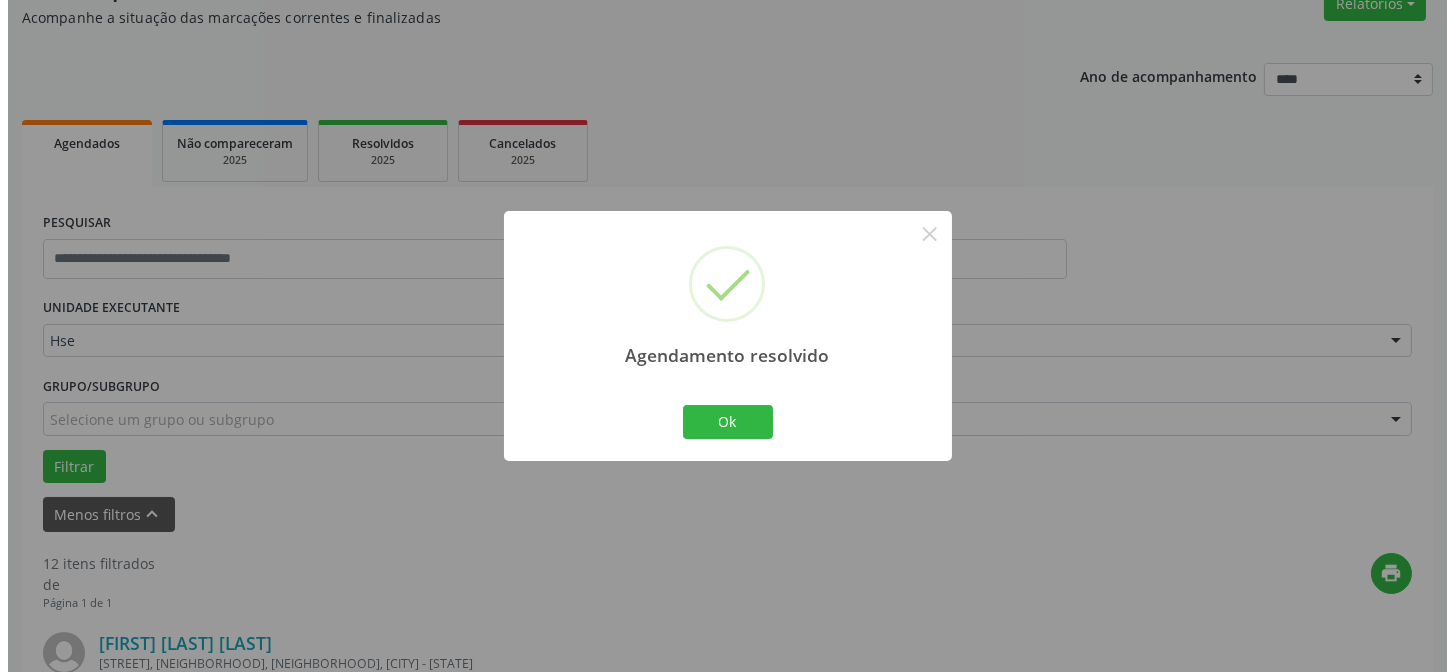 scroll, scrollTop: 381, scrollLeft: 0, axis: vertical 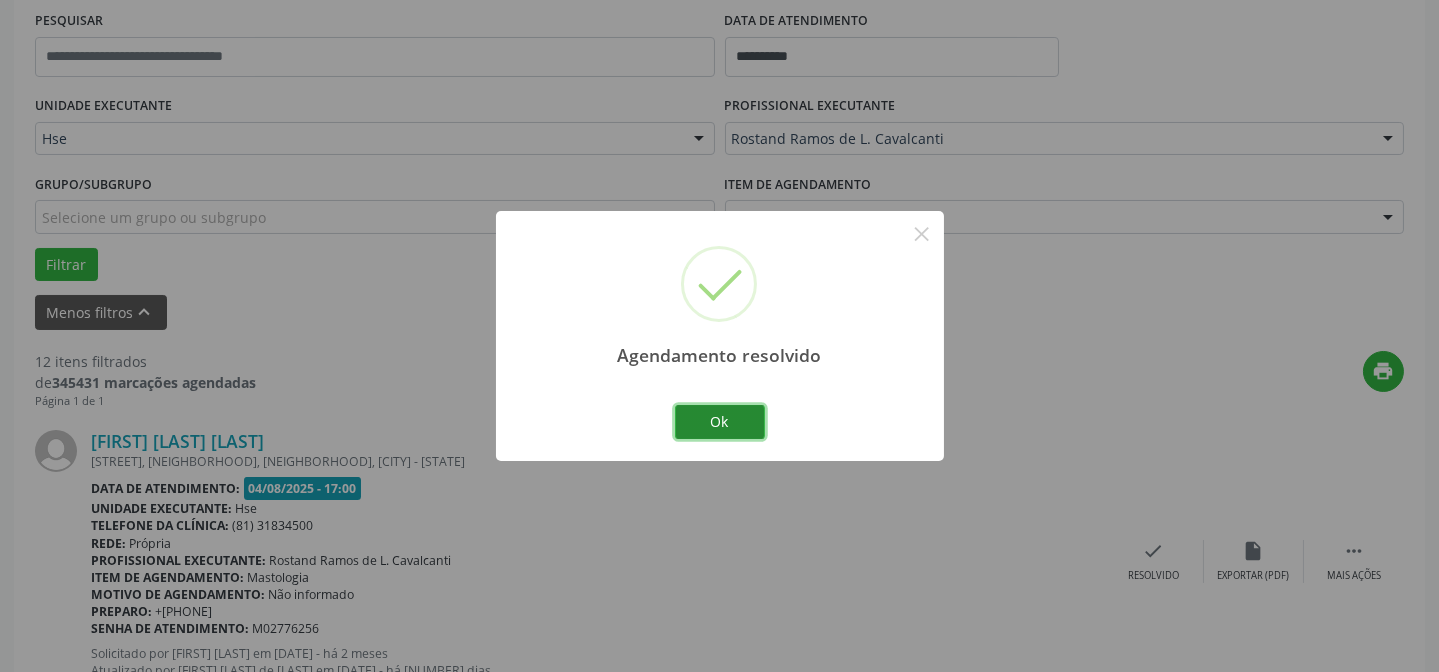 click on "Ok" at bounding box center (720, 422) 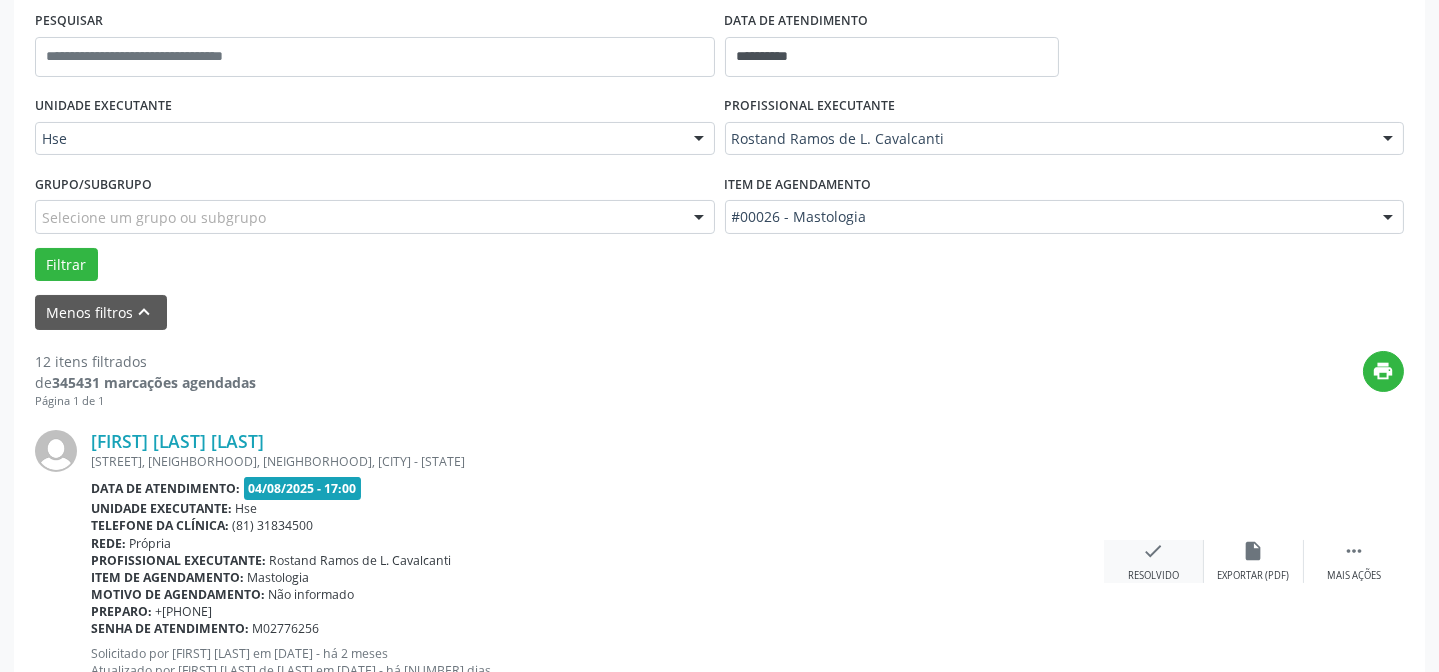 click on "check
Resolvido" at bounding box center [1154, 561] 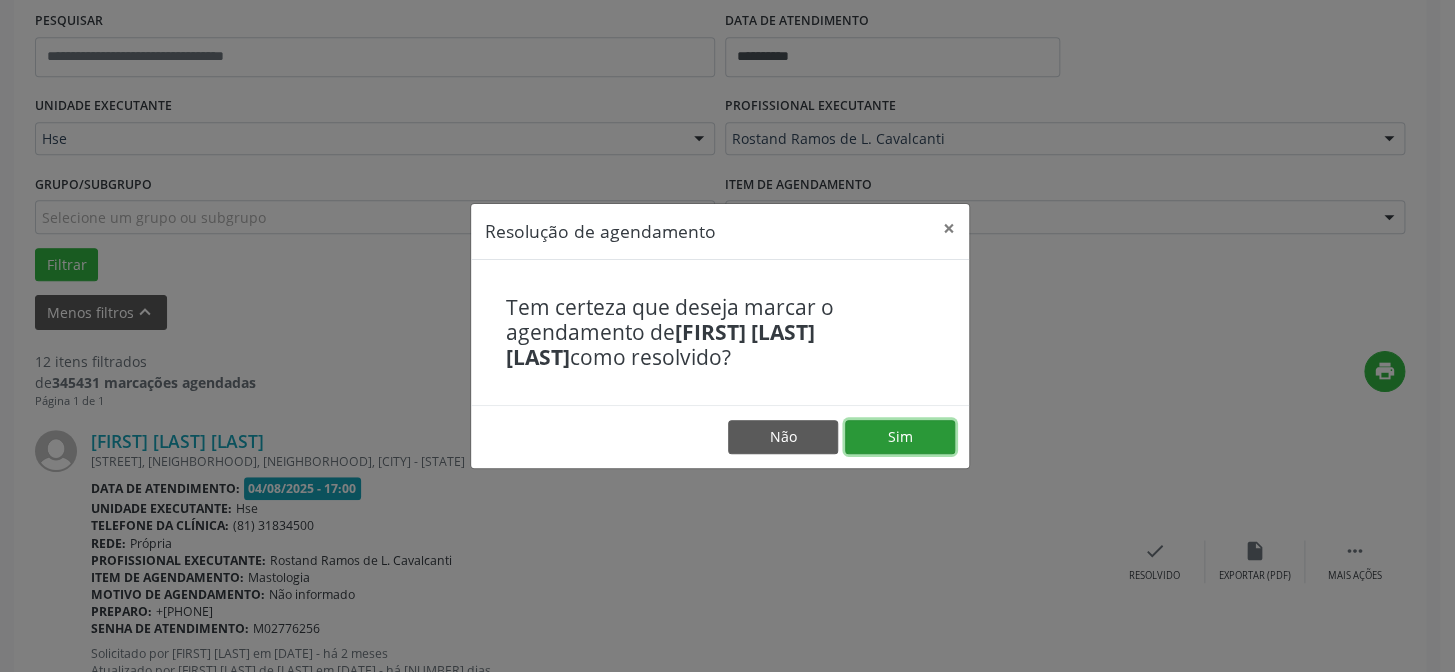 click on "Sim" at bounding box center [900, 437] 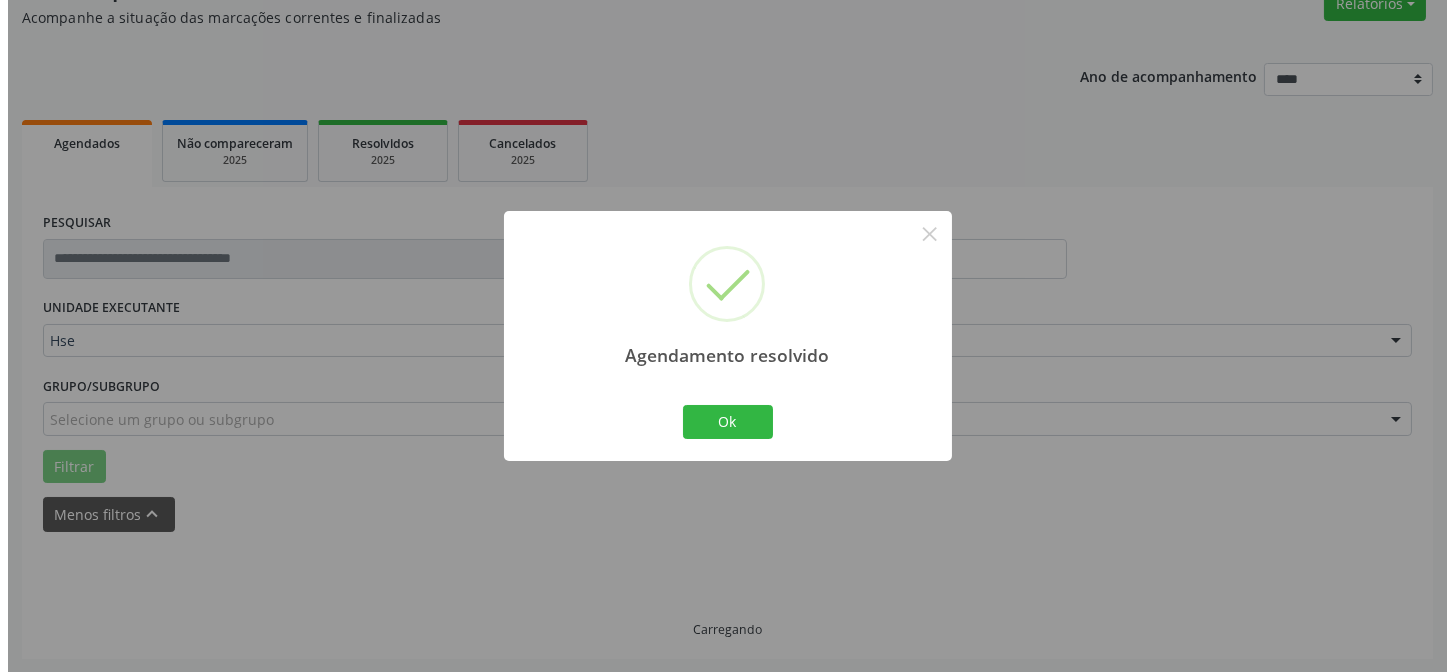 scroll, scrollTop: 381, scrollLeft: 0, axis: vertical 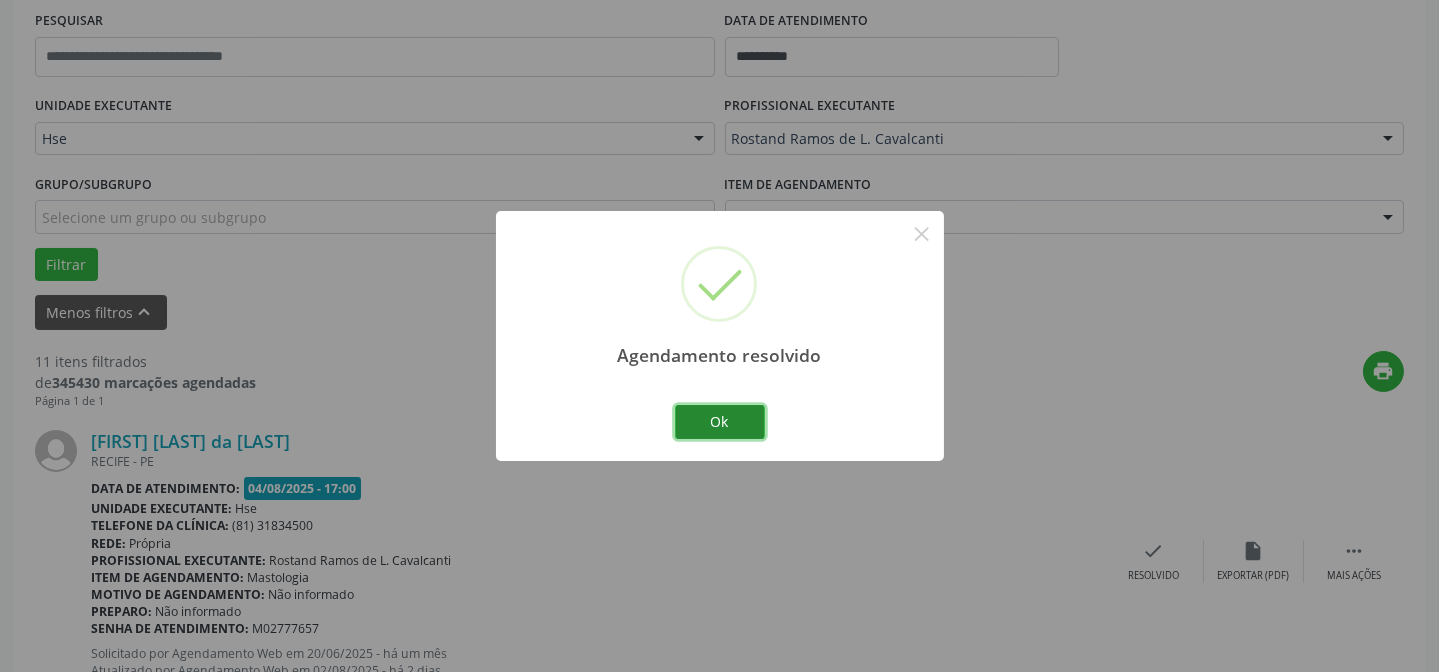 click on "Ok" at bounding box center [720, 422] 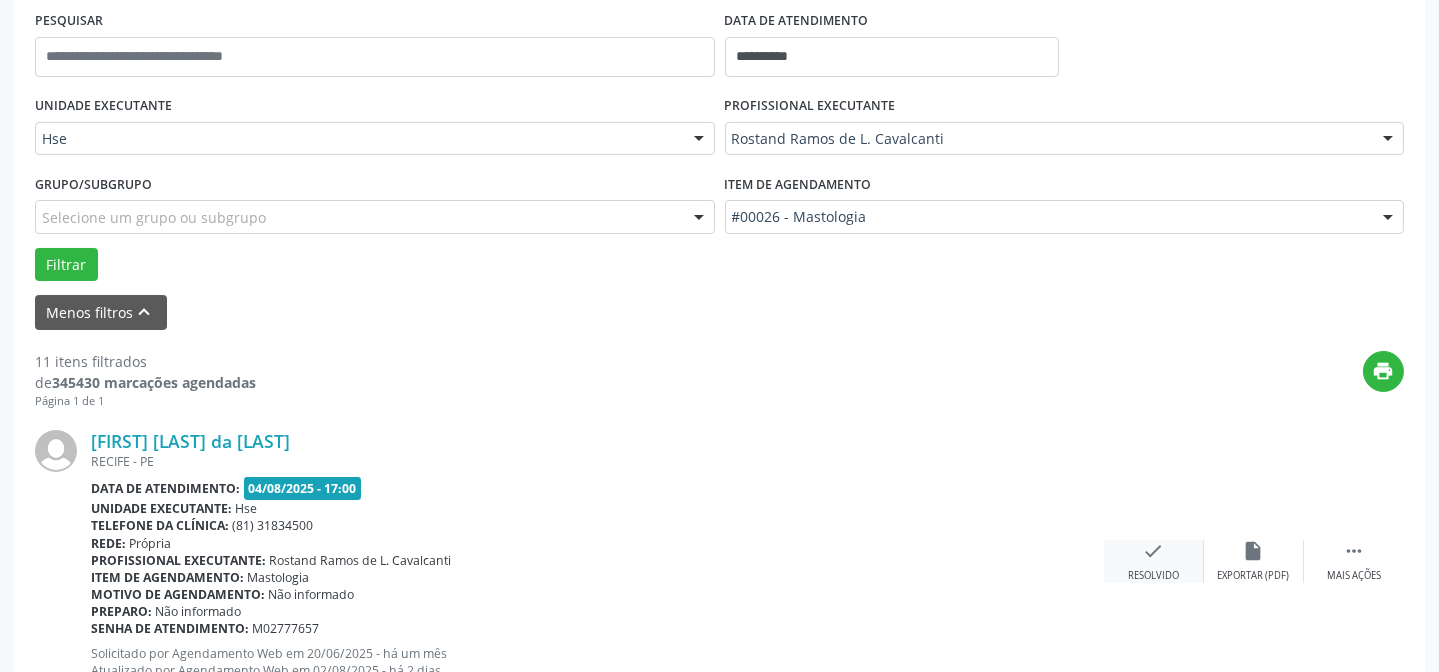 click on "check" at bounding box center (1154, 551) 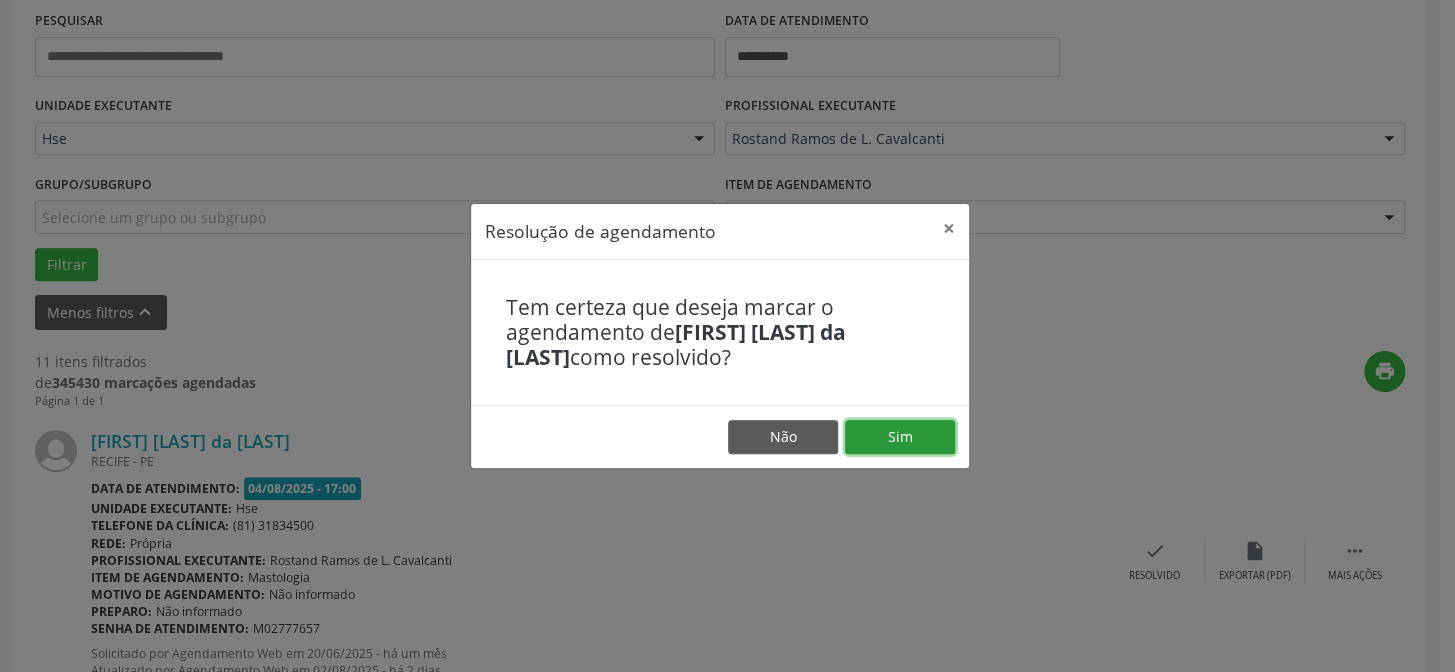 click on "Sim" at bounding box center (900, 437) 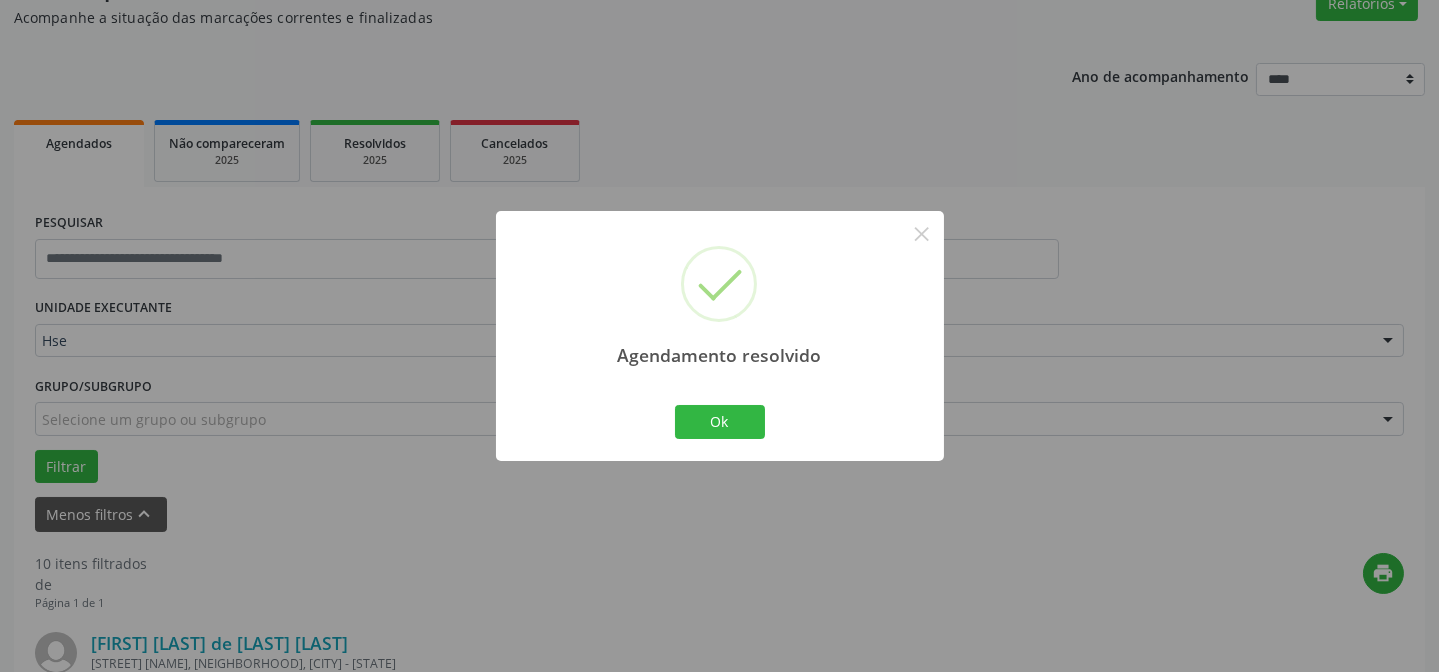 scroll, scrollTop: 381, scrollLeft: 0, axis: vertical 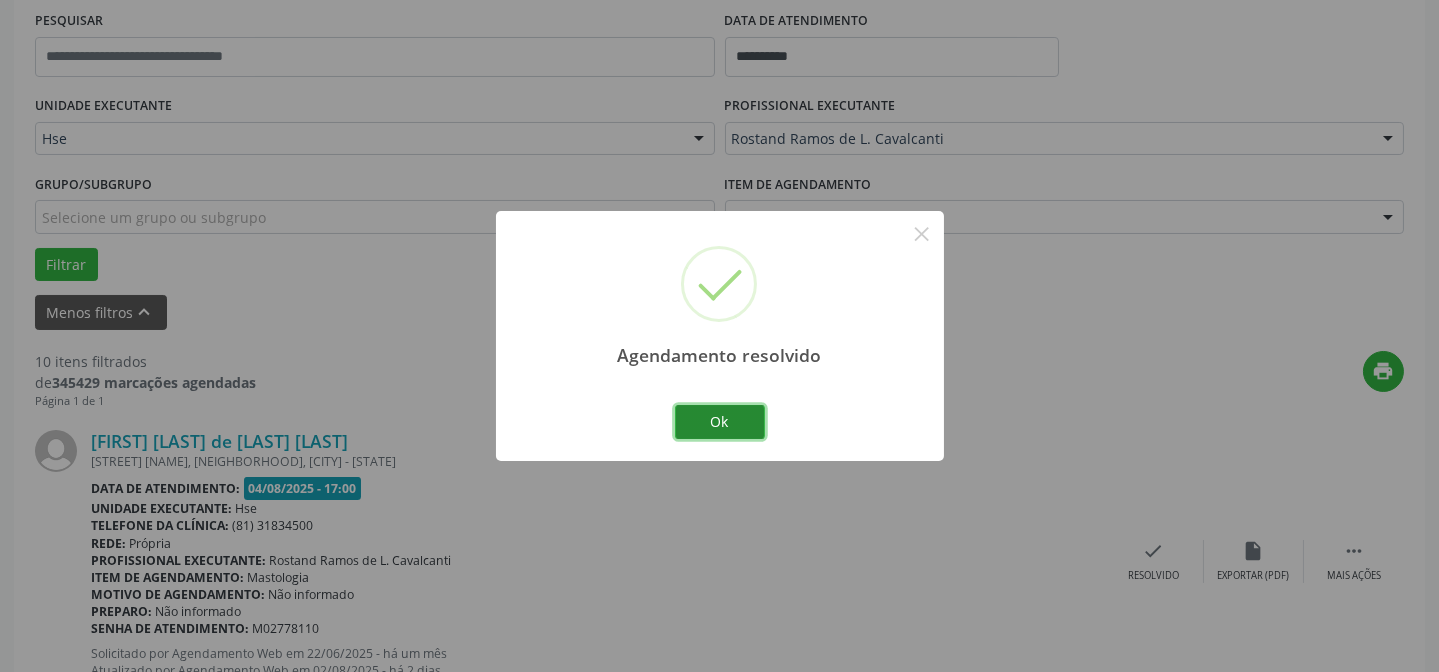 click on "Ok" at bounding box center (720, 422) 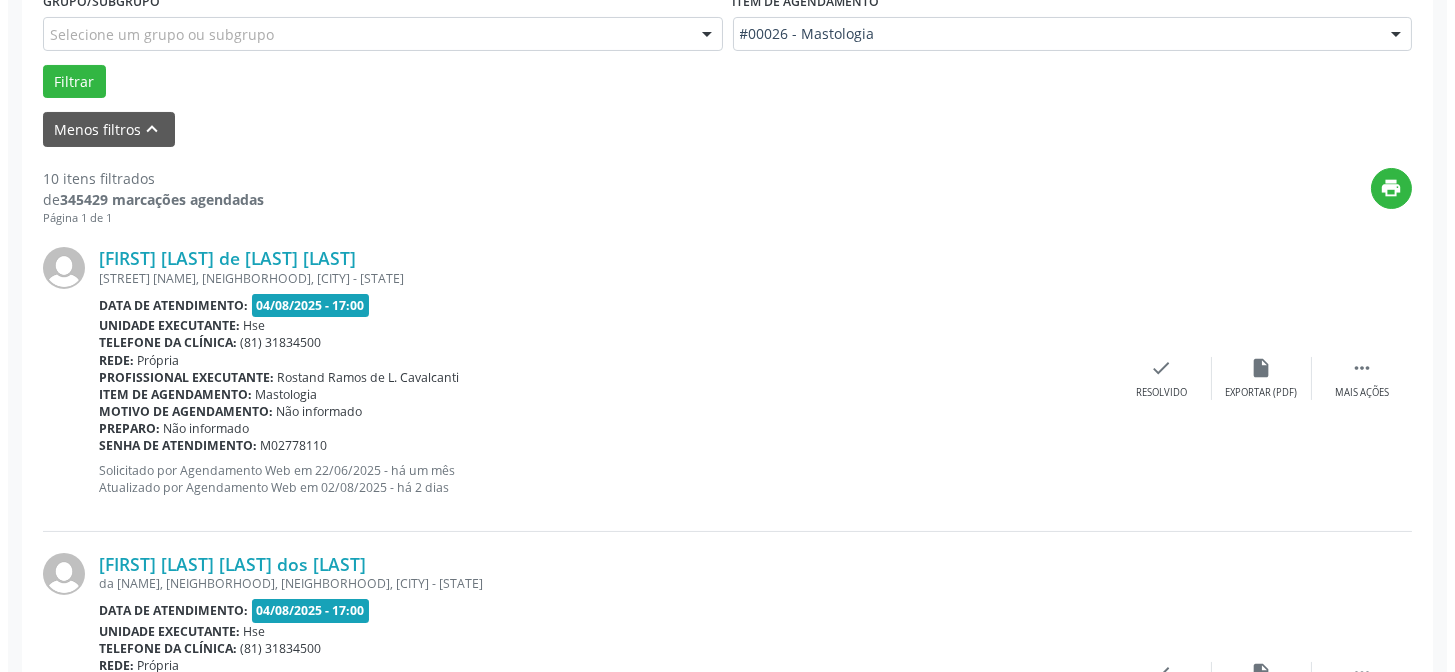 scroll, scrollTop: 654, scrollLeft: 0, axis: vertical 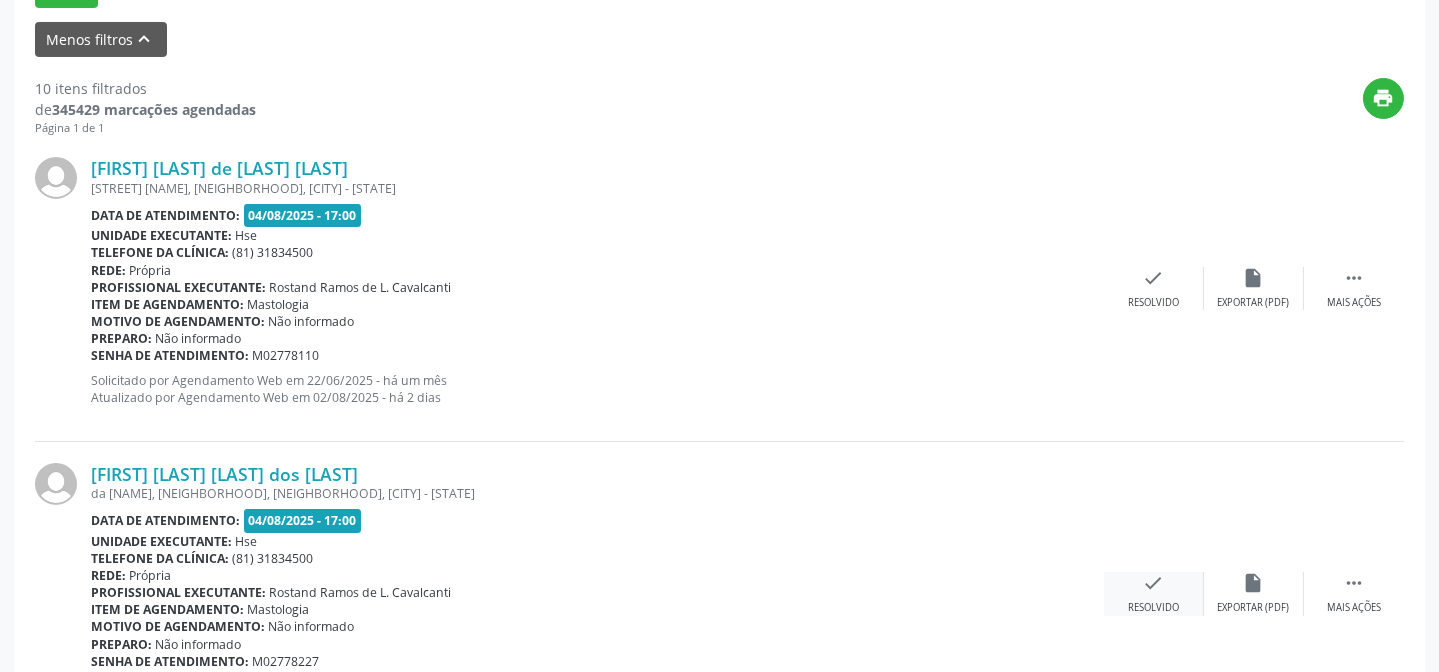 click on "Resolvido" at bounding box center [1153, 608] 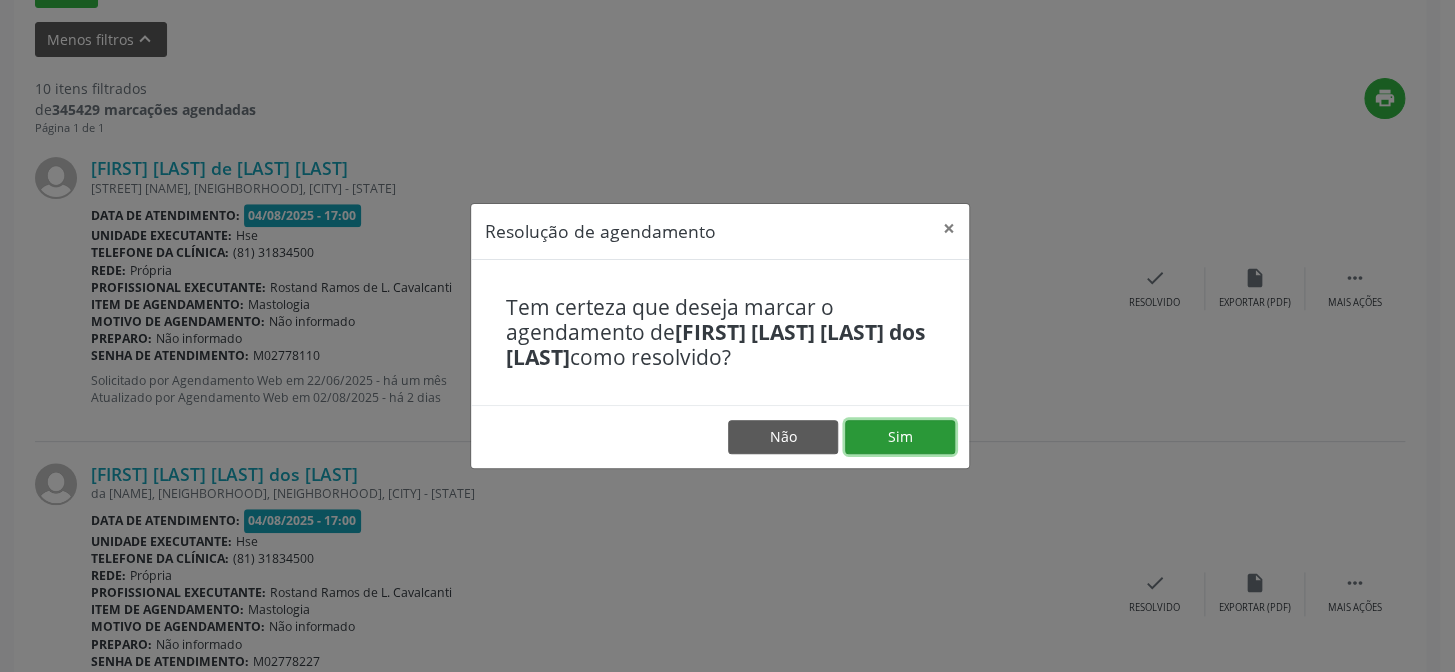 click on "Sim" at bounding box center (900, 437) 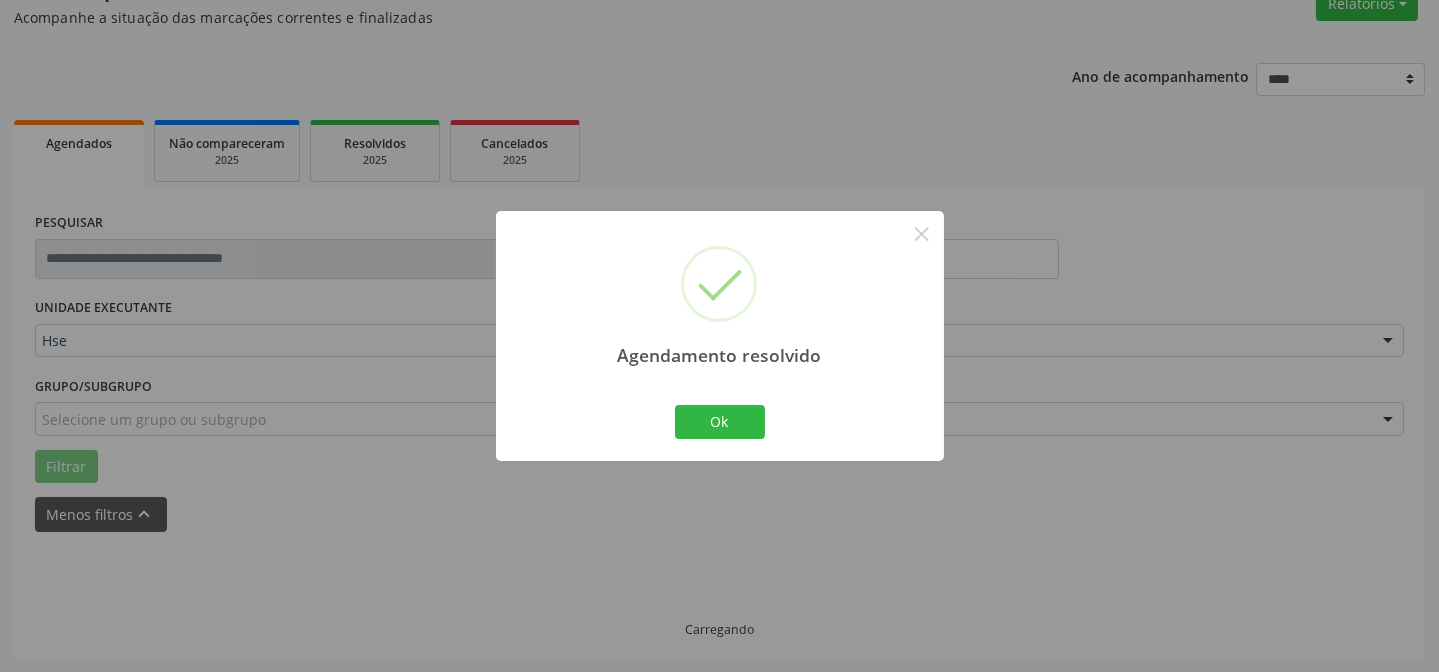 scroll, scrollTop: 654, scrollLeft: 0, axis: vertical 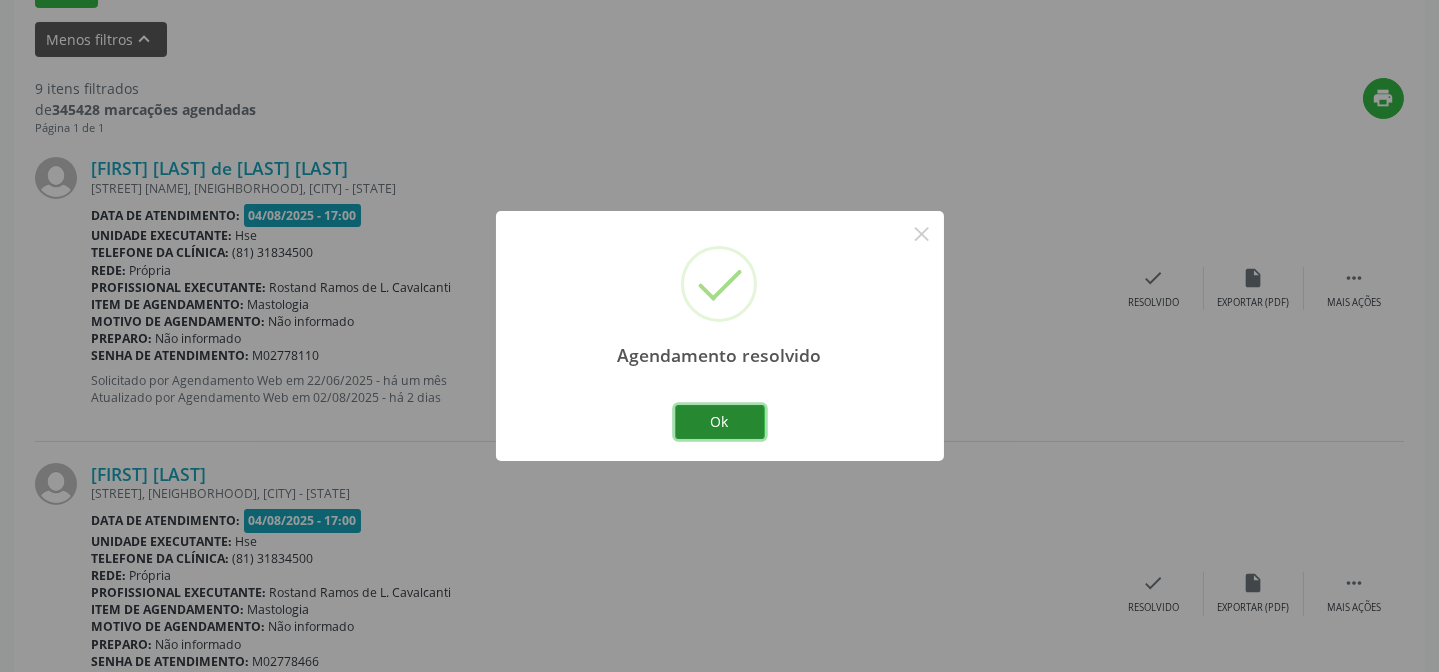 click on "Ok" at bounding box center (720, 422) 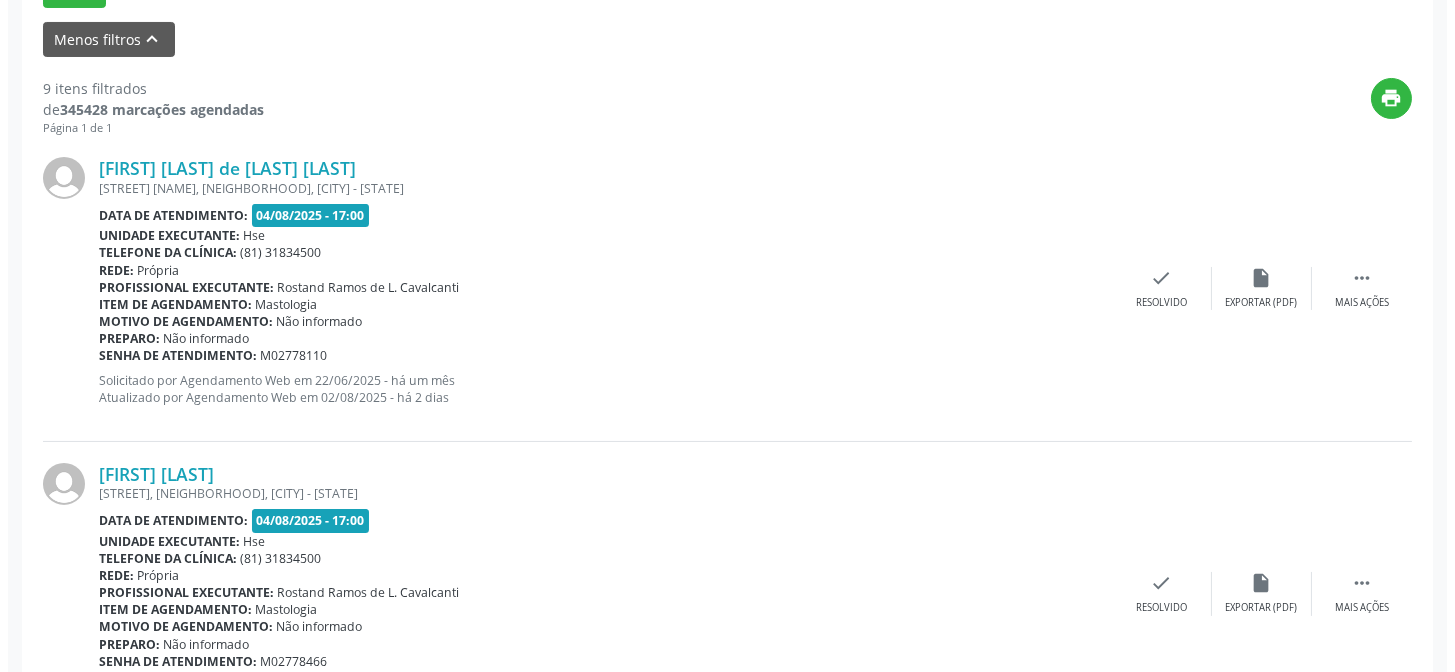scroll, scrollTop: 653, scrollLeft: 0, axis: vertical 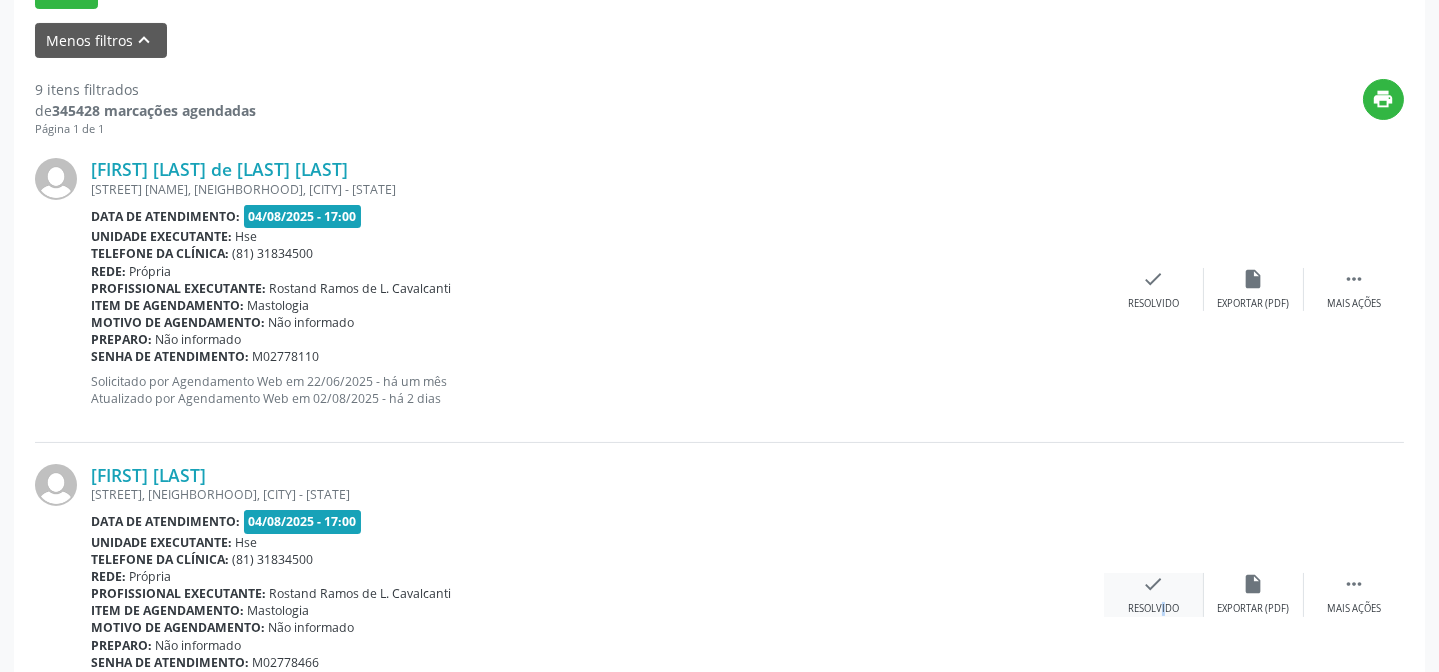 click on "check
Resolvido" at bounding box center [1154, 594] 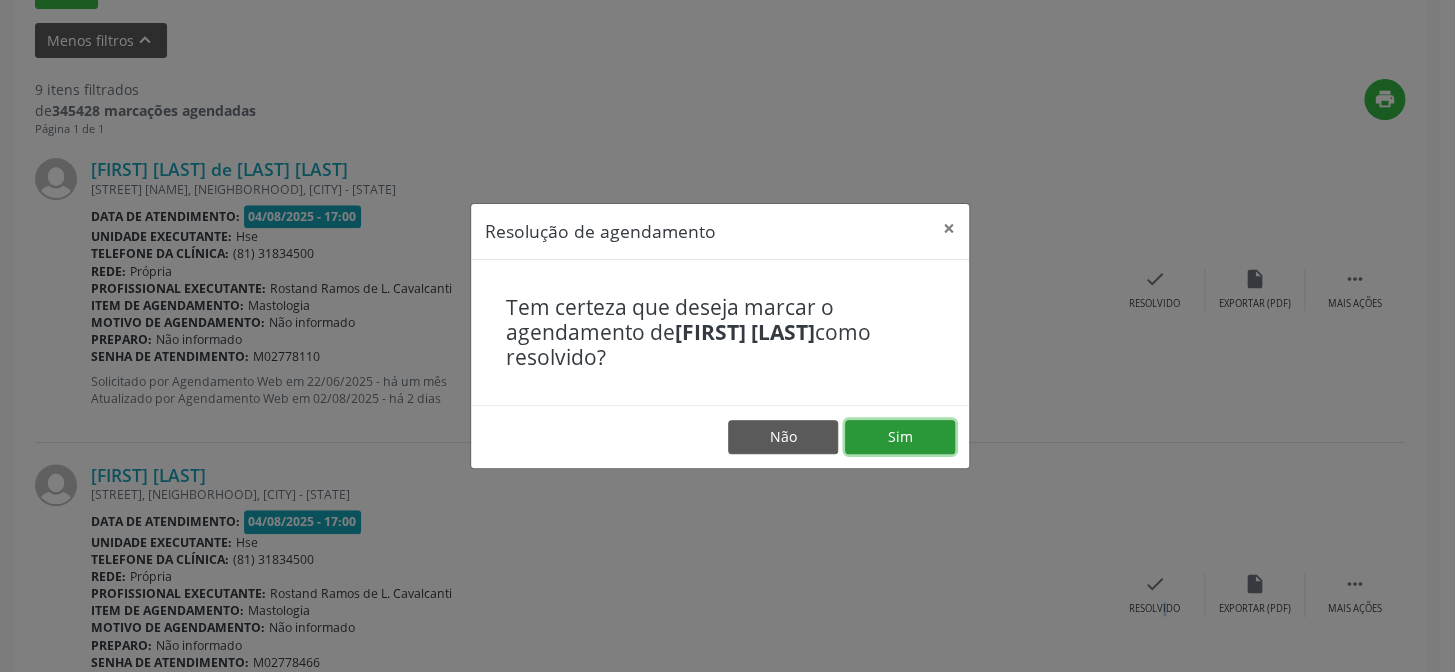click on "Sim" at bounding box center [900, 437] 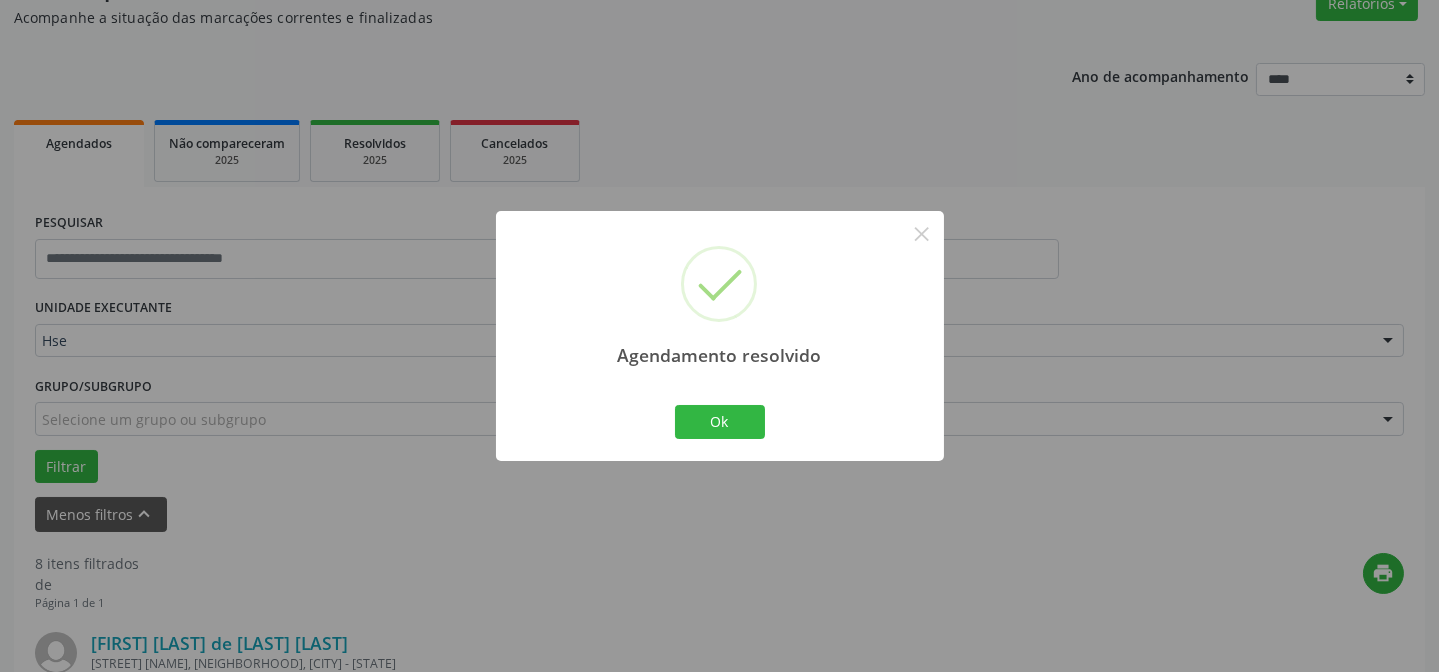 scroll, scrollTop: 653, scrollLeft: 0, axis: vertical 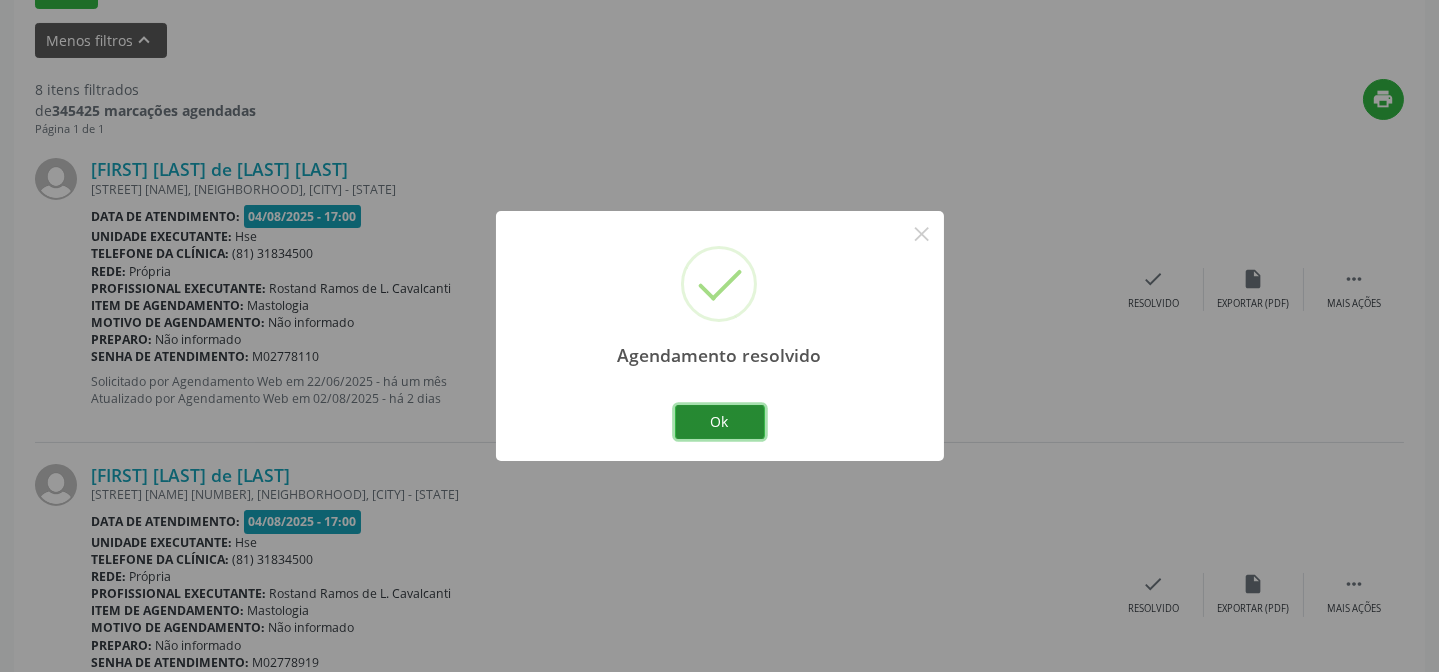 click on "Ok" at bounding box center (720, 422) 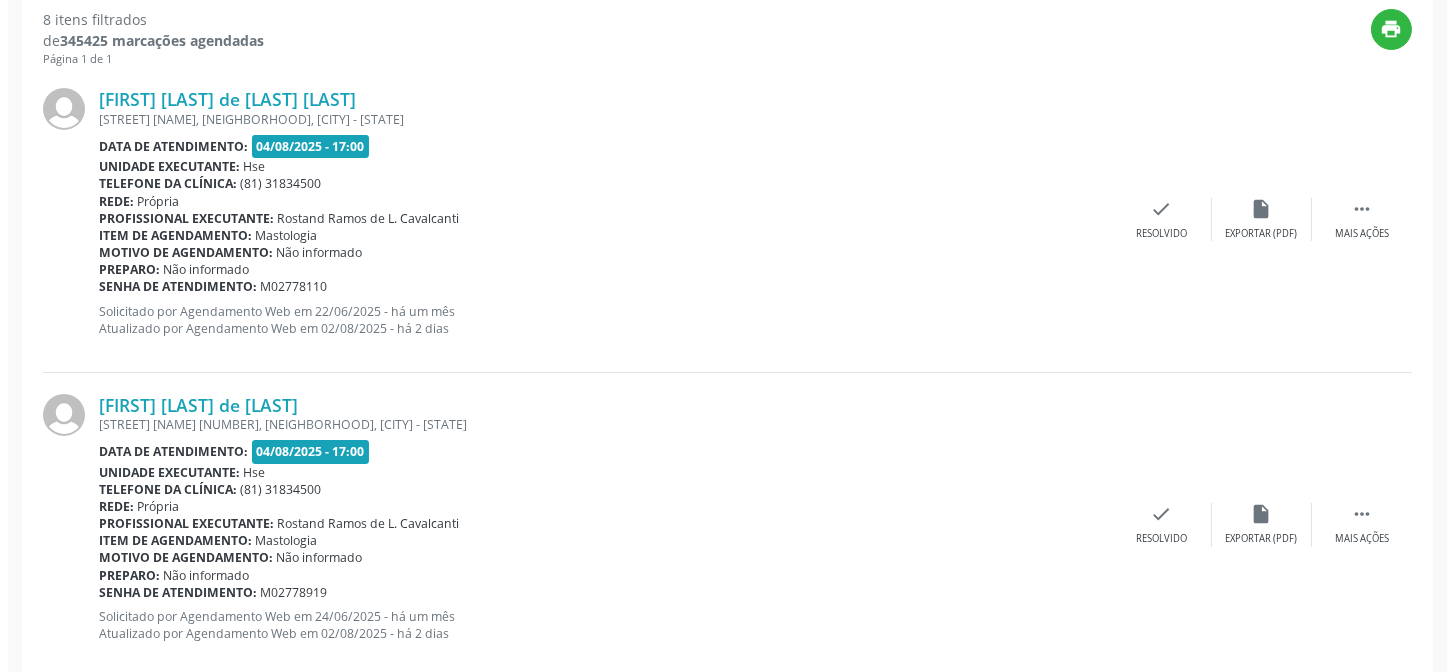 scroll, scrollTop: 744, scrollLeft: 0, axis: vertical 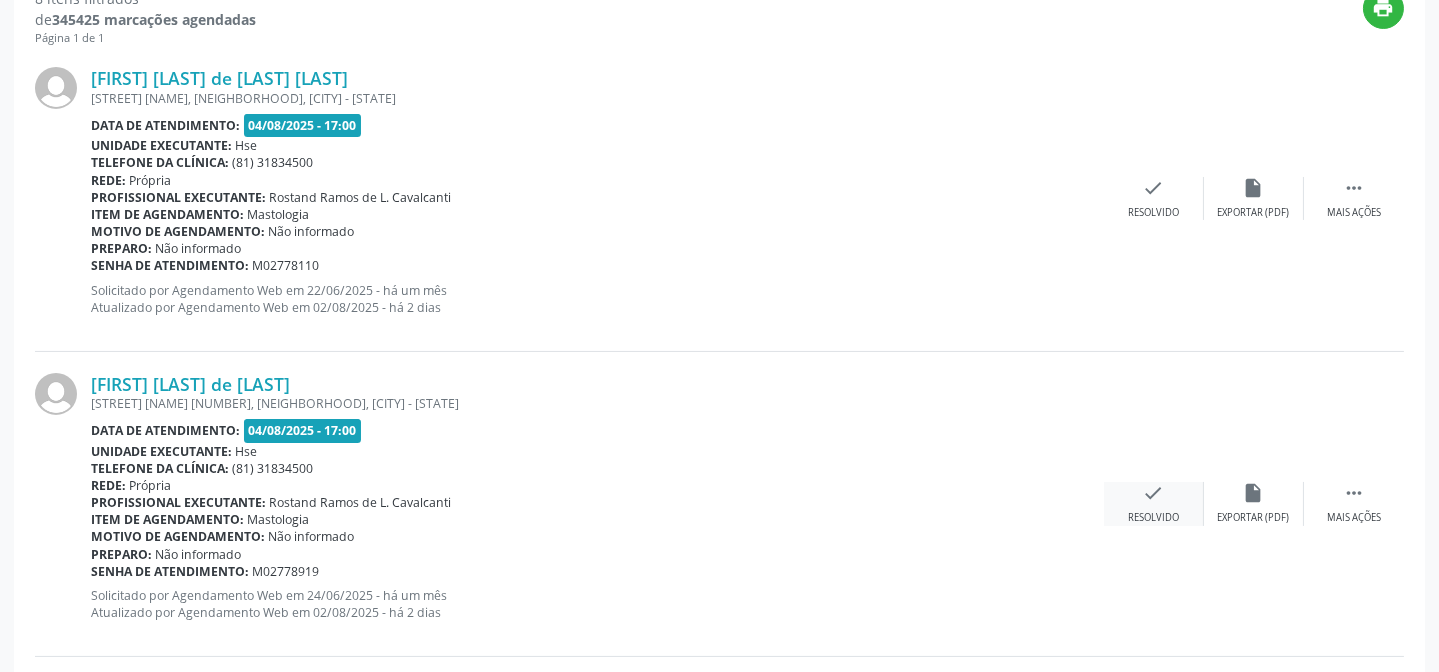click on "check
Resolvido" at bounding box center (1154, 503) 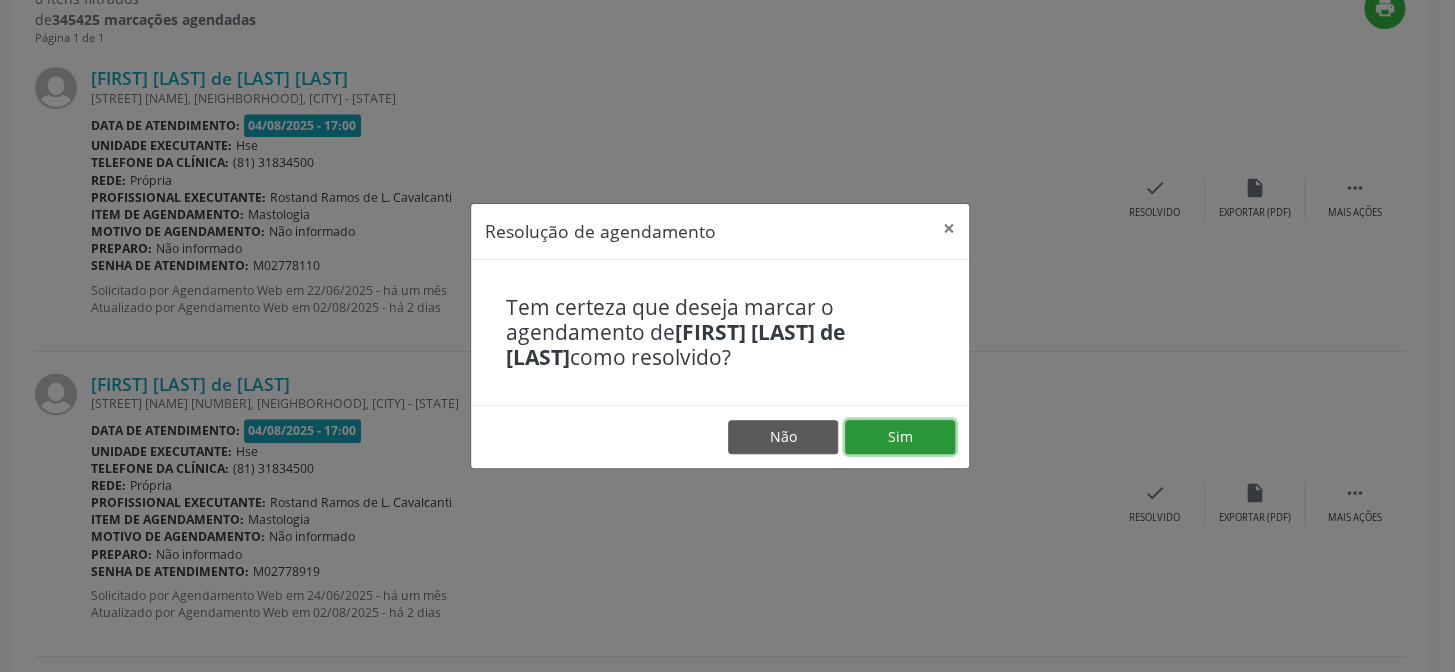 click on "Sim" at bounding box center (900, 437) 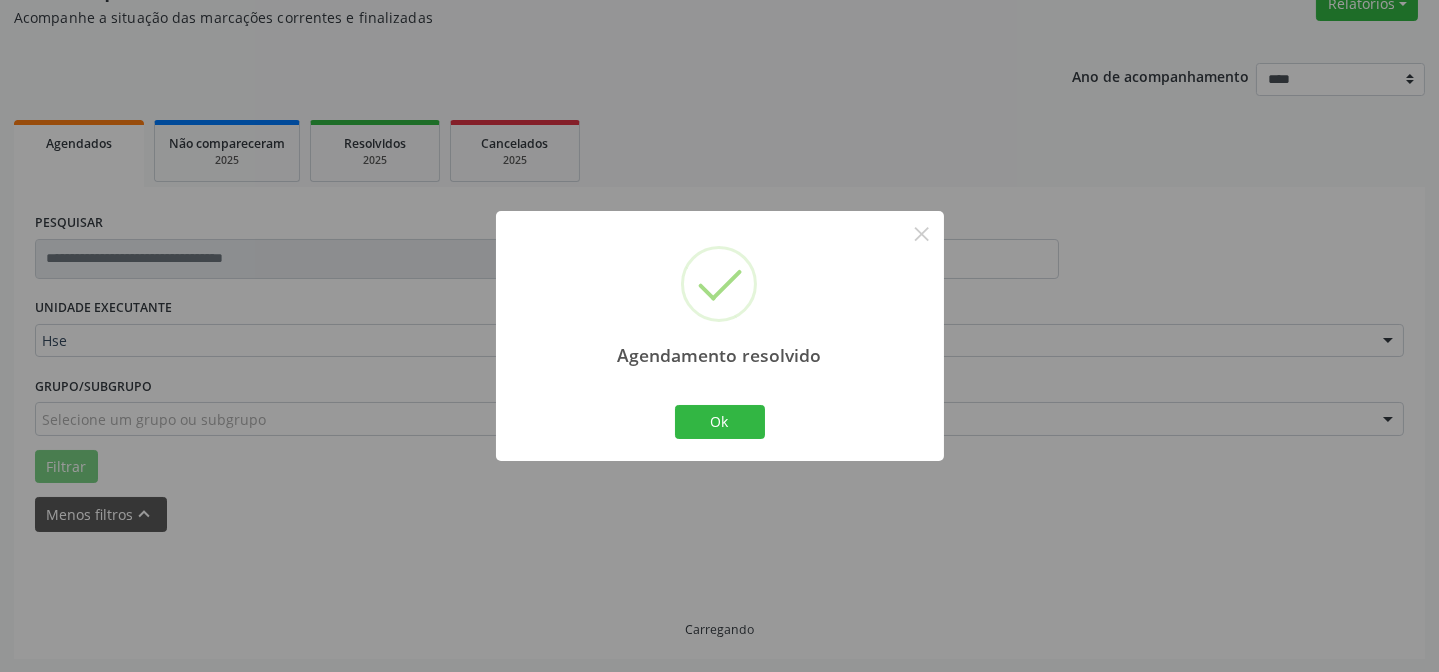 scroll, scrollTop: 744, scrollLeft: 0, axis: vertical 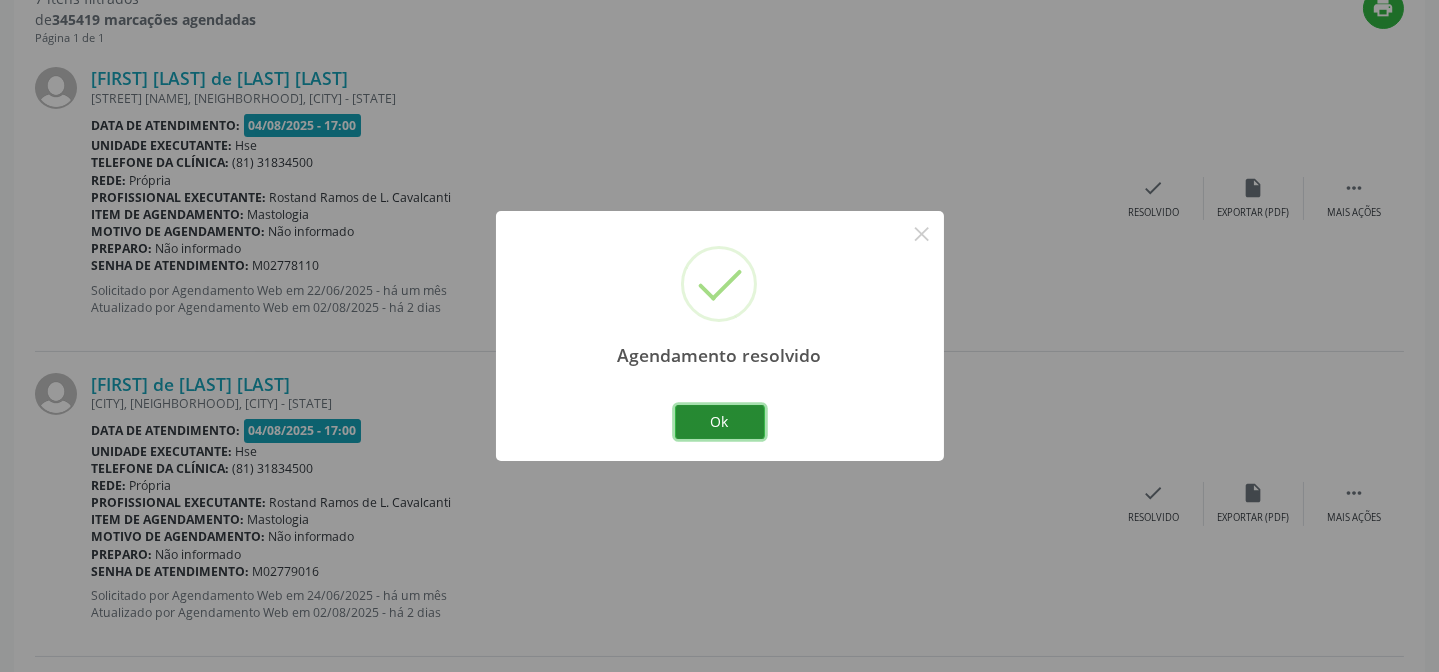 click on "Ok" at bounding box center [720, 422] 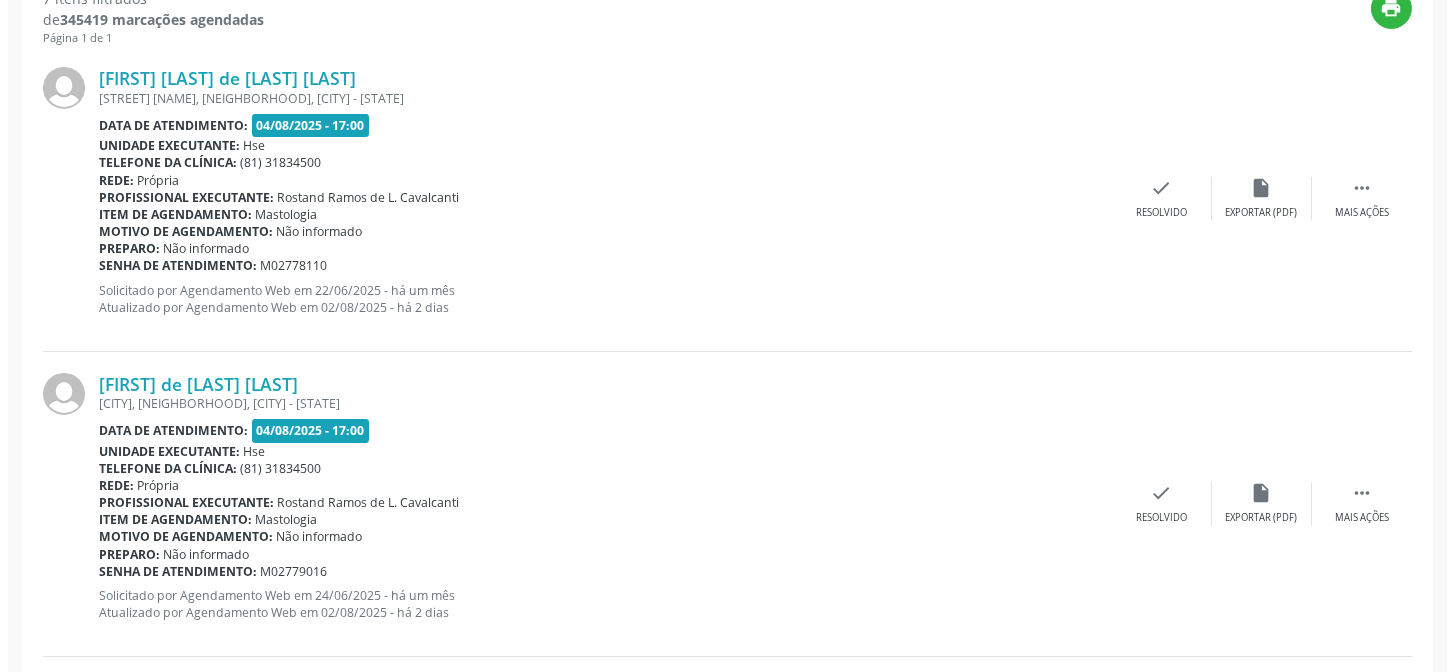scroll, scrollTop: 743, scrollLeft: 0, axis: vertical 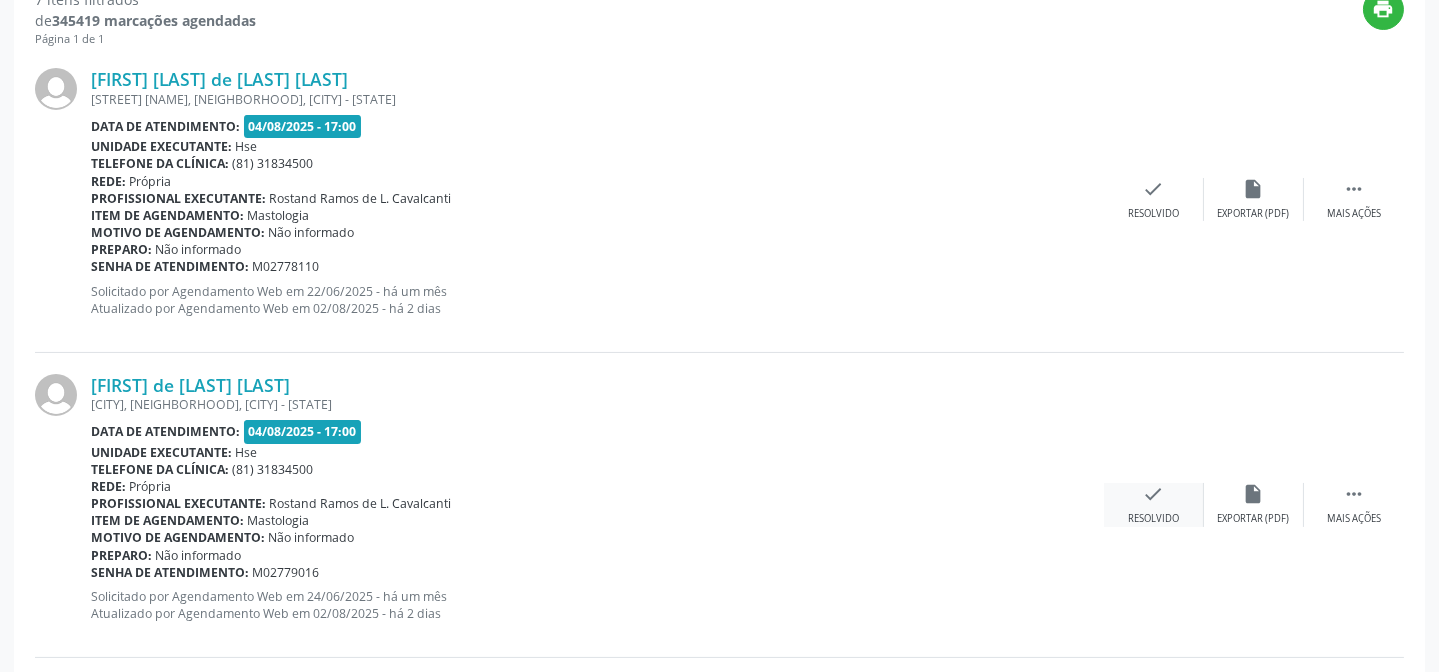 click on "check" at bounding box center (1154, 494) 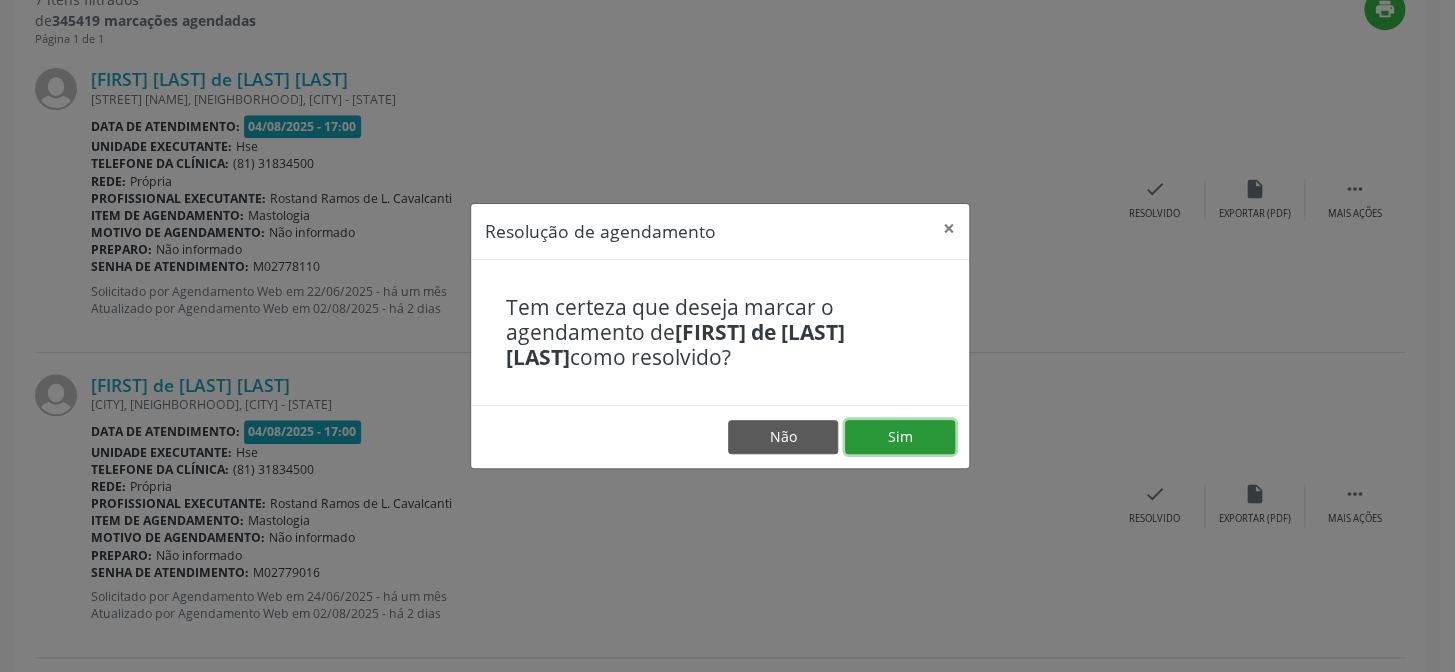 click on "Sim" at bounding box center [900, 437] 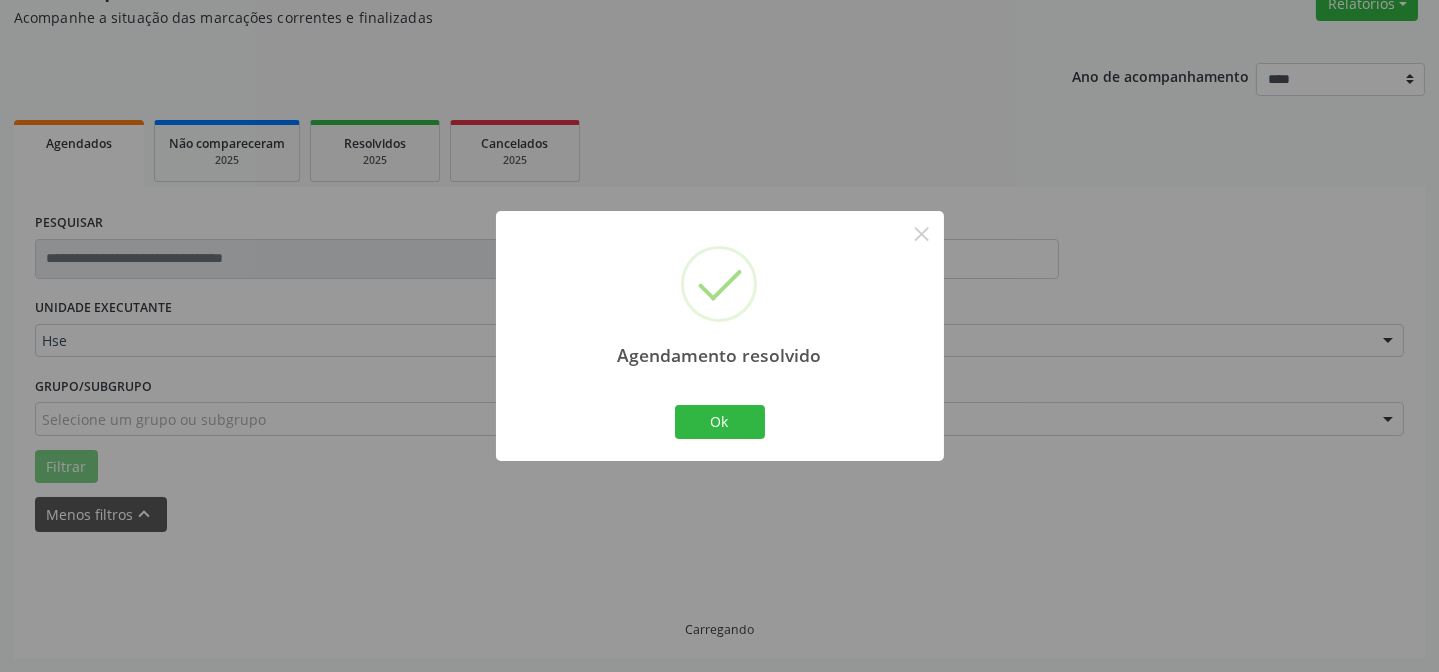 scroll, scrollTop: 743, scrollLeft: 0, axis: vertical 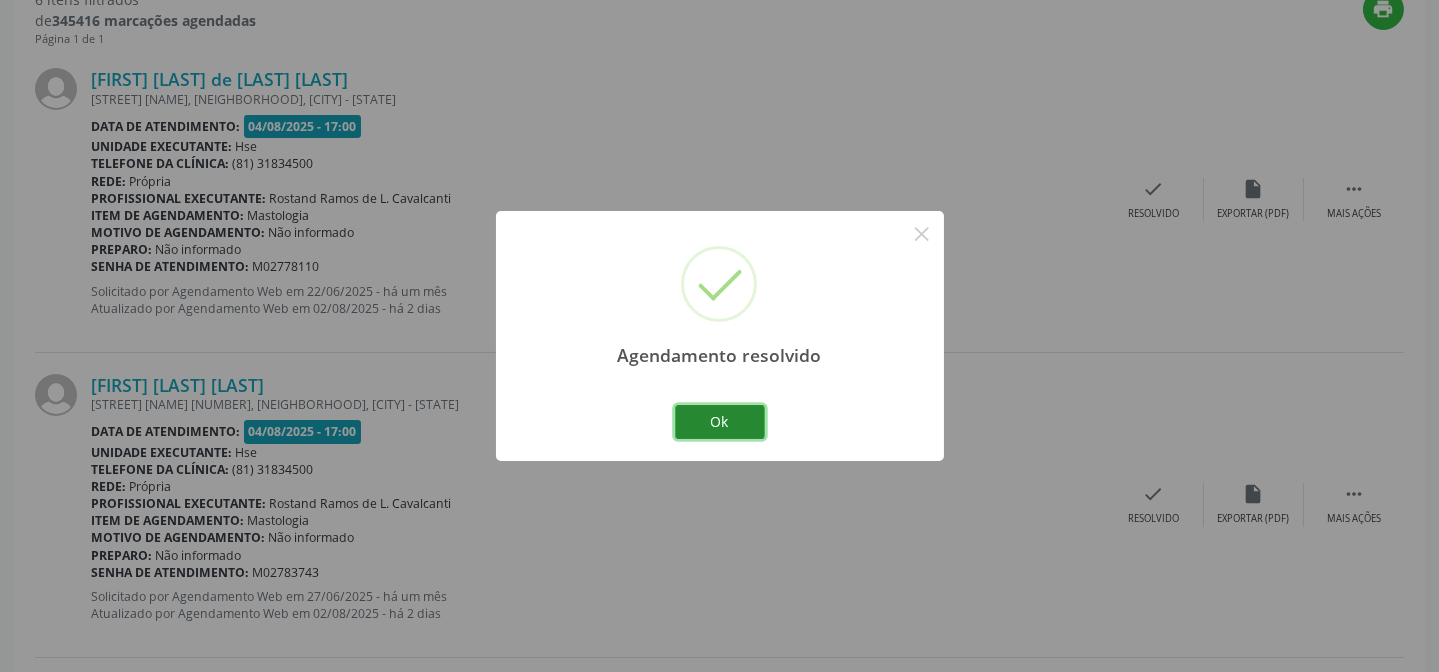 click on "Ok" at bounding box center [720, 422] 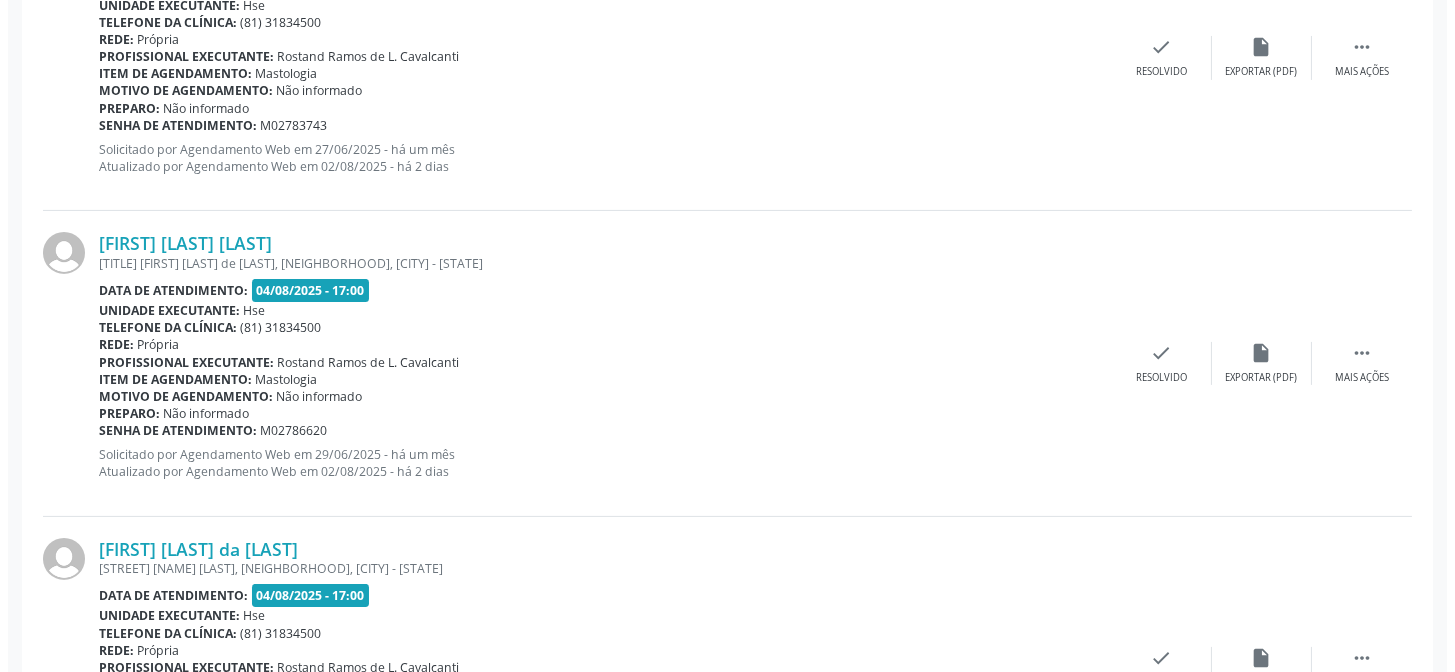 scroll, scrollTop: 1289, scrollLeft: 0, axis: vertical 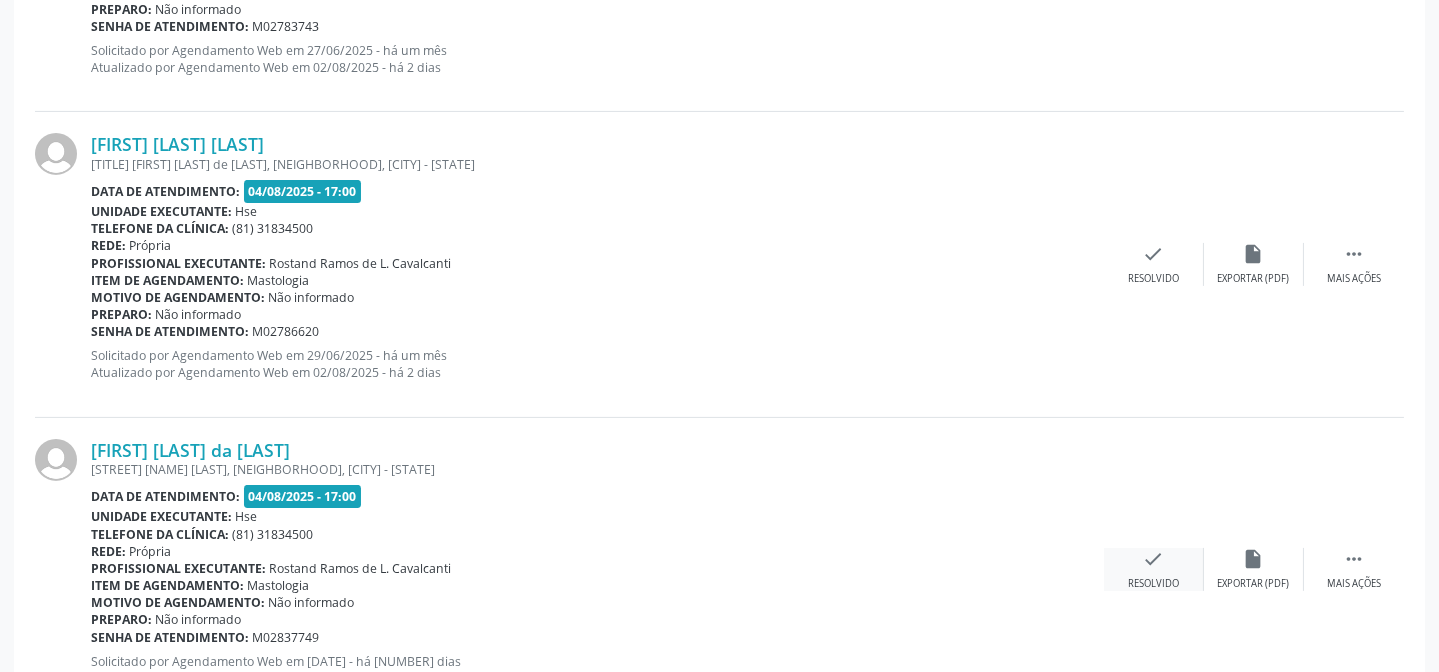 click on "Resolvido" at bounding box center [1153, 584] 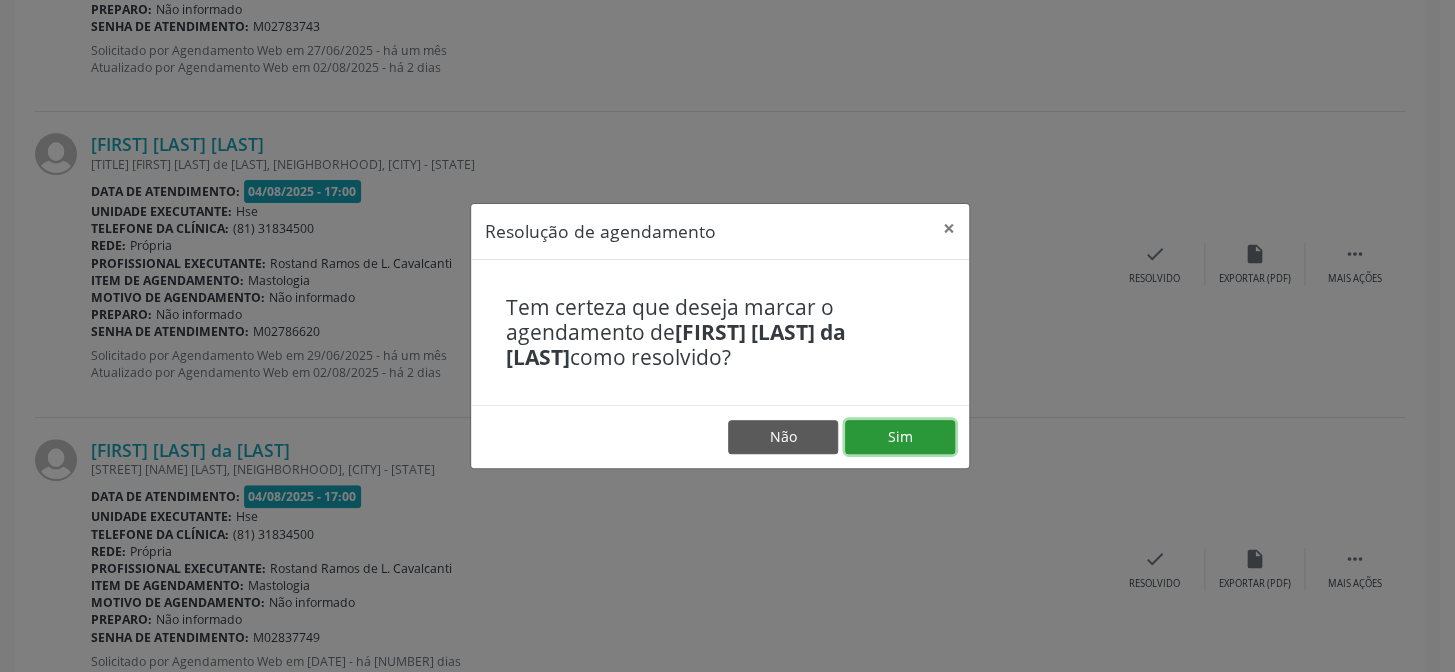click on "Sim" at bounding box center (900, 437) 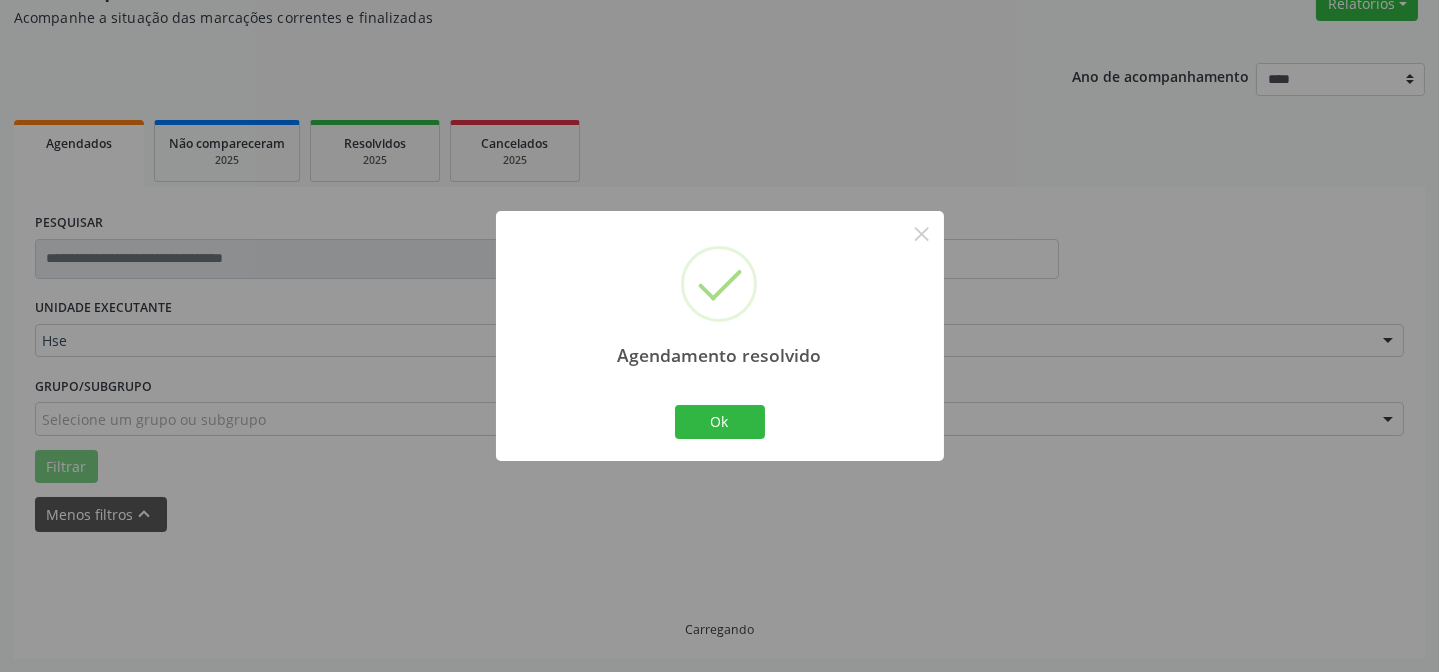 scroll, scrollTop: 1289, scrollLeft: 0, axis: vertical 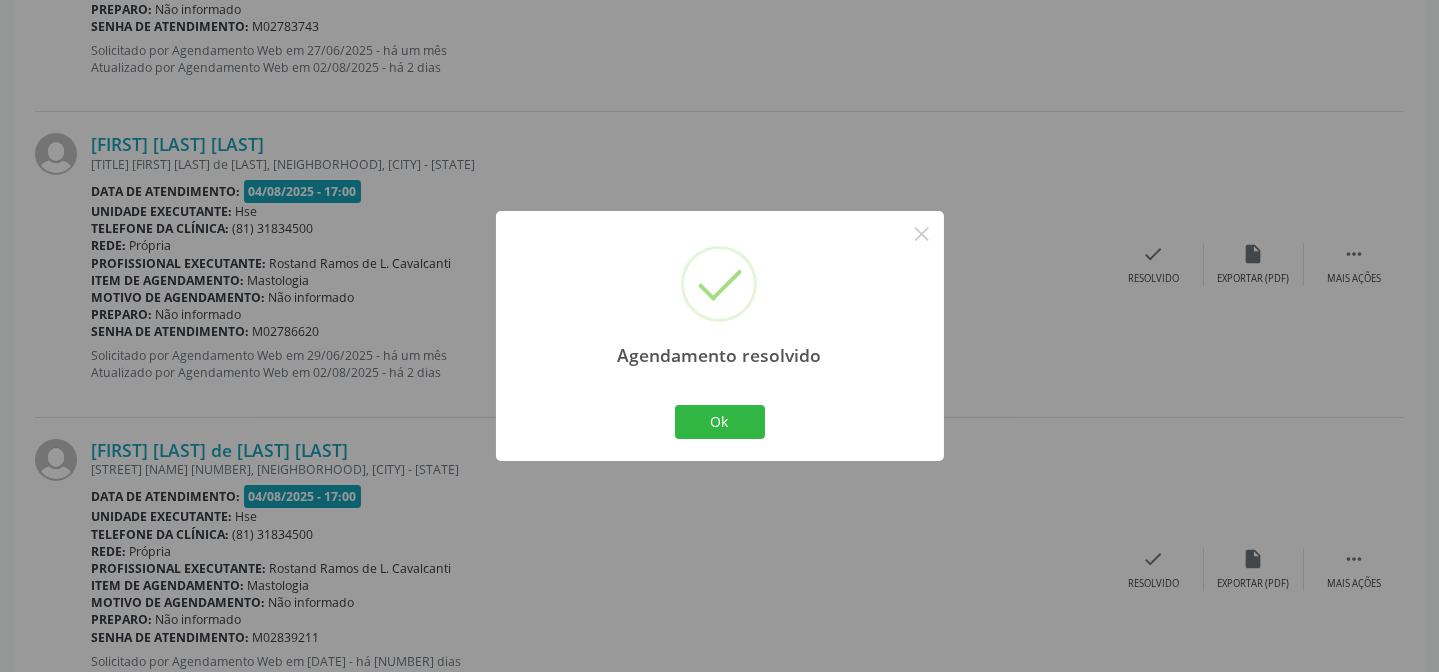 click on "Ok Cancel" at bounding box center (719, 422) 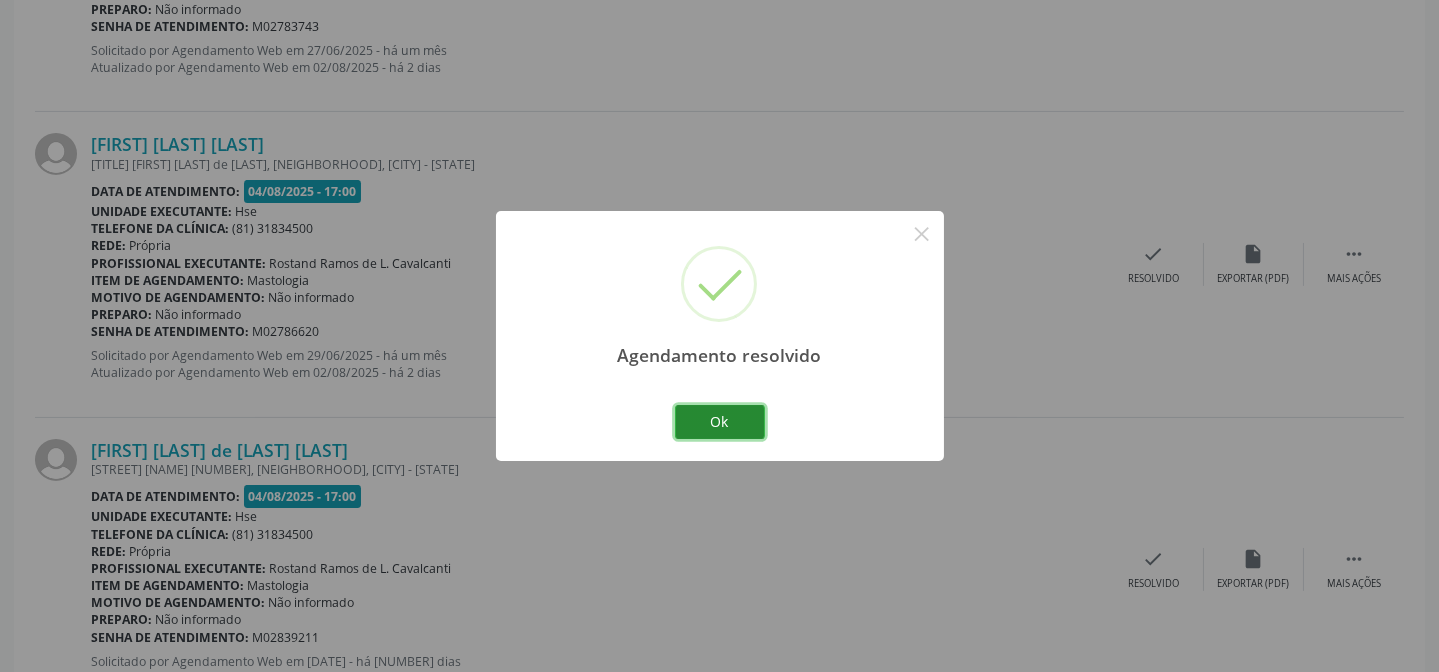 click on "Ok" at bounding box center [720, 422] 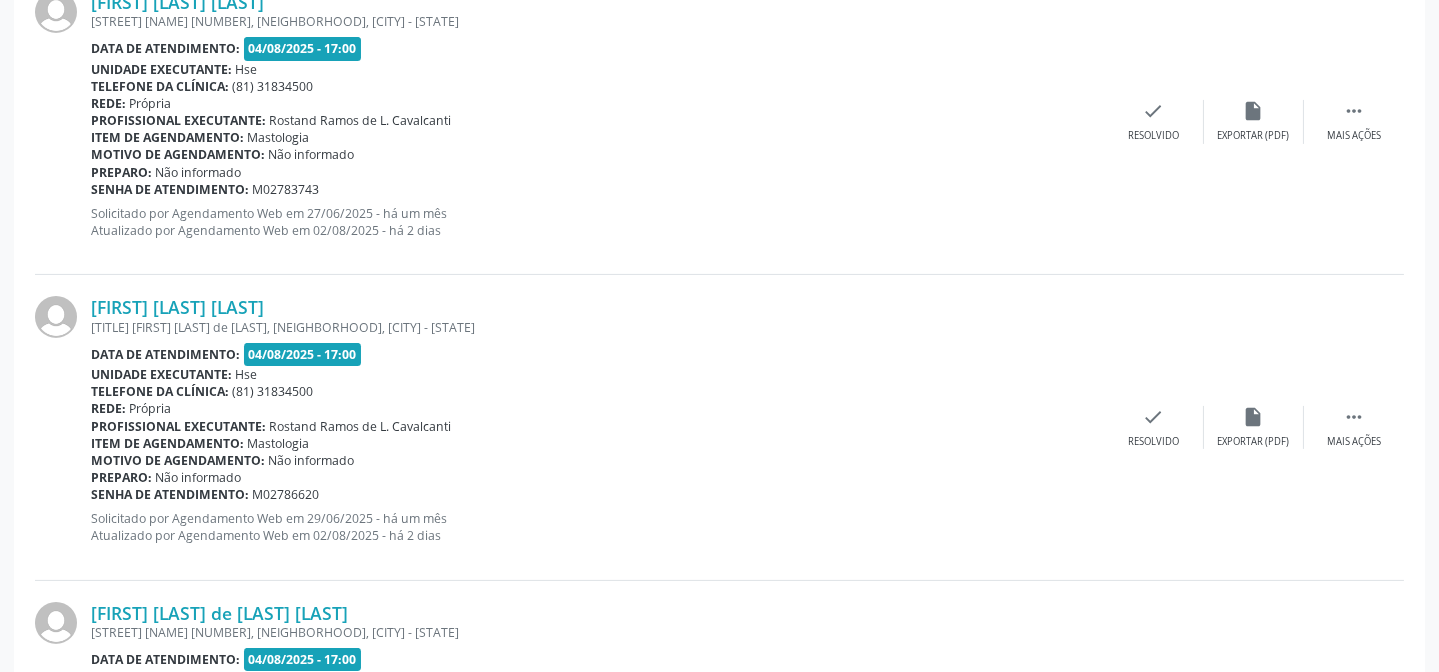scroll, scrollTop: 586, scrollLeft: 0, axis: vertical 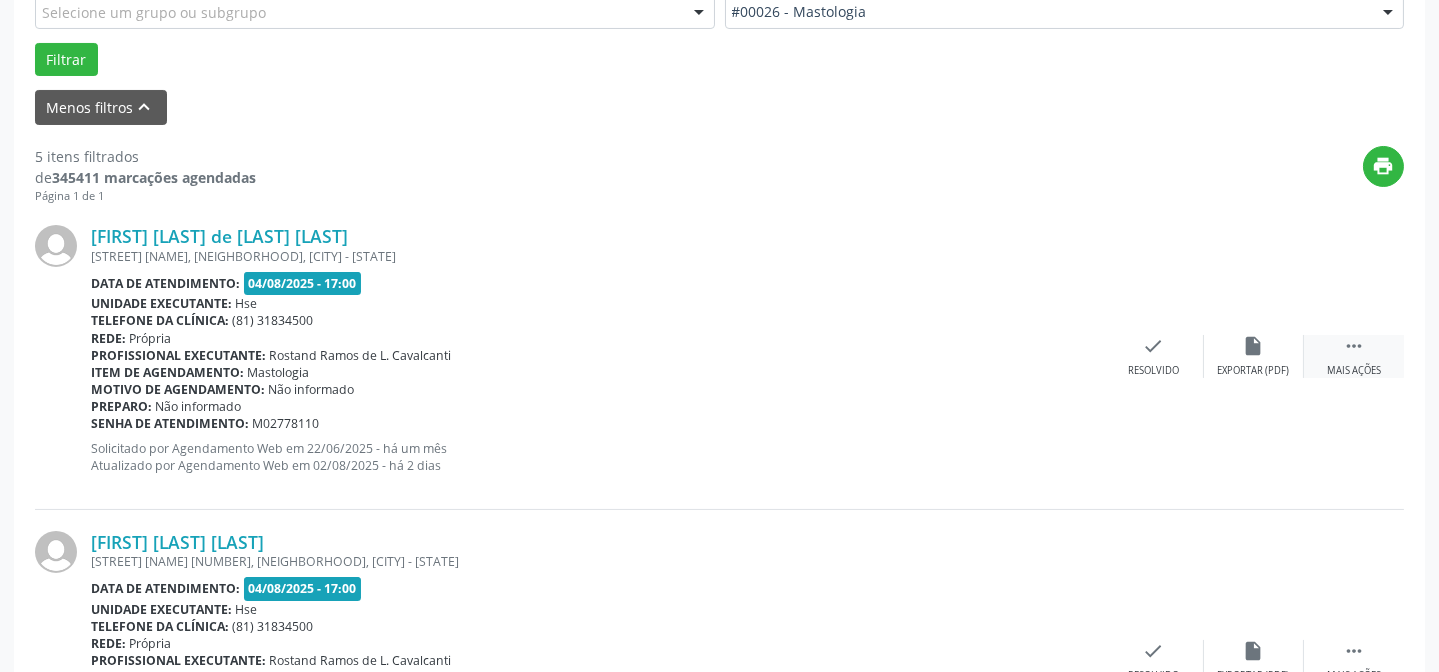 drag, startPoint x: 1380, startPoint y: 350, endPoint x: 1385, endPoint y: 362, distance: 13 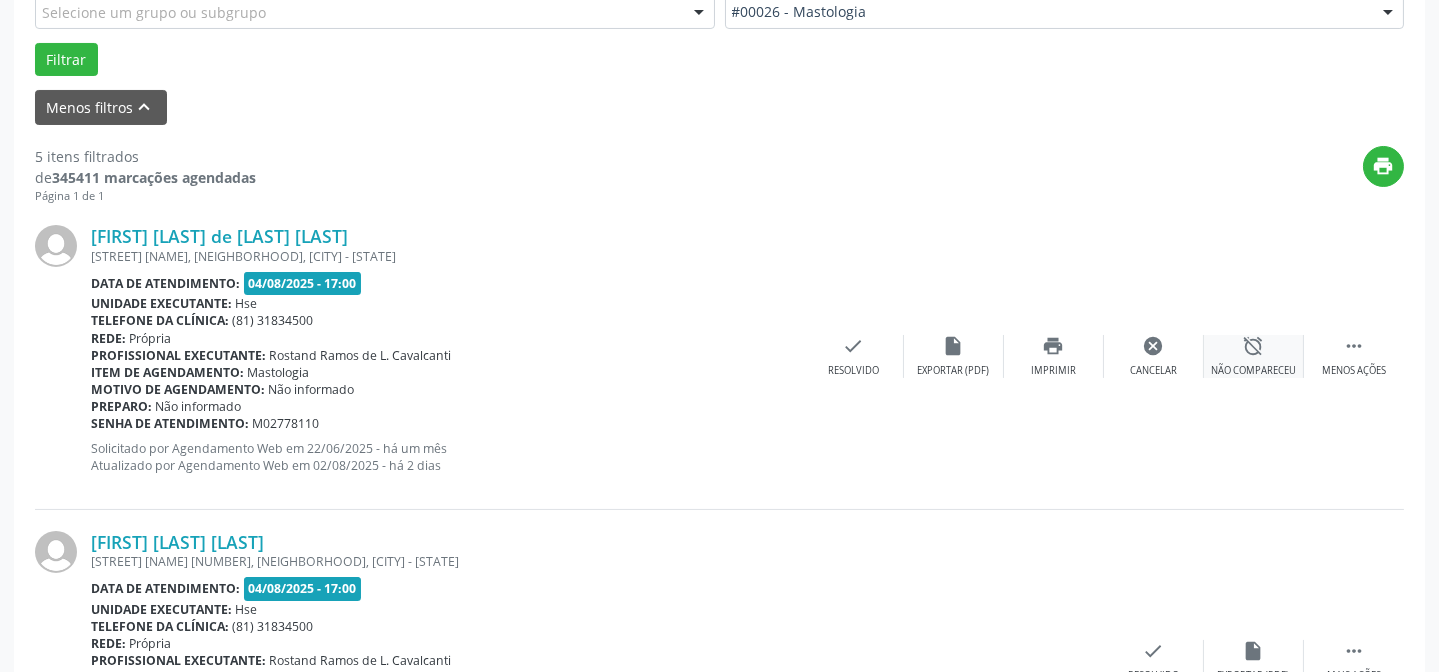 click on "alarm_off
Não compareceu" at bounding box center (1254, 356) 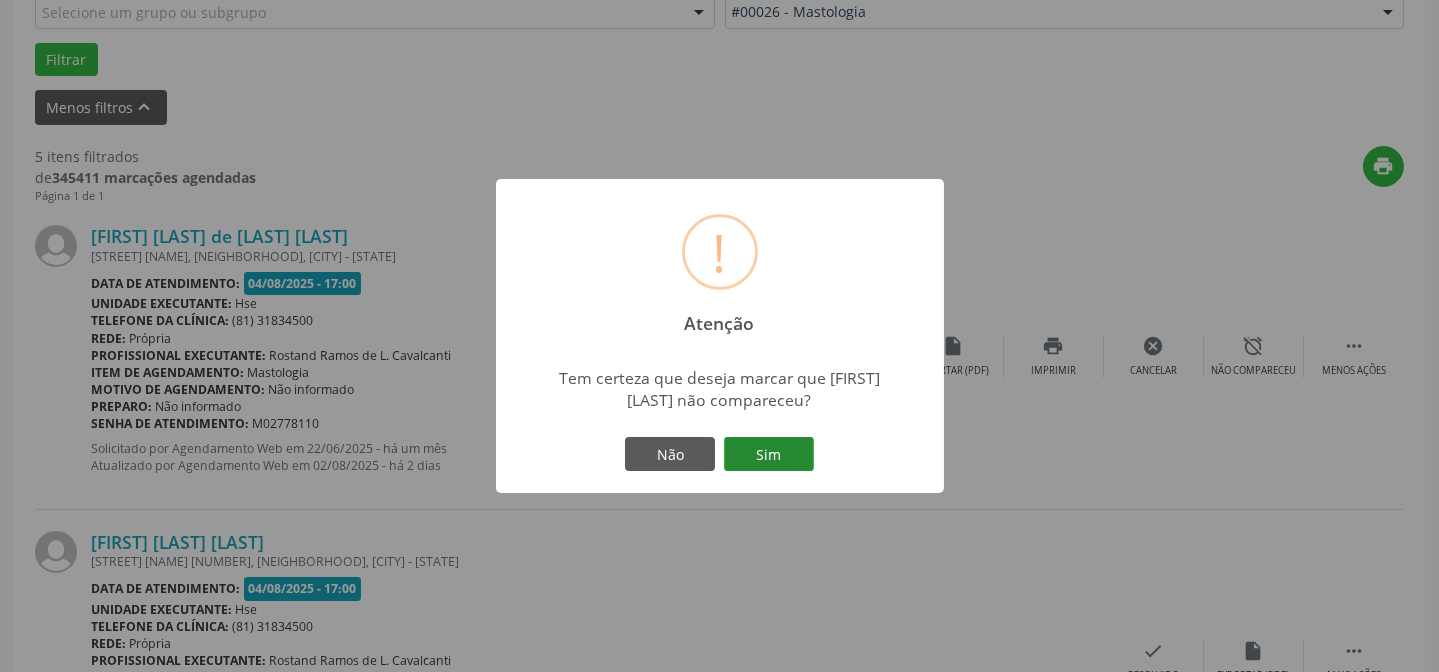 click on "Sim" at bounding box center [769, 454] 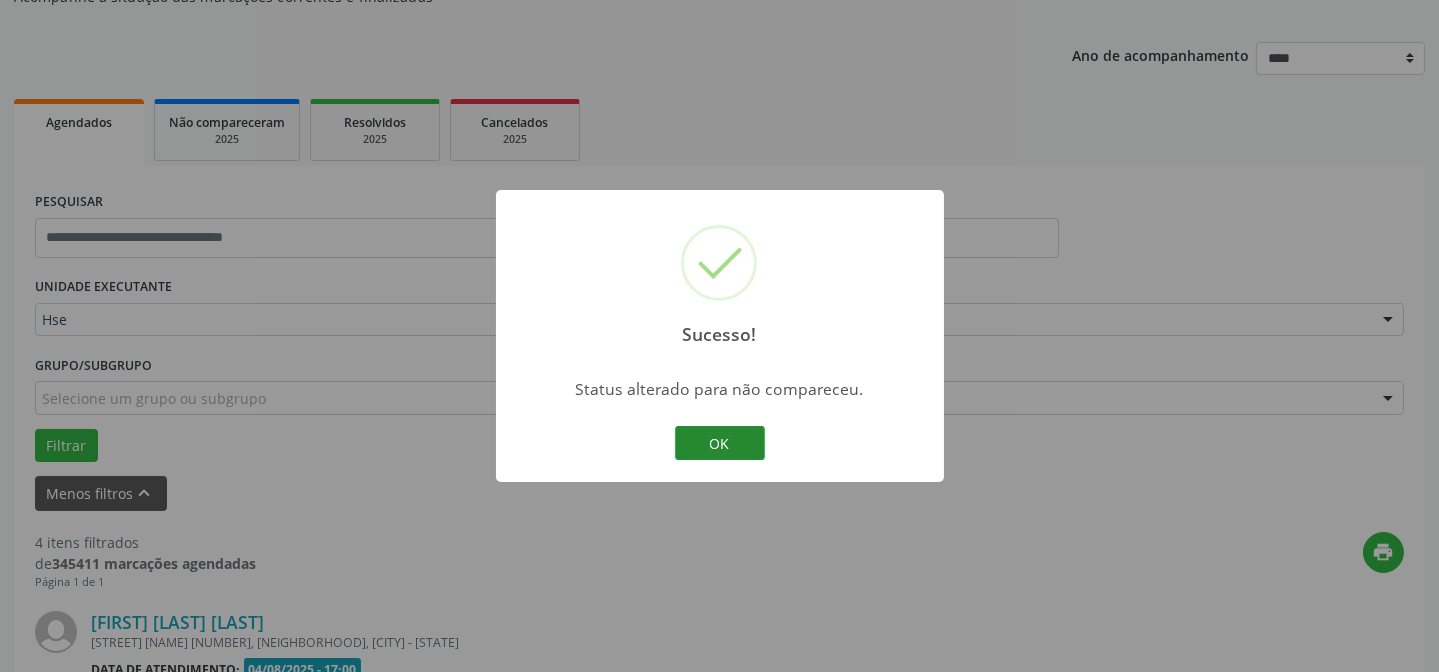 scroll, scrollTop: 586, scrollLeft: 0, axis: vertical 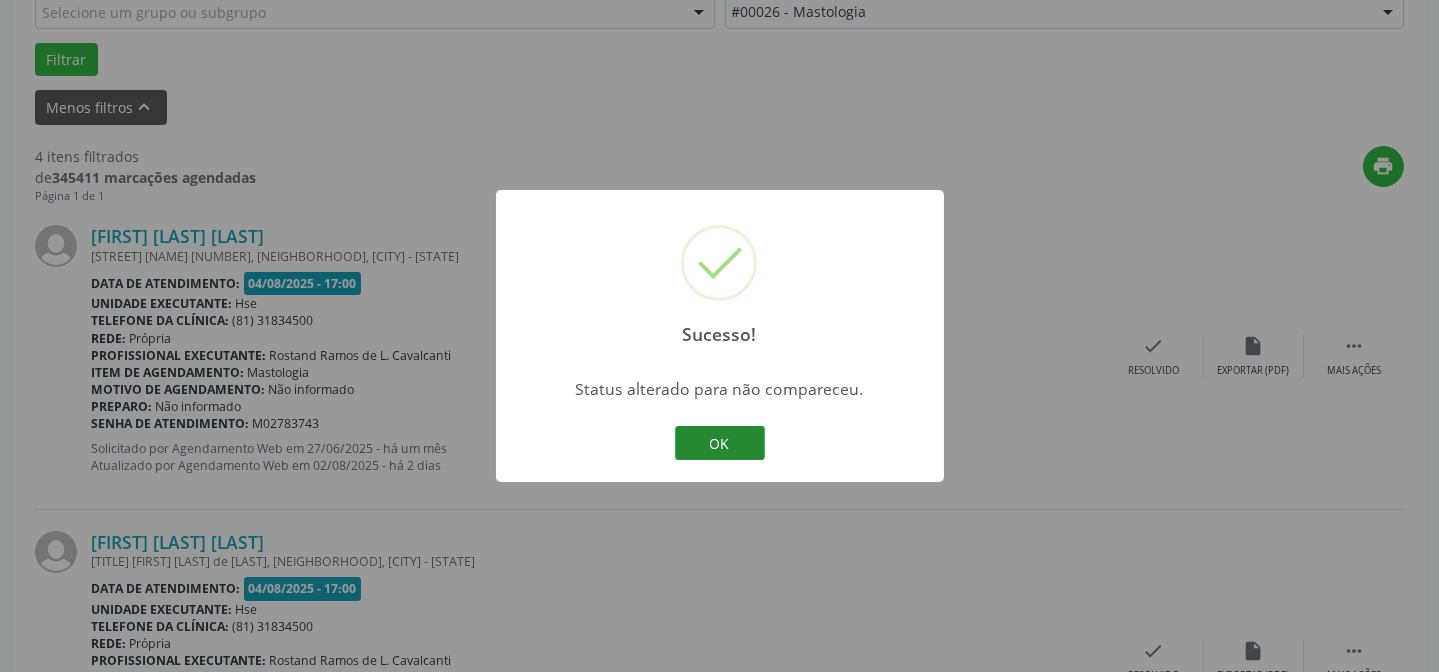 click on "OK" at bounding box center (720, 443) 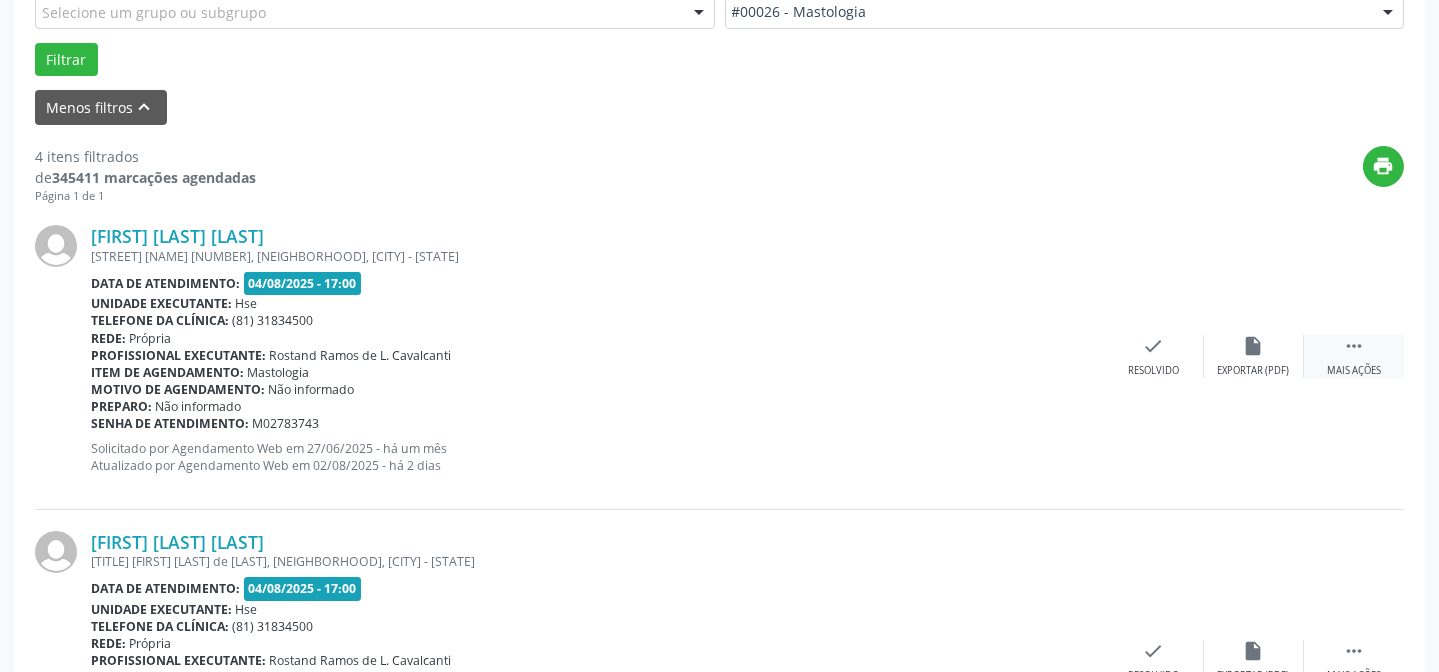 drag, startPoint x: 1329, startPoint y: 354, endPoint x: 1318, endPoint y: 364, distance: 14.866069 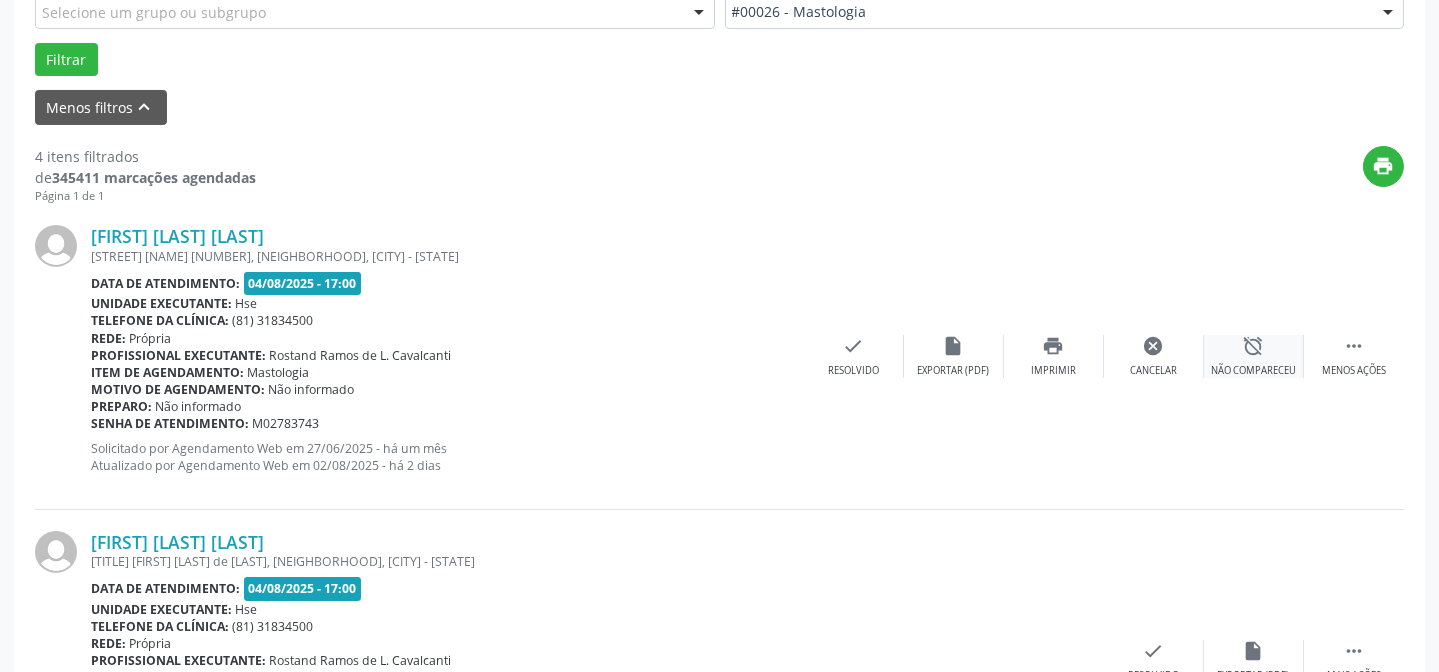 click on "alarm_off
Não compareceu" at bounding box center [1254, 356] 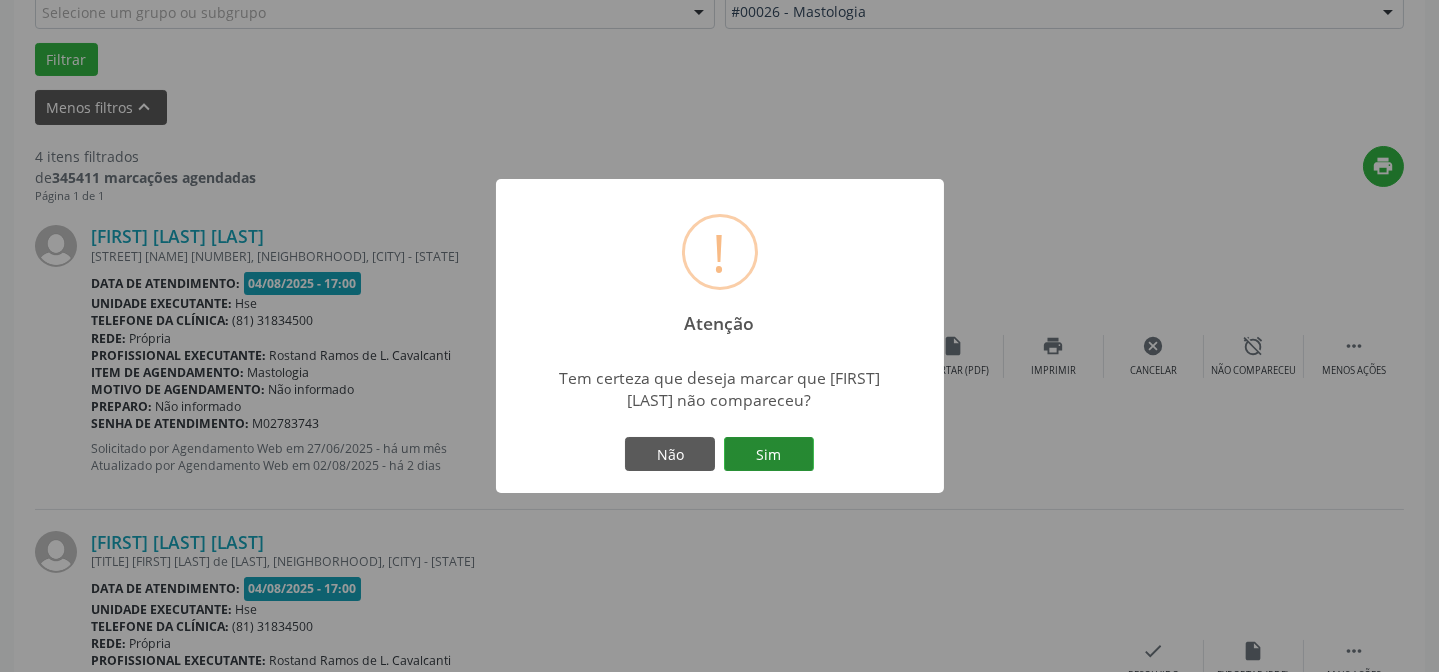 click on "Sim" at bounding box center [769, 454] 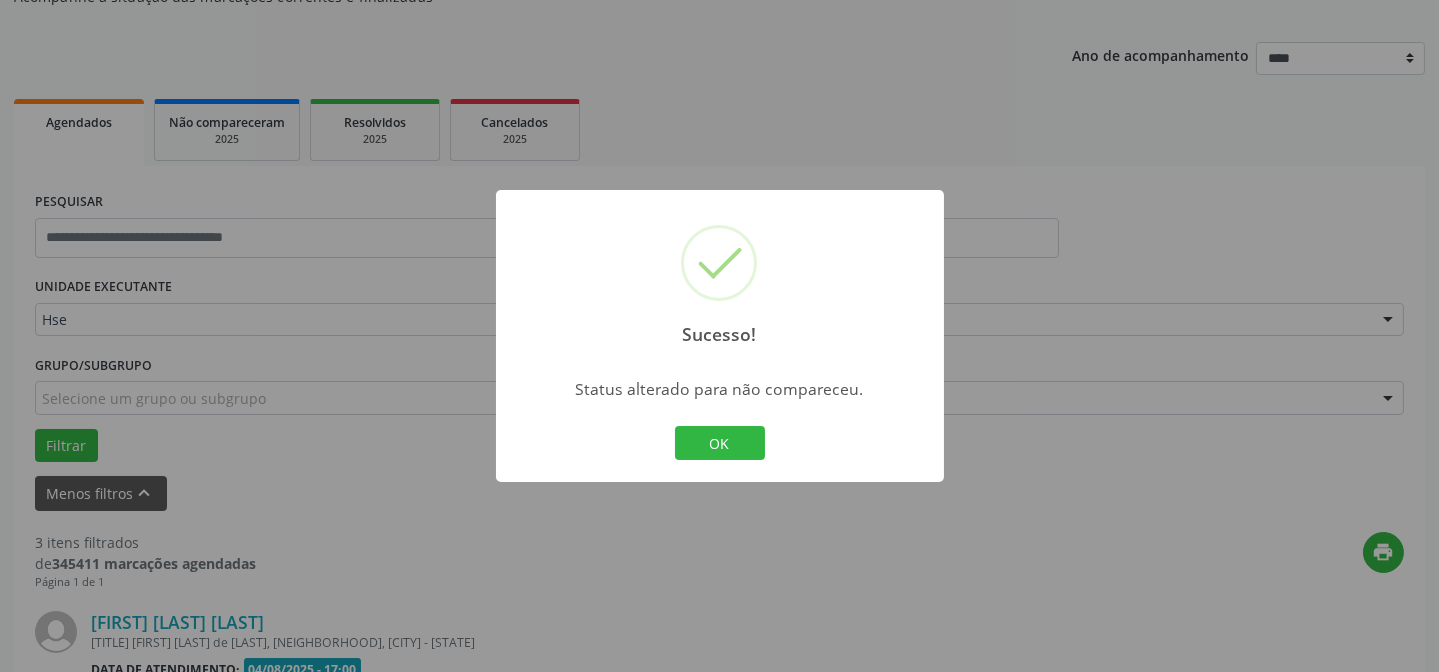 scroll, scrollTop: 586, scrollLeft: 0, axis: vertical 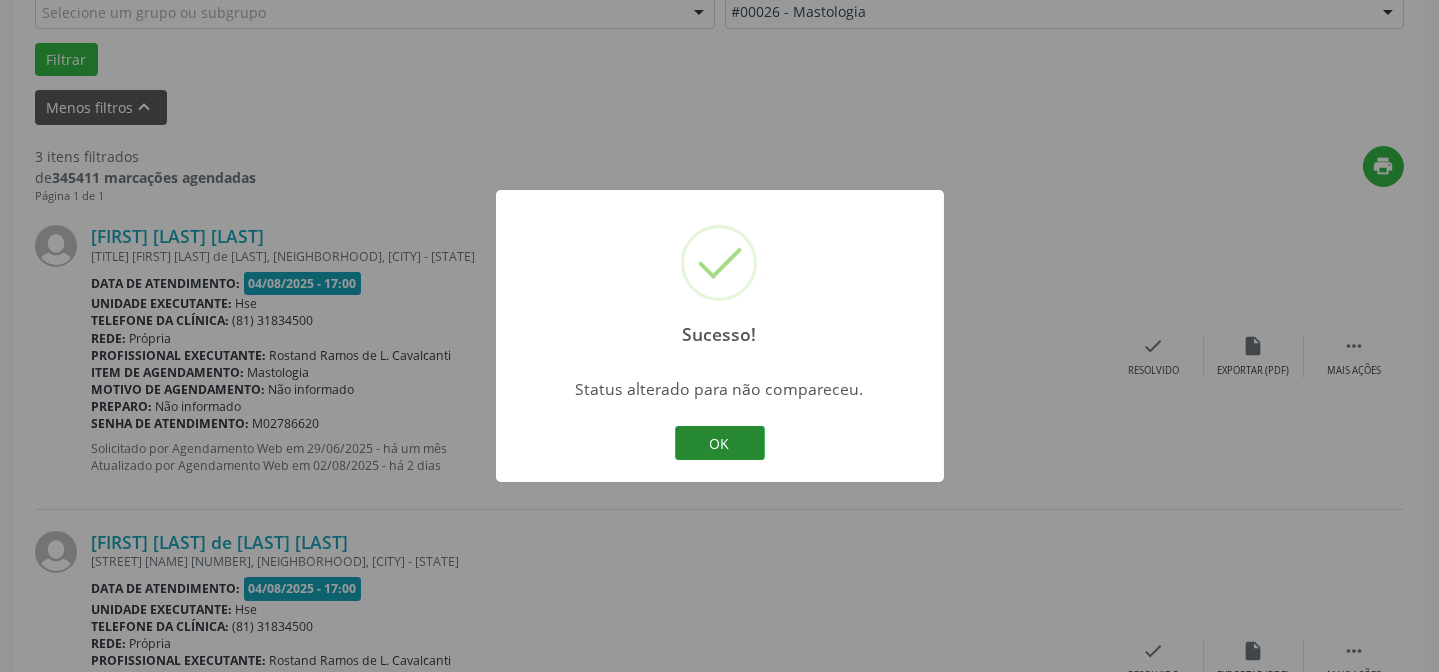 click on "OK" at bounding box center (720, 443) 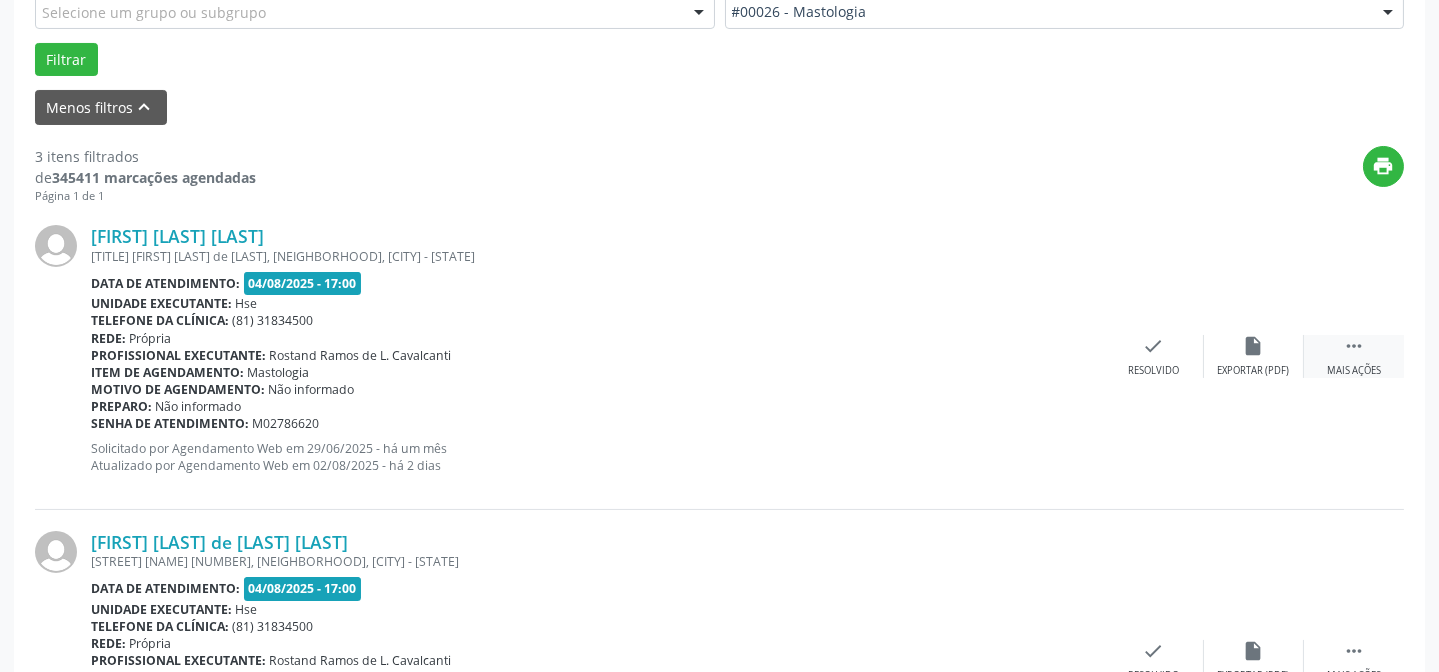 click on "
Mais ações" at bounding box center (1354, 356) 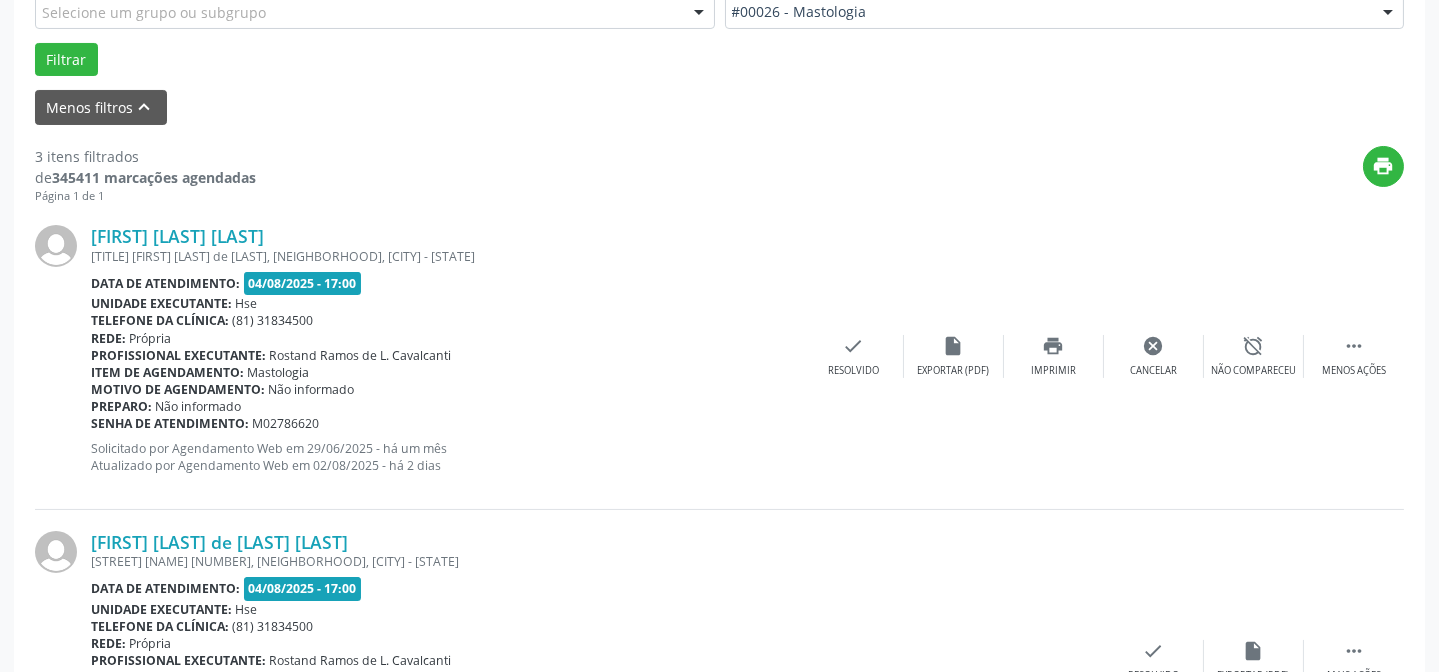click on "[FIRST] [LAST] de [LAST] [LAST]" at bounding box center [597, 542] 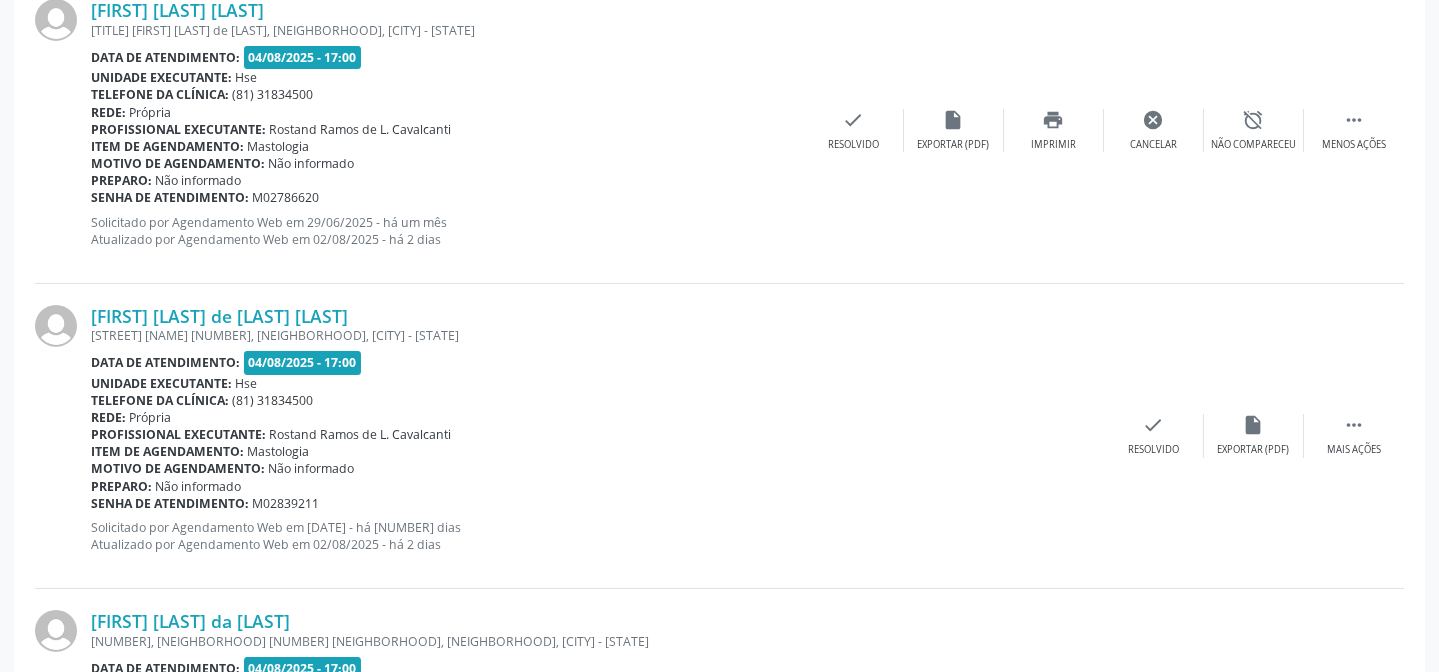 scroll, scrollTop: 1067, scrollLeft: 0, axis: vertical 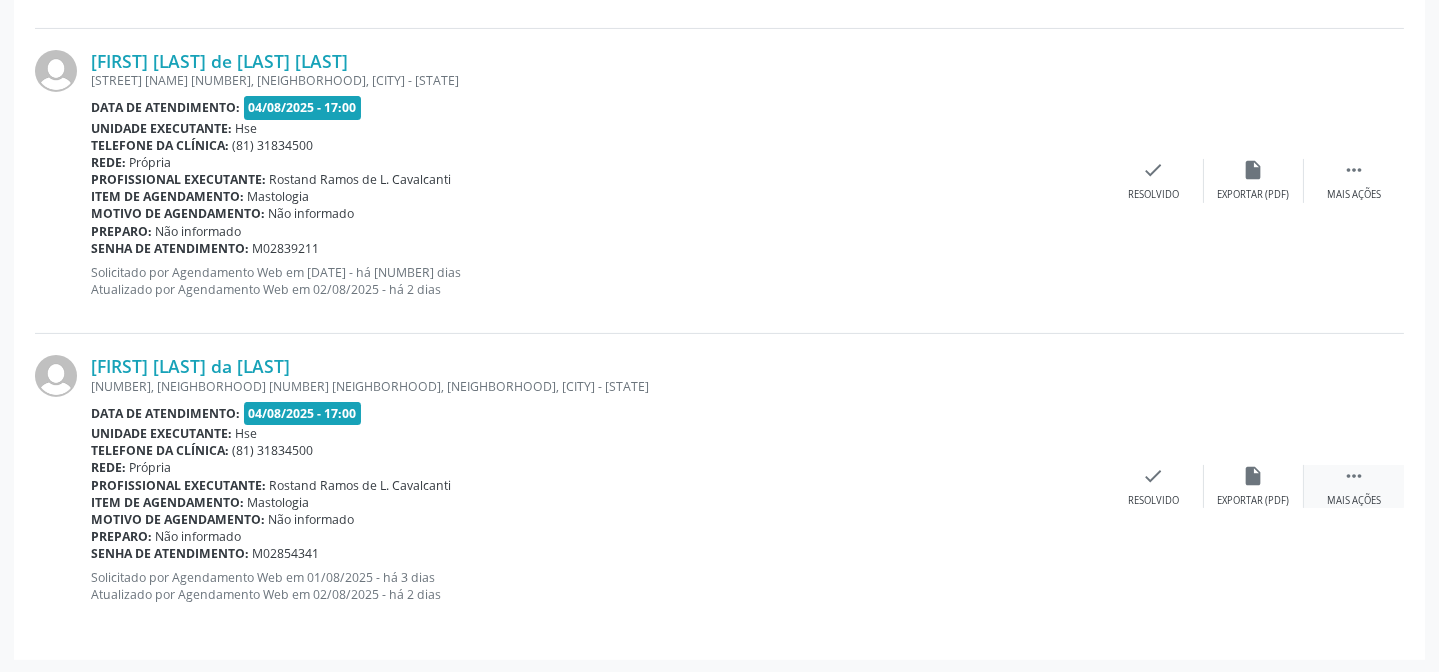 click on "
Mais ações" at bounding box center [1354, 486] 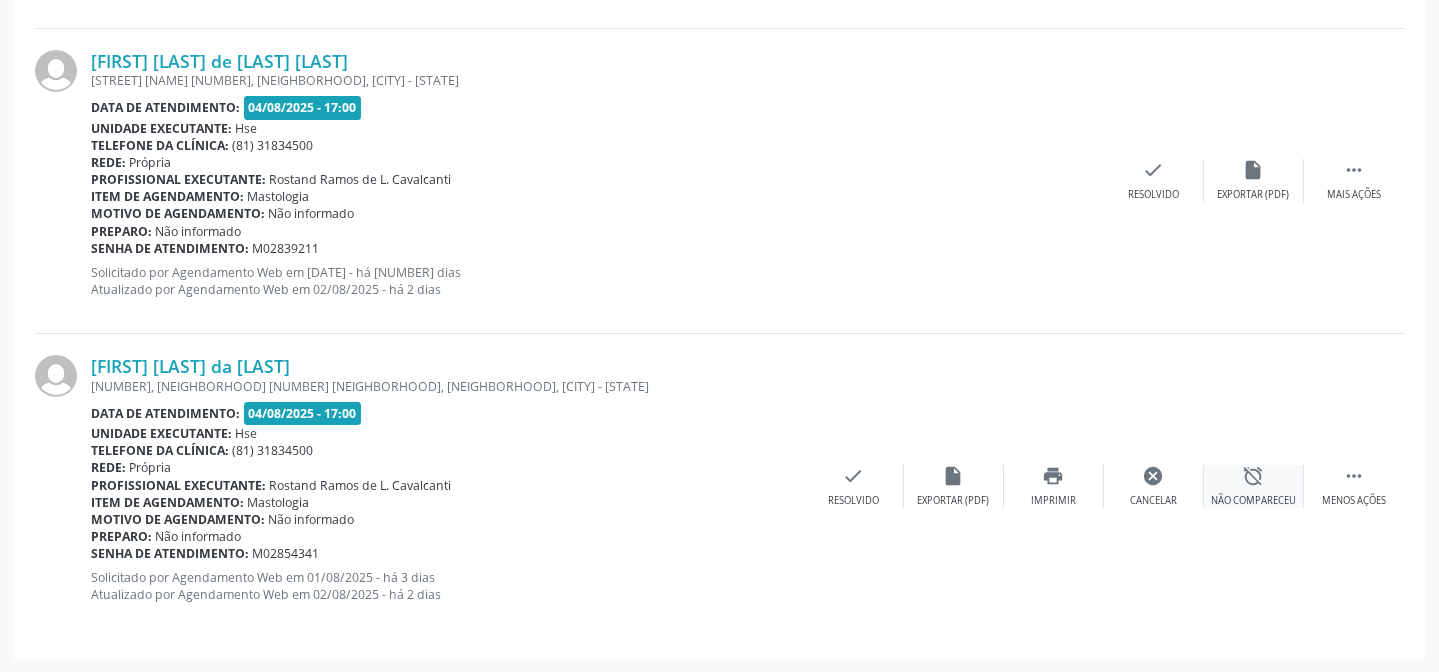 click on "alarm_off
Não compareceu" at bounding box center [1254, 486] 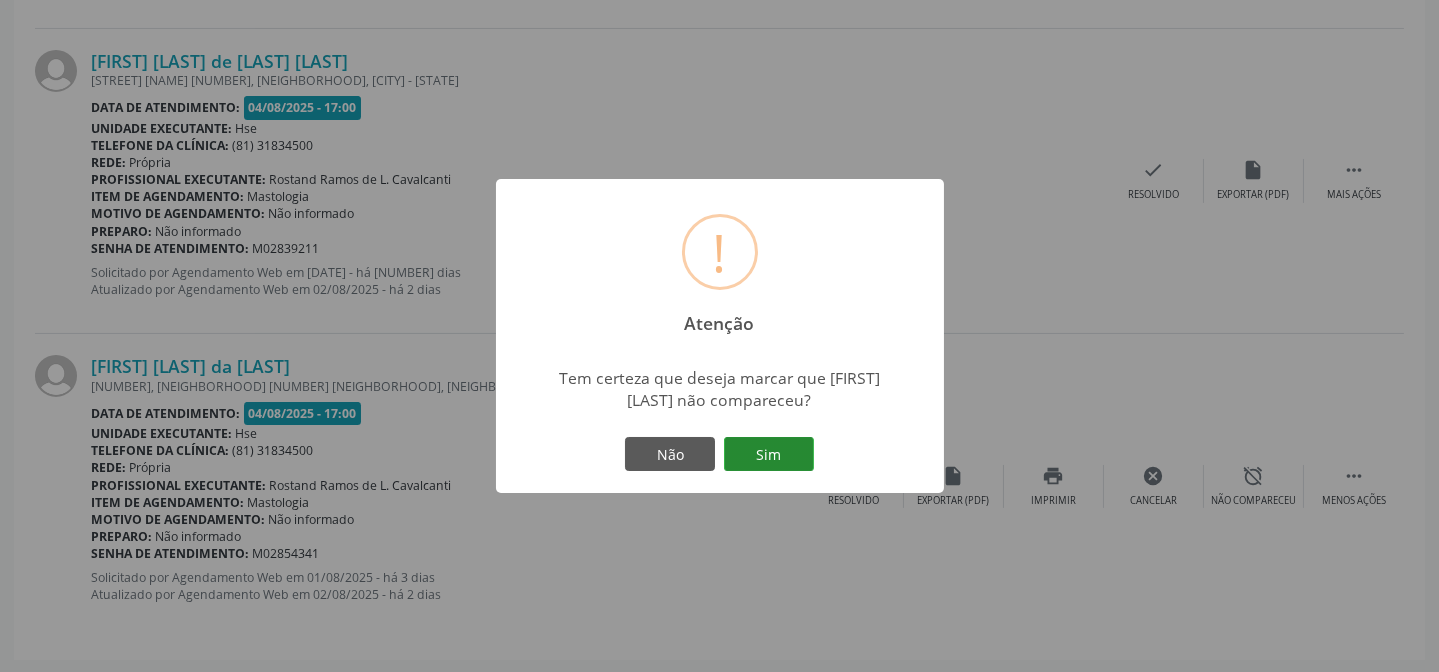 click on "Sim" at bounding box center [769, 454] 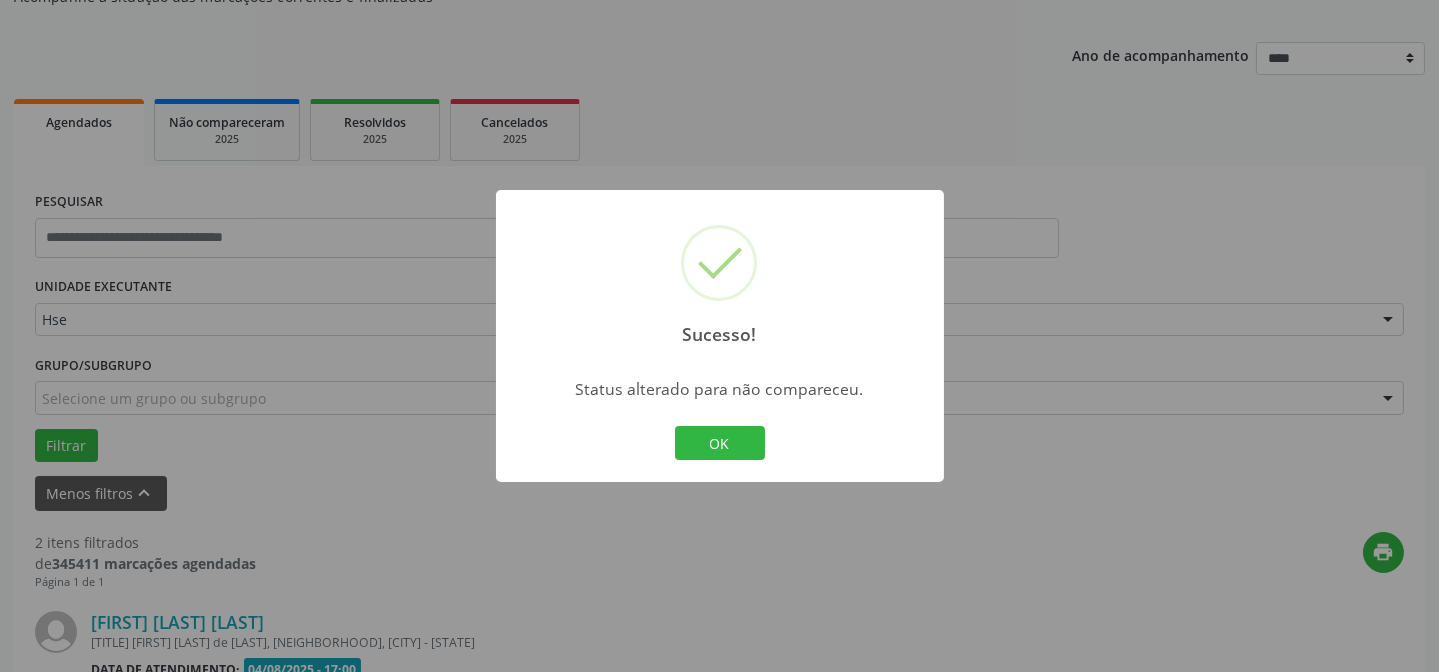 scroll, scrollTop: 761, scrollLeft: 0, axis: vertical 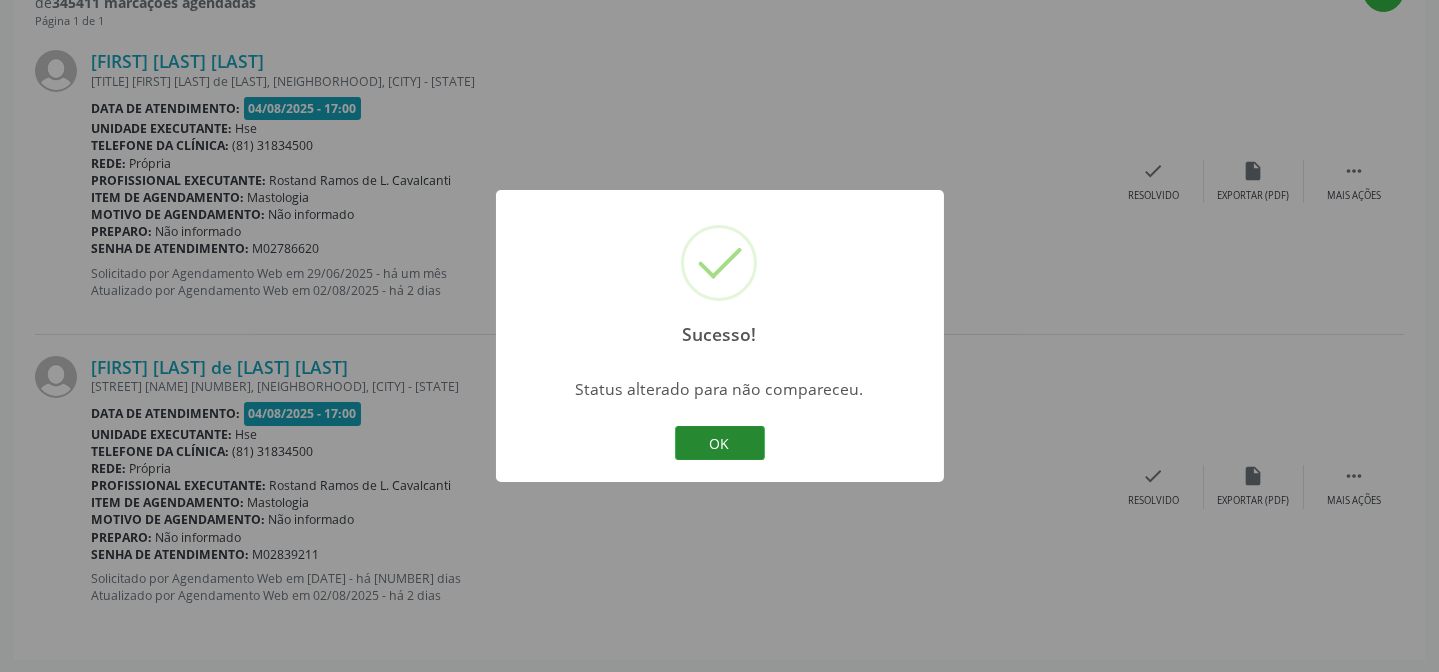 click on "OK" at bounding box center (720, 443) 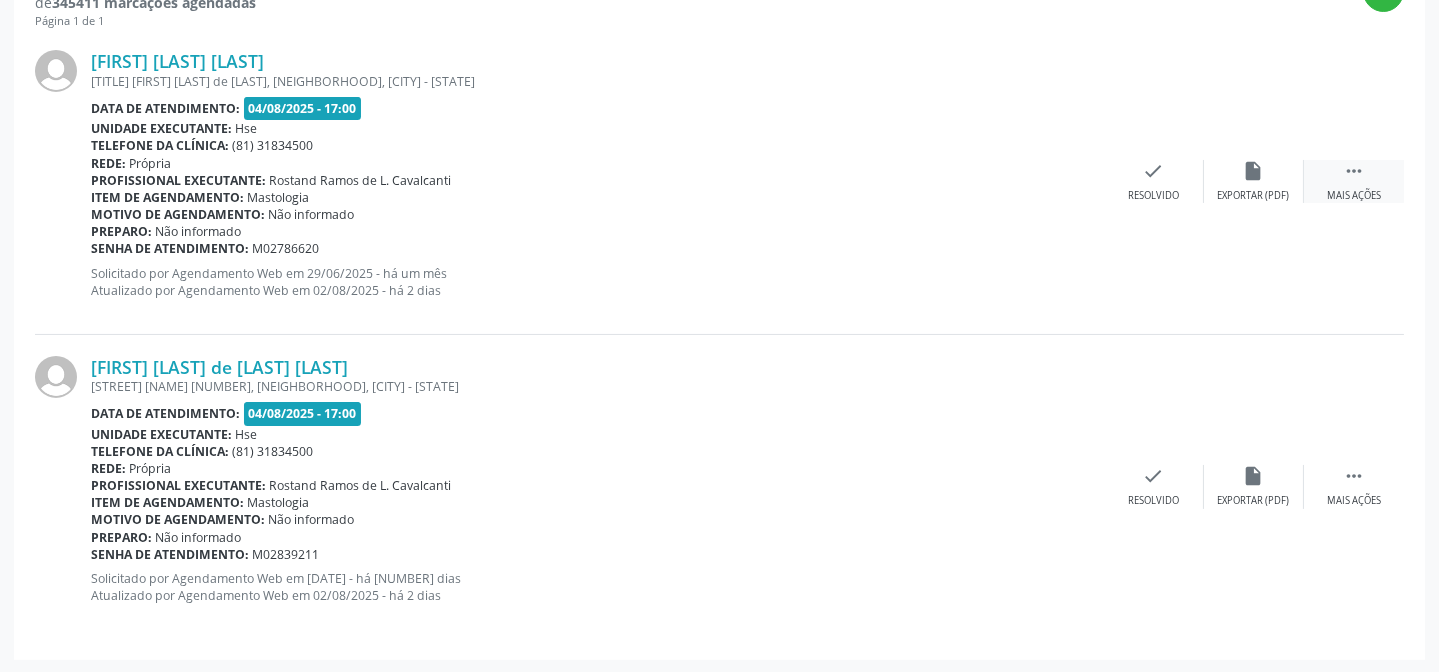 click on "Mais ações" at bounding box center (1354, 196) 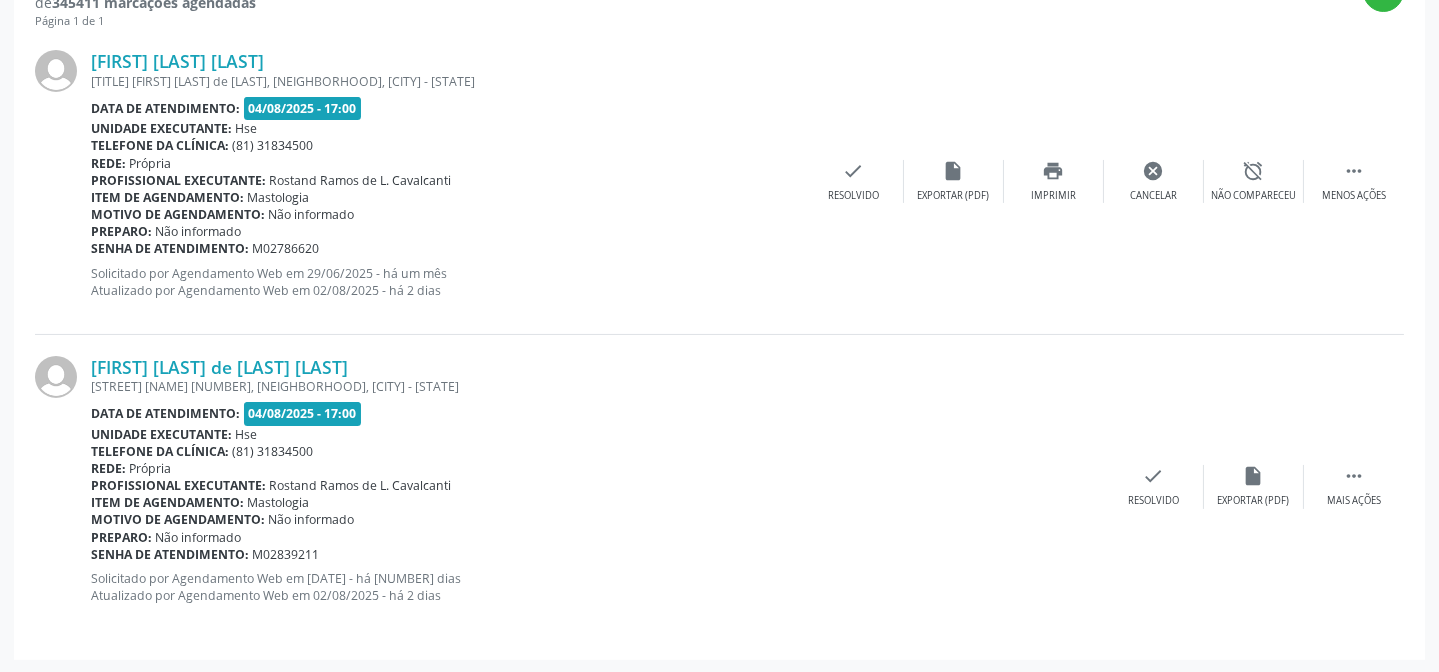 click on "Motivo de agendamento:
Não informado" at bounding box center [597, 519] 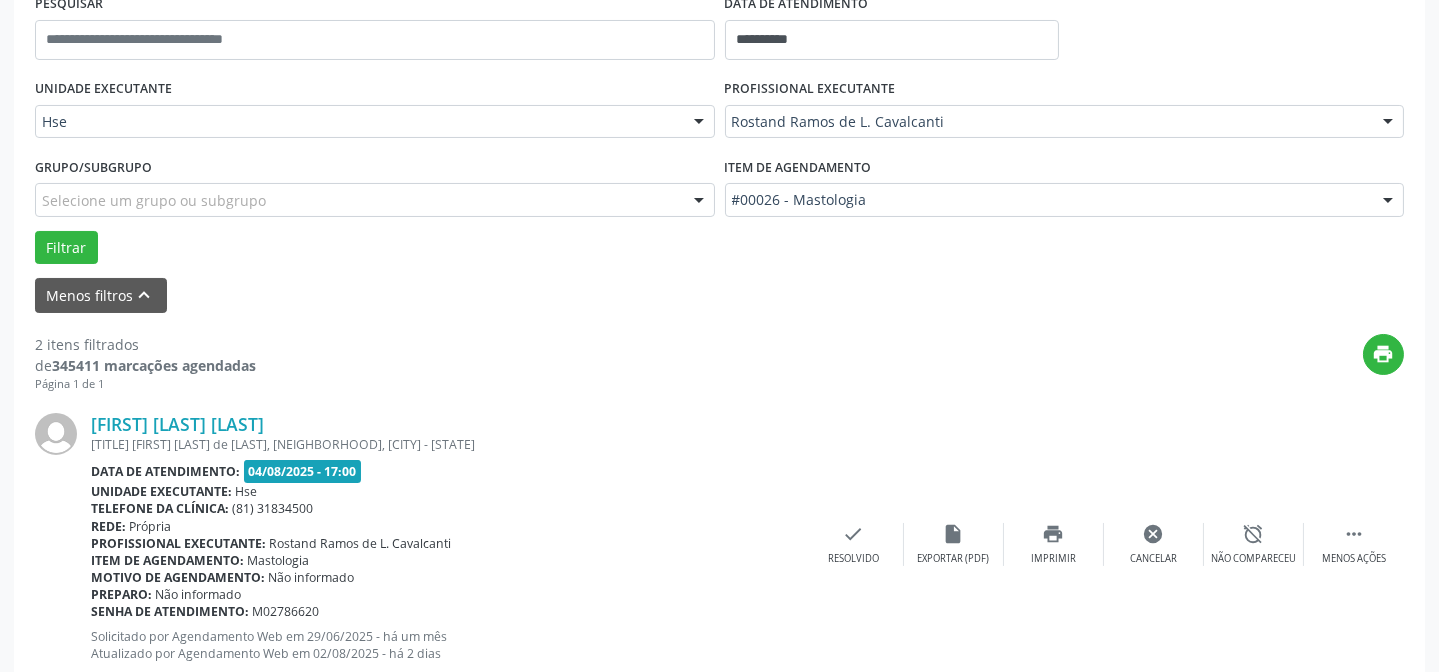 scroll, scrollTop: 761, scrollLeft: 0, axis: vertical 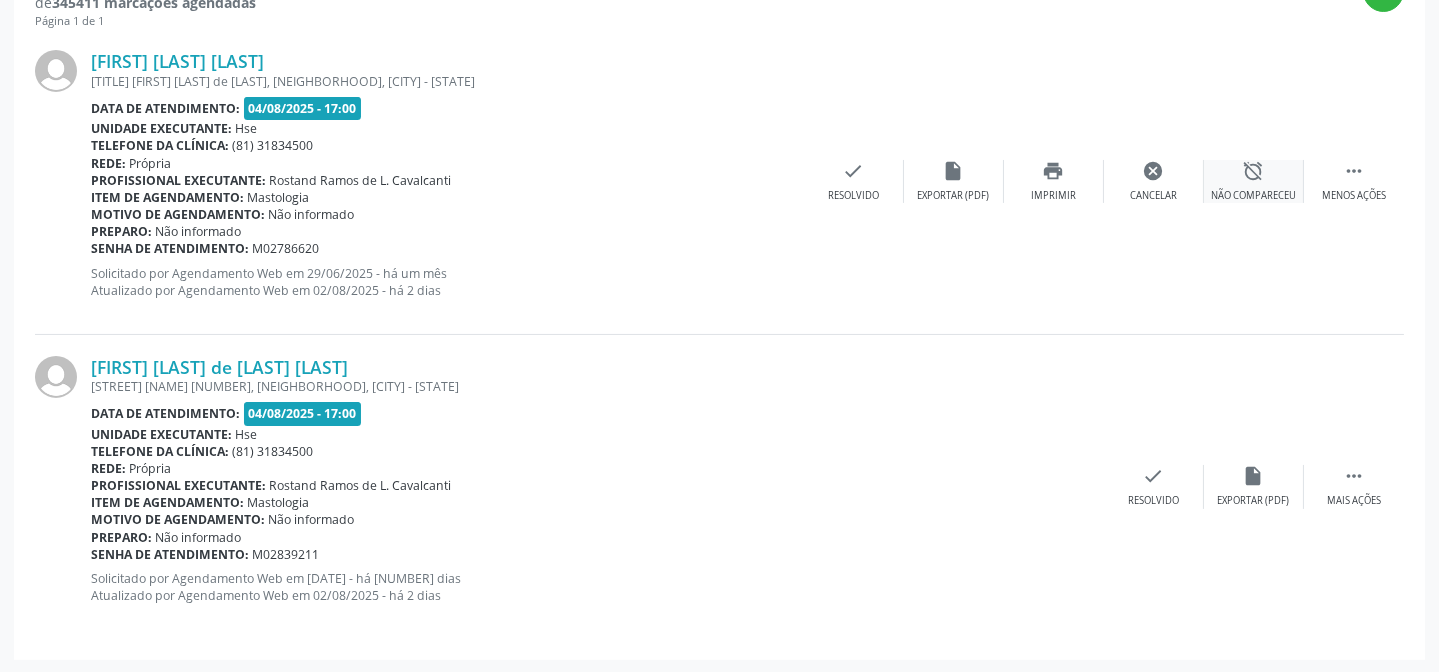 click on "alarm_off
Não compareceu" at bounding box center (1254, 181) 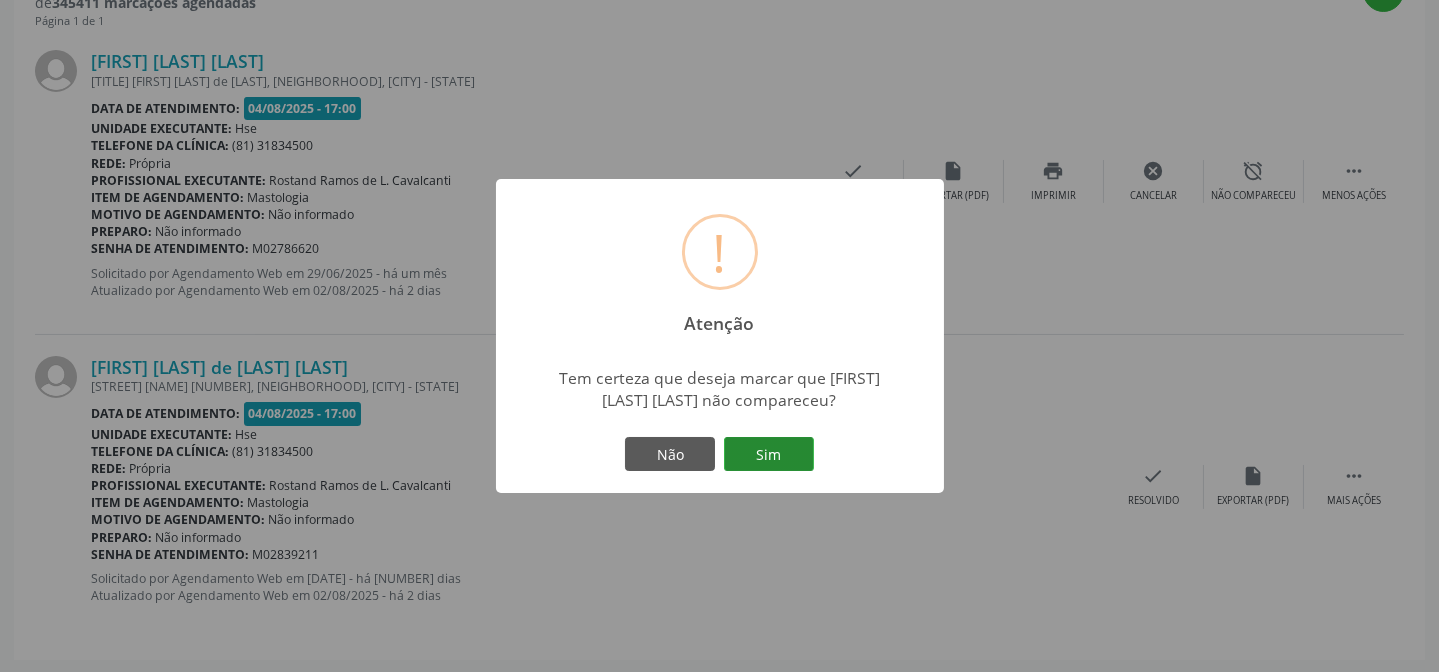 click on "Sim" at bounding box center [769, 454] 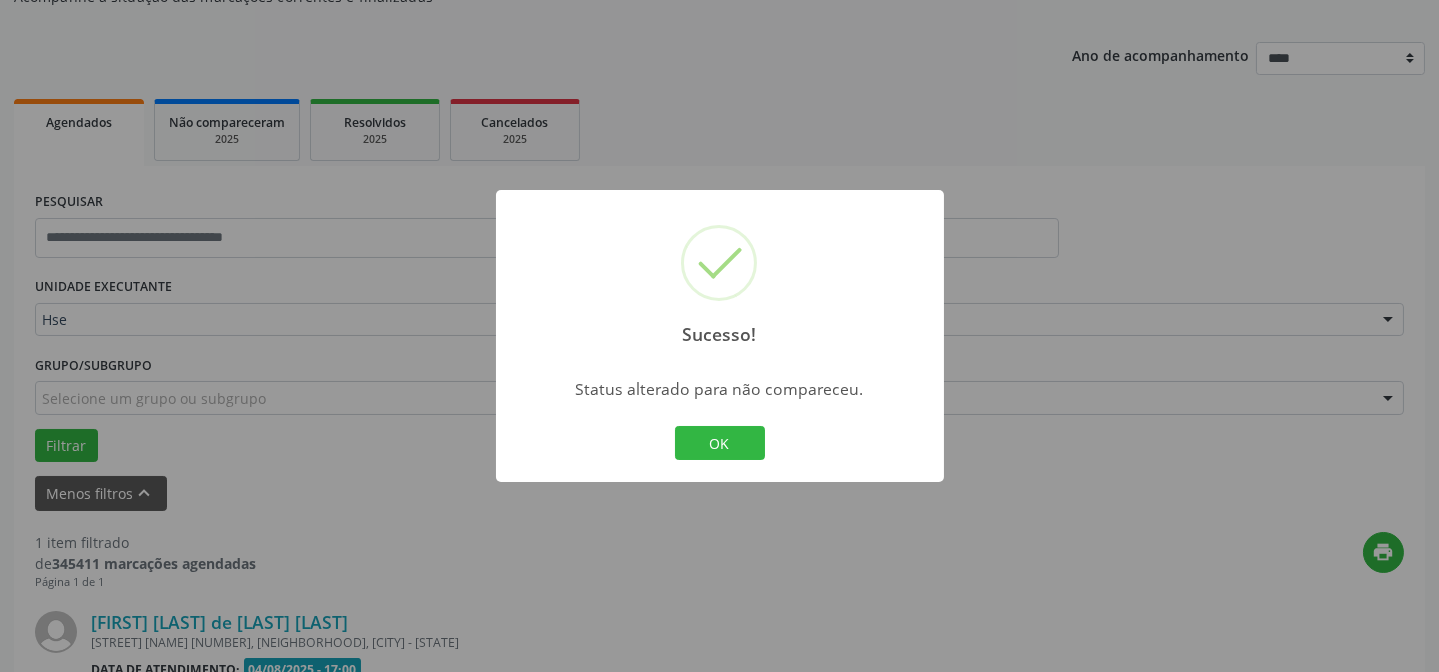 scroll, scrollTop: 457, scrollLeft: 0, axis: vertical 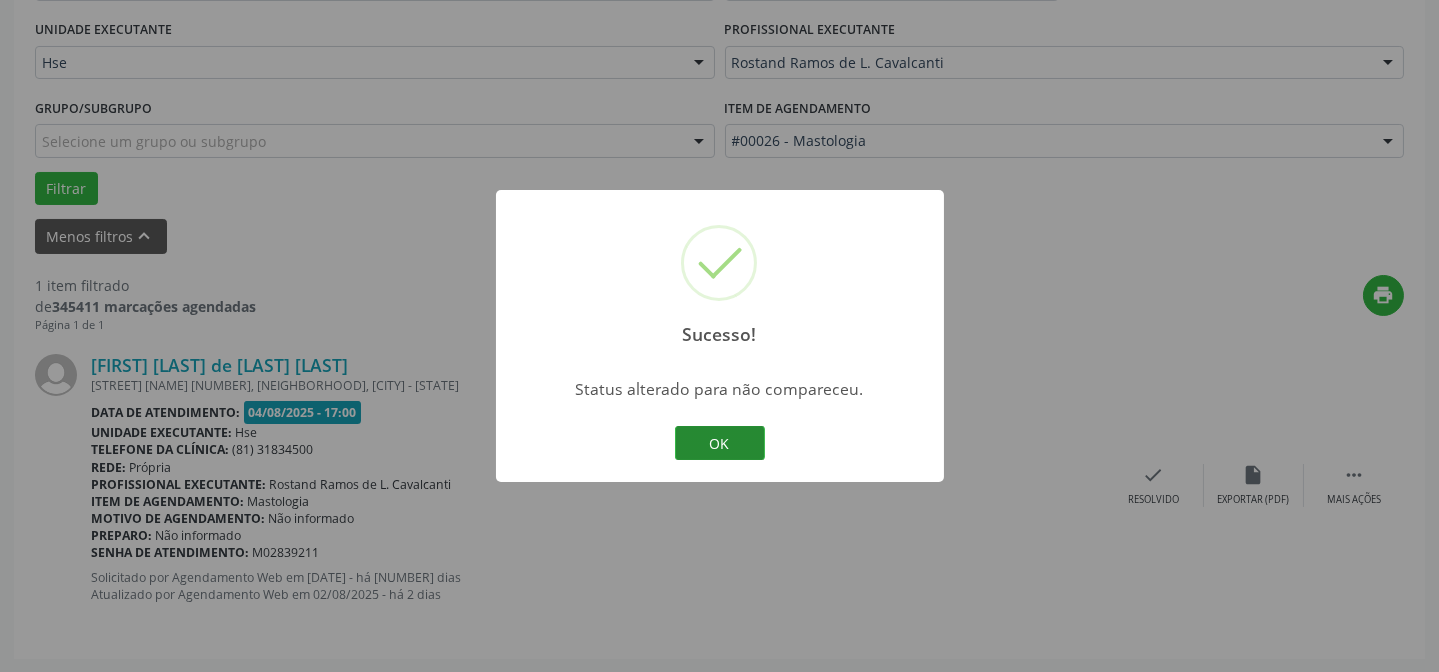click on "OK" at bounding box center (720, 443) 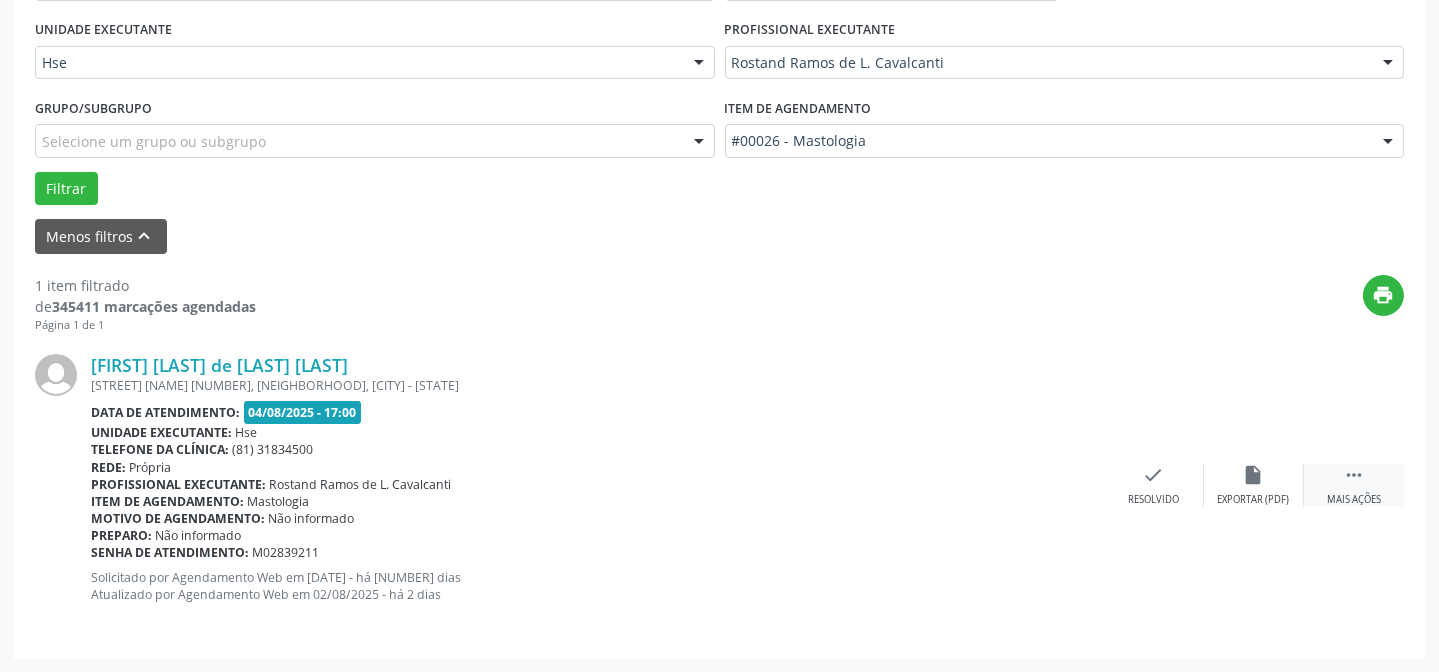 click on "" at bounding box center (1354, 475) 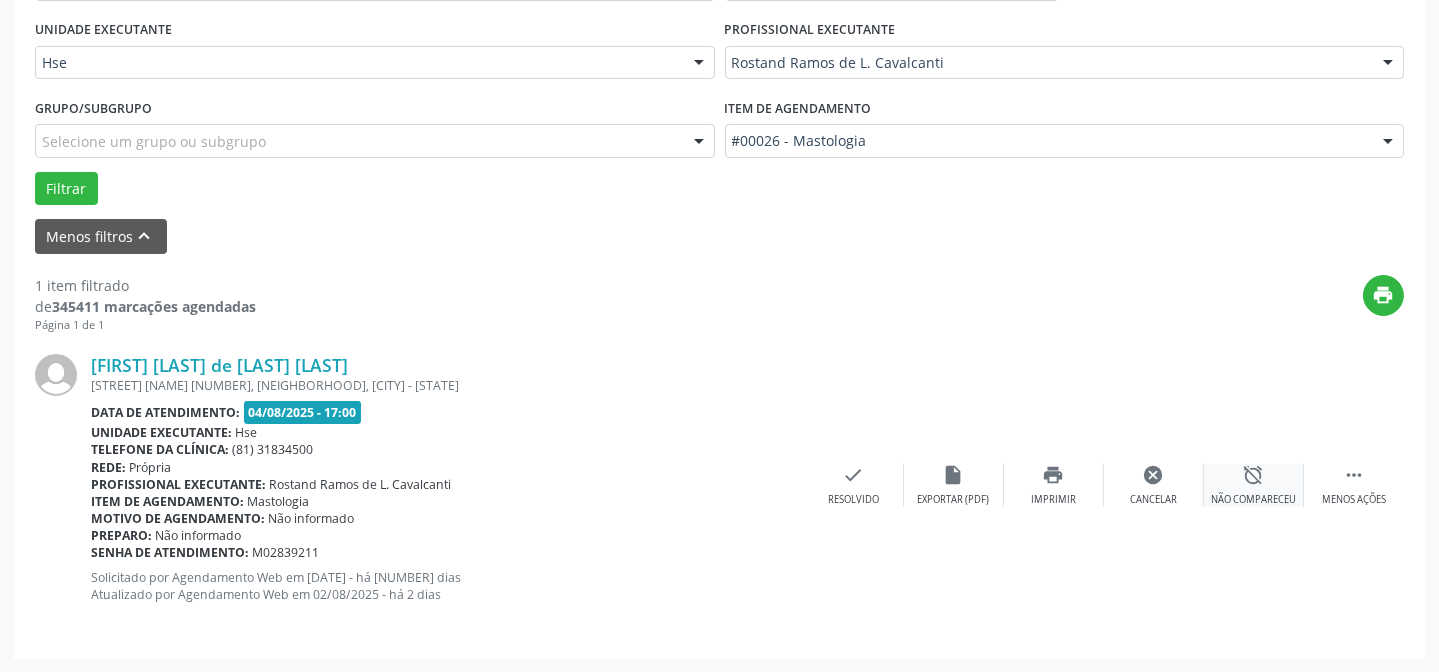 click on "Não compareceu" at bounding box center (1253, 500) 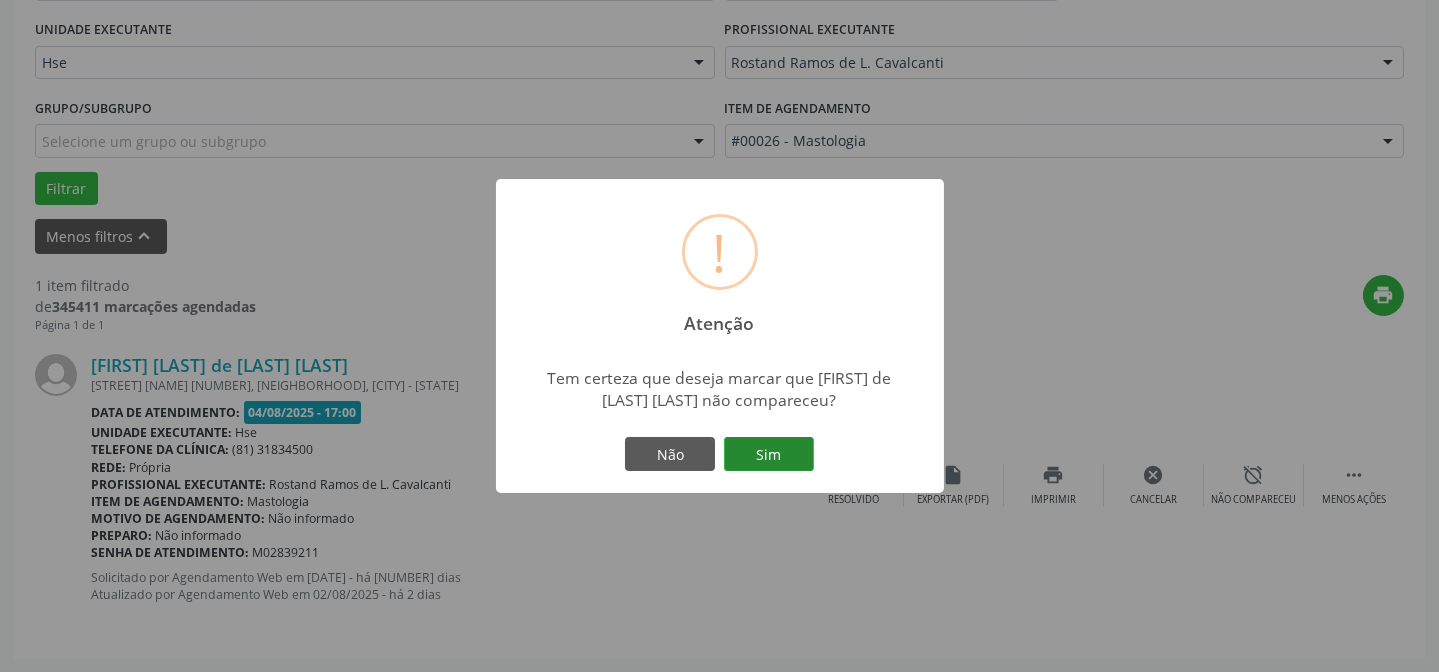 click on "Sim" at bounding box center [769, 454] 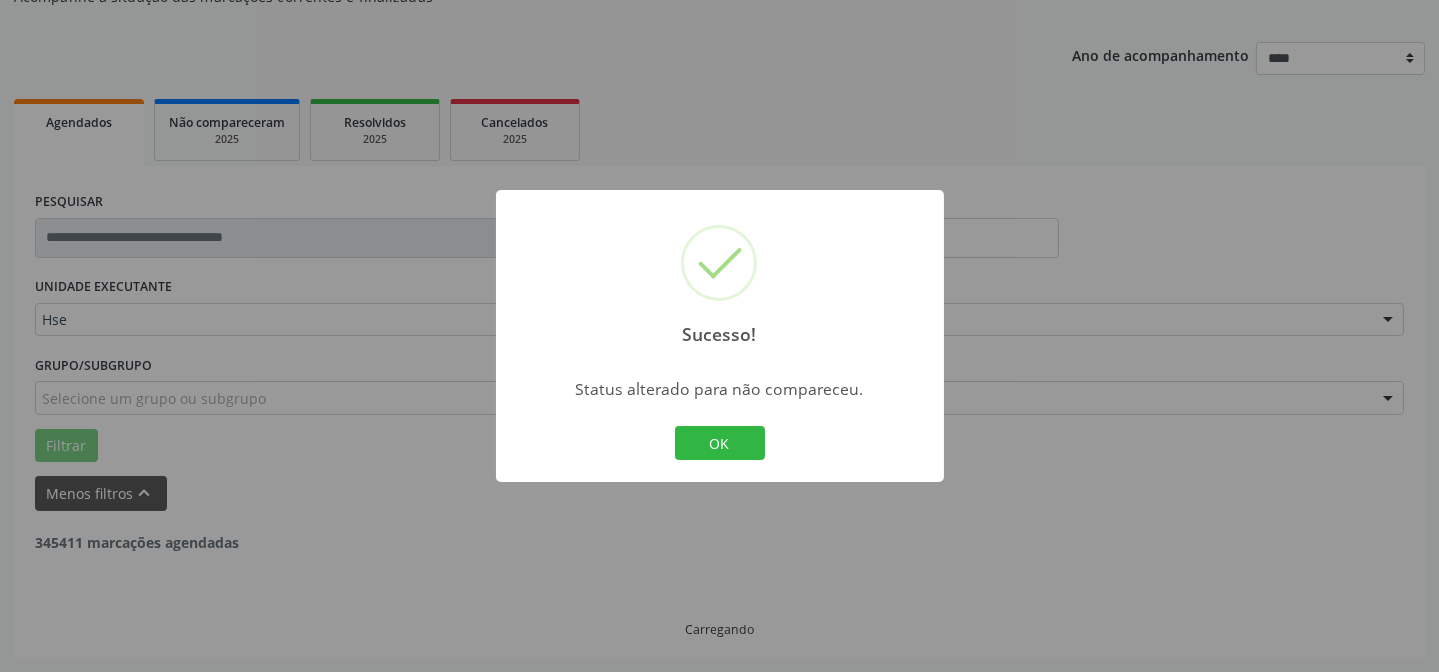 scroll, scrollTop: 135, scrollLeft: 0, axis: vertical 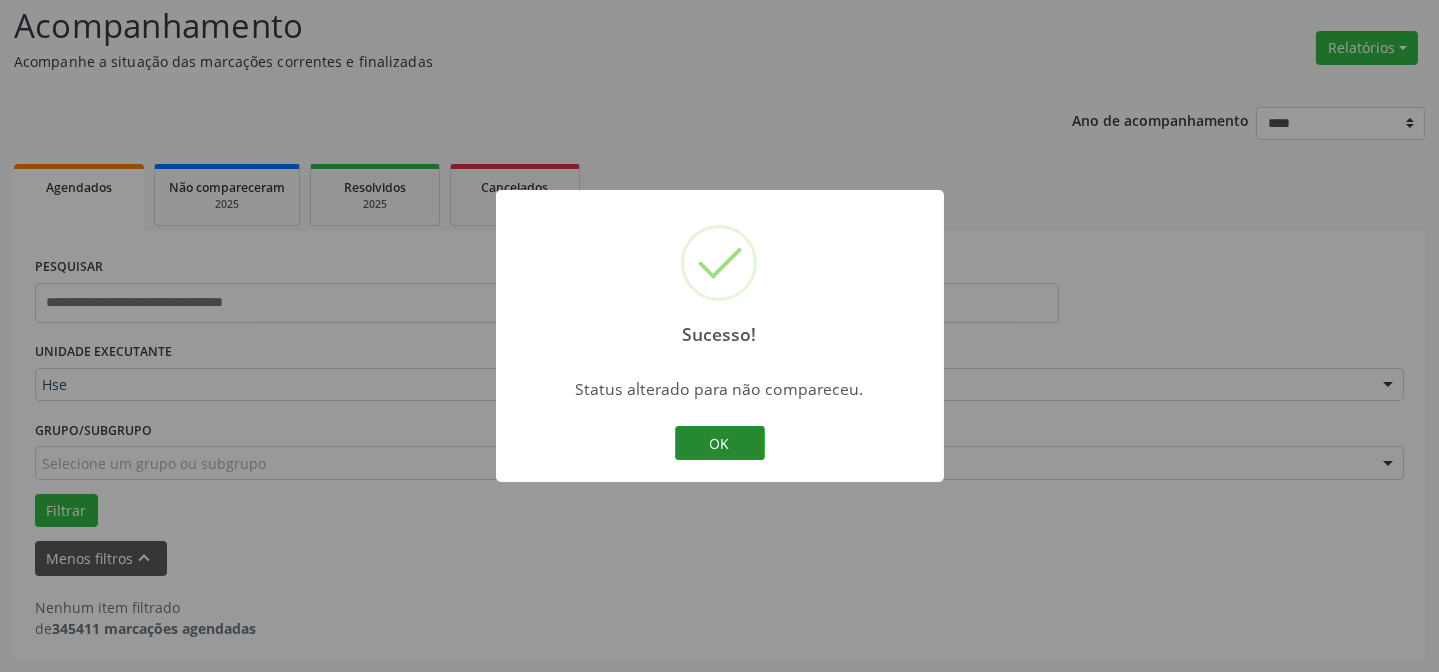 click on "Sucesso! × Status alterado para não compareceu. OK Cancel" at bounding box center (720, 336) 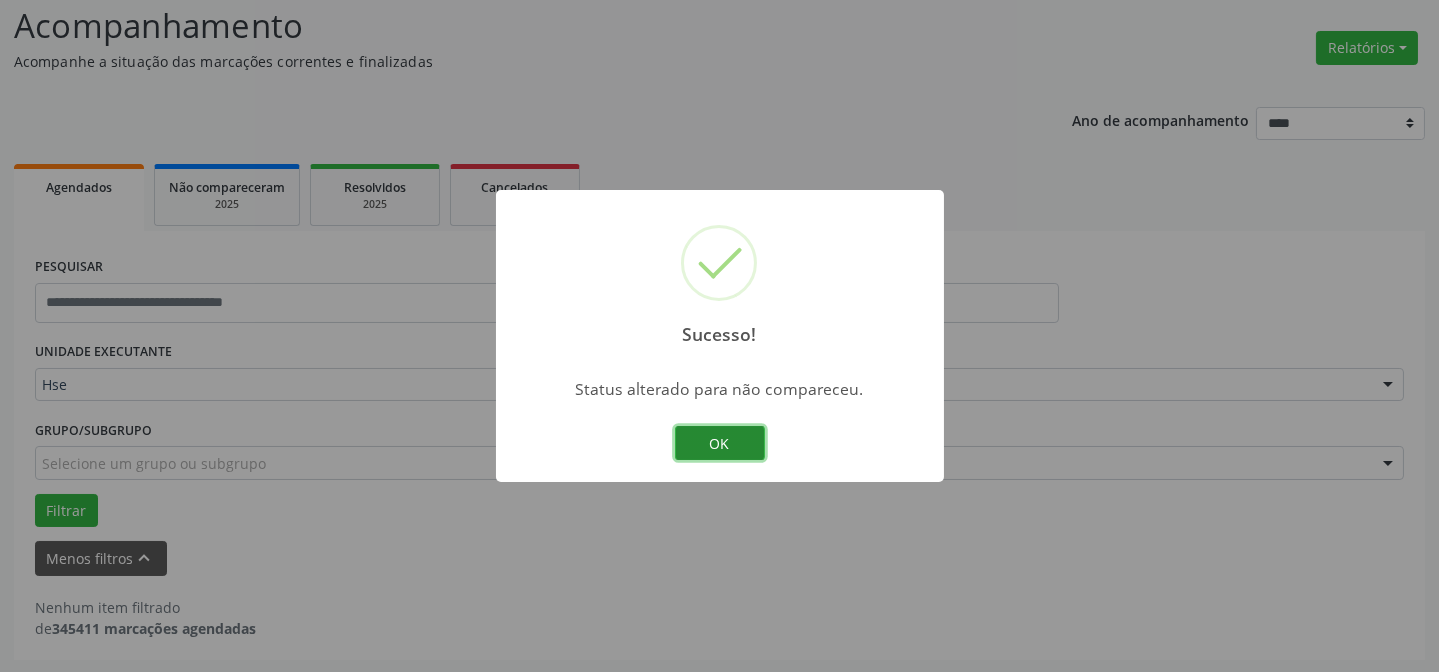 click on "OK" at bounding box center [720, 443] 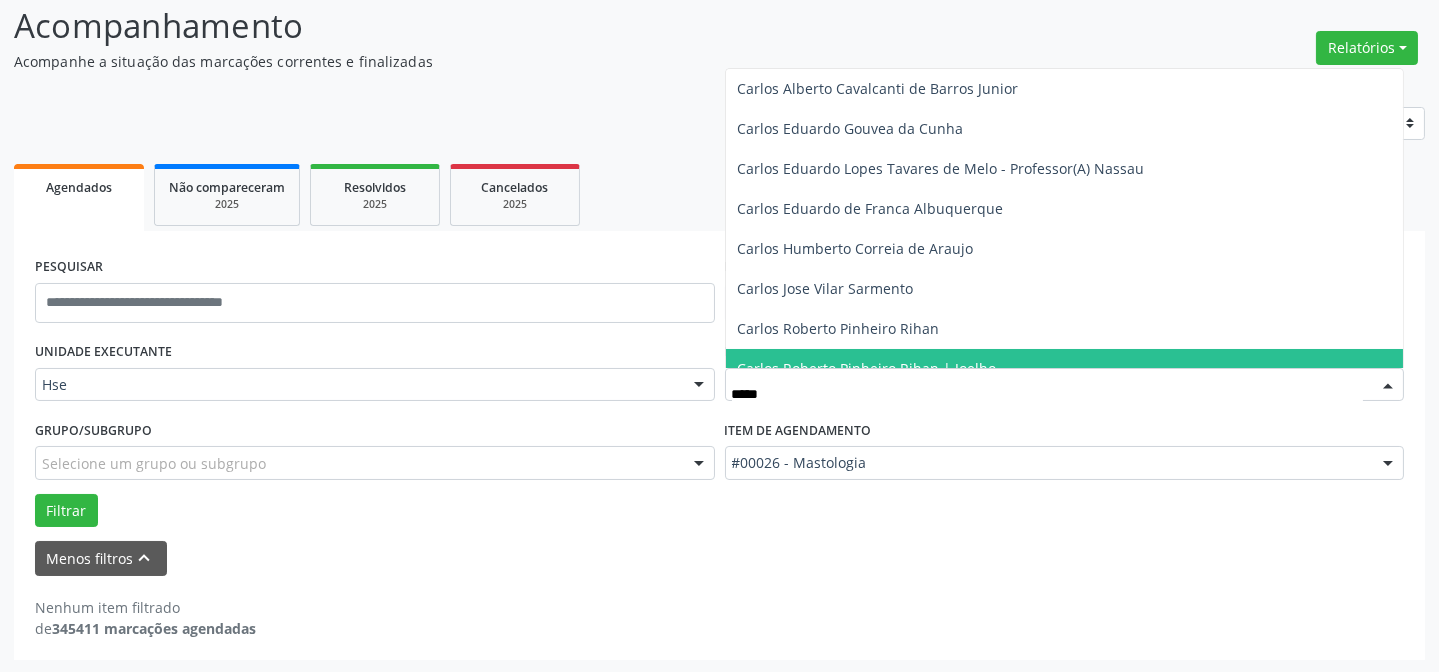 type on "******" 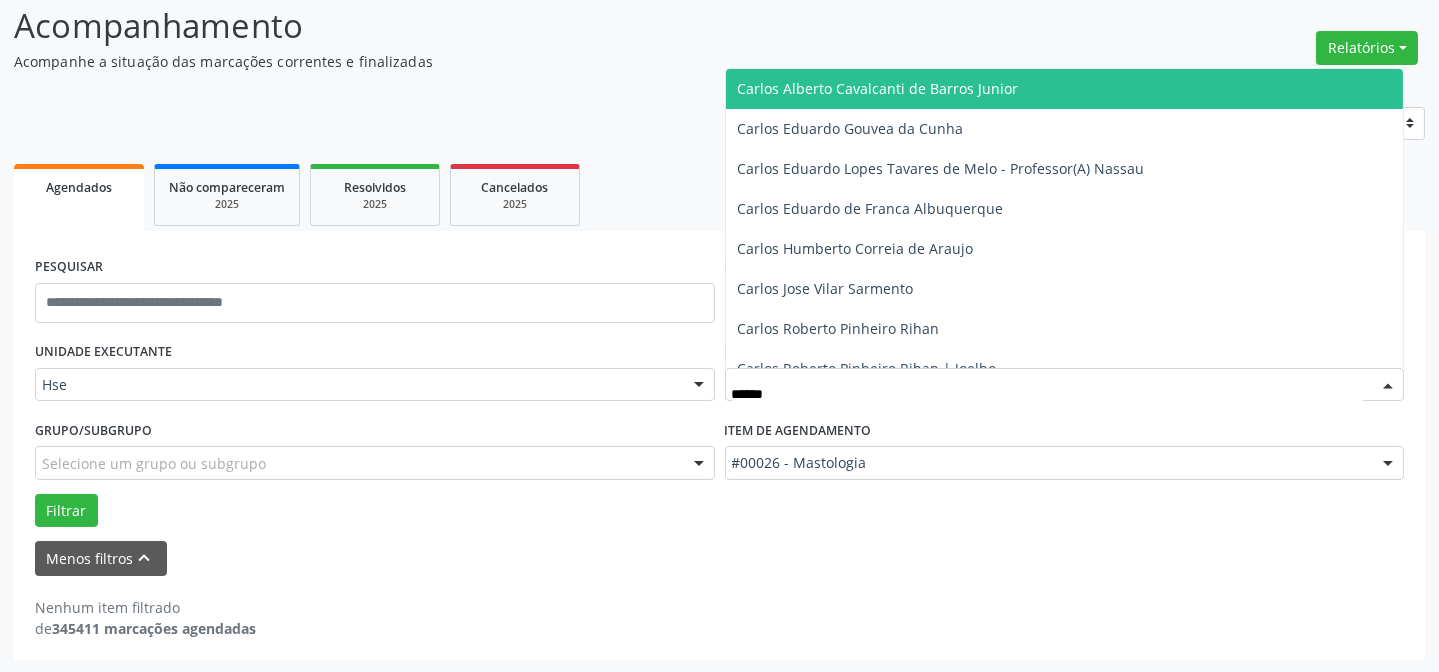 click on "Carlos Alberto Cavalcanti de Barros Junior" at bounding box center [878, 88] 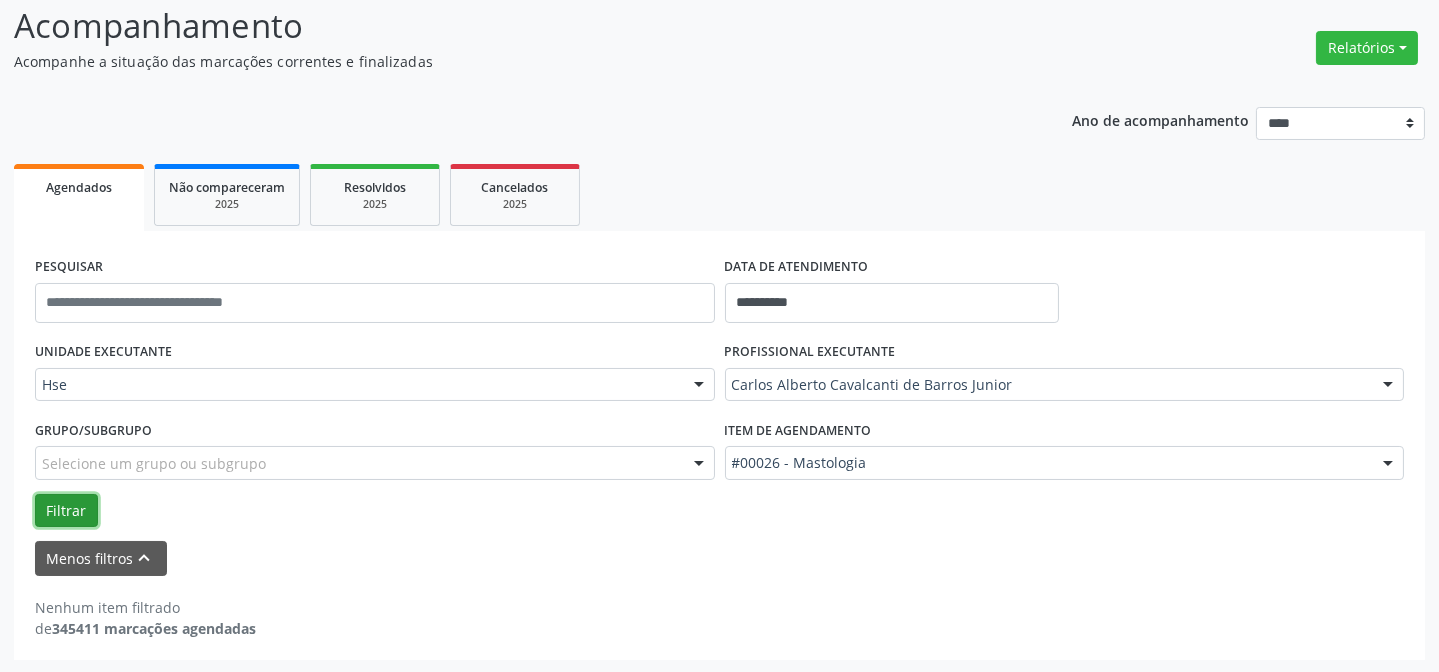 click on "Filtrar" at bounding box center (66, 511) 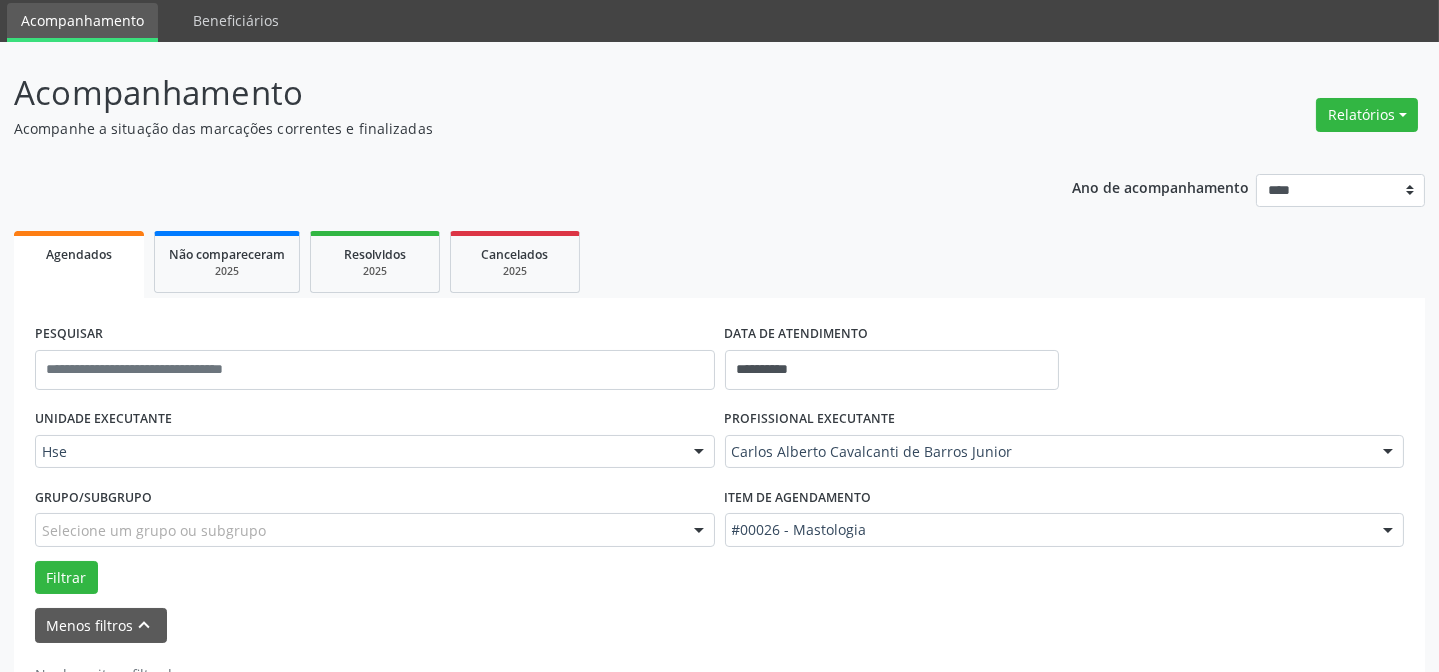 scroll, scrollTop: 135, scrollLeft: 0, axis: vertical 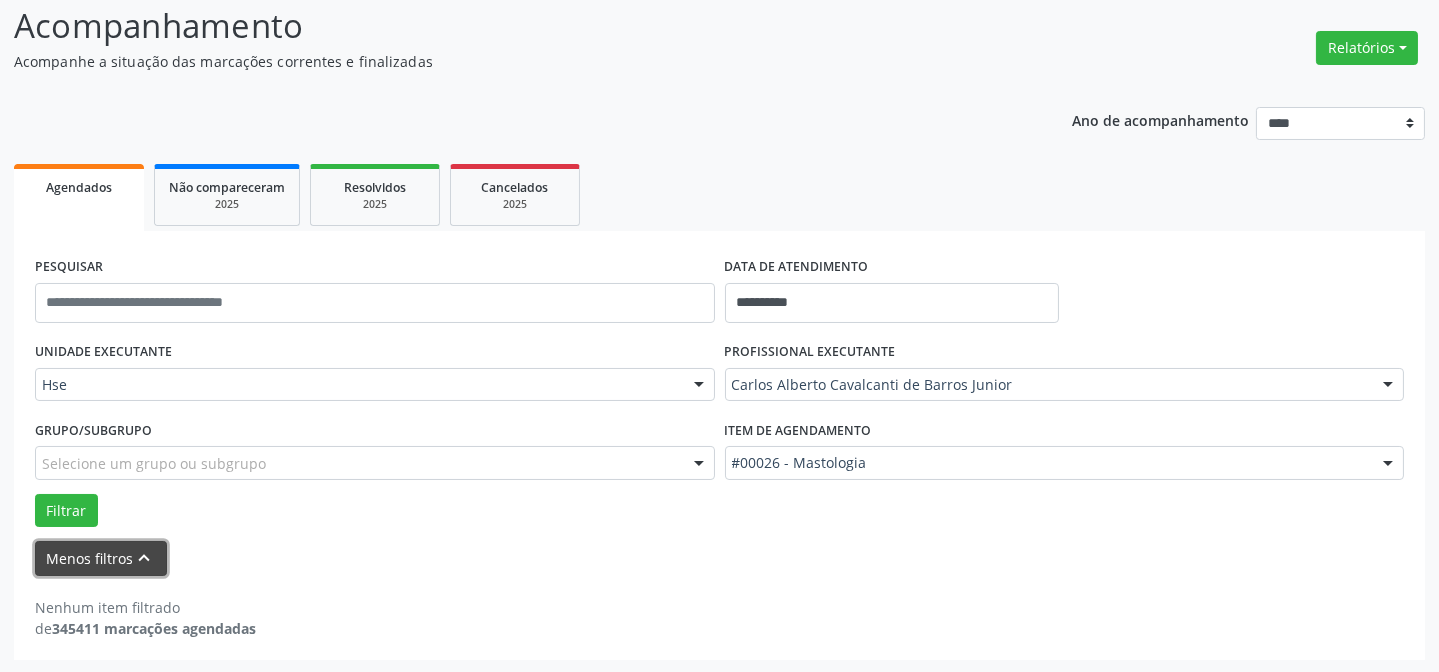 click on "Menos filtros
keyboard_arrow_up" at bounding box center [101, 558] 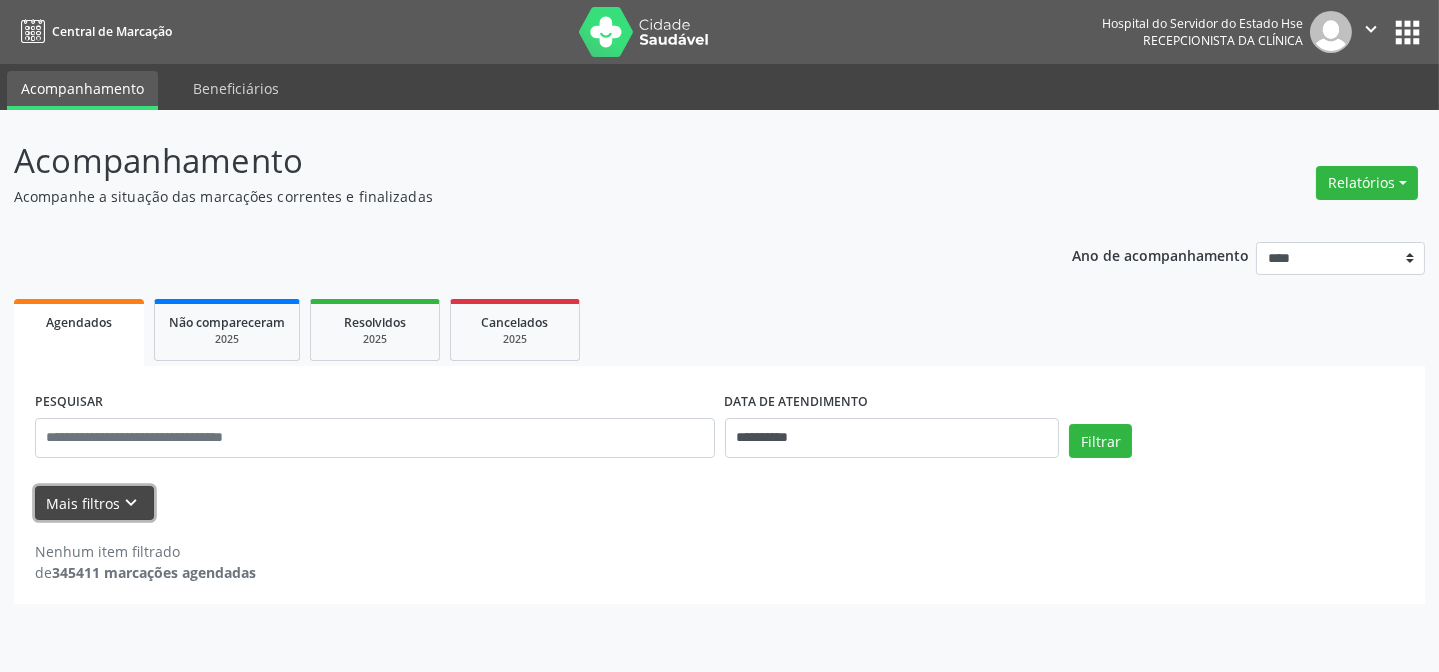 scroll, scrollTop: 0, scrollLeft: 0, axis: both 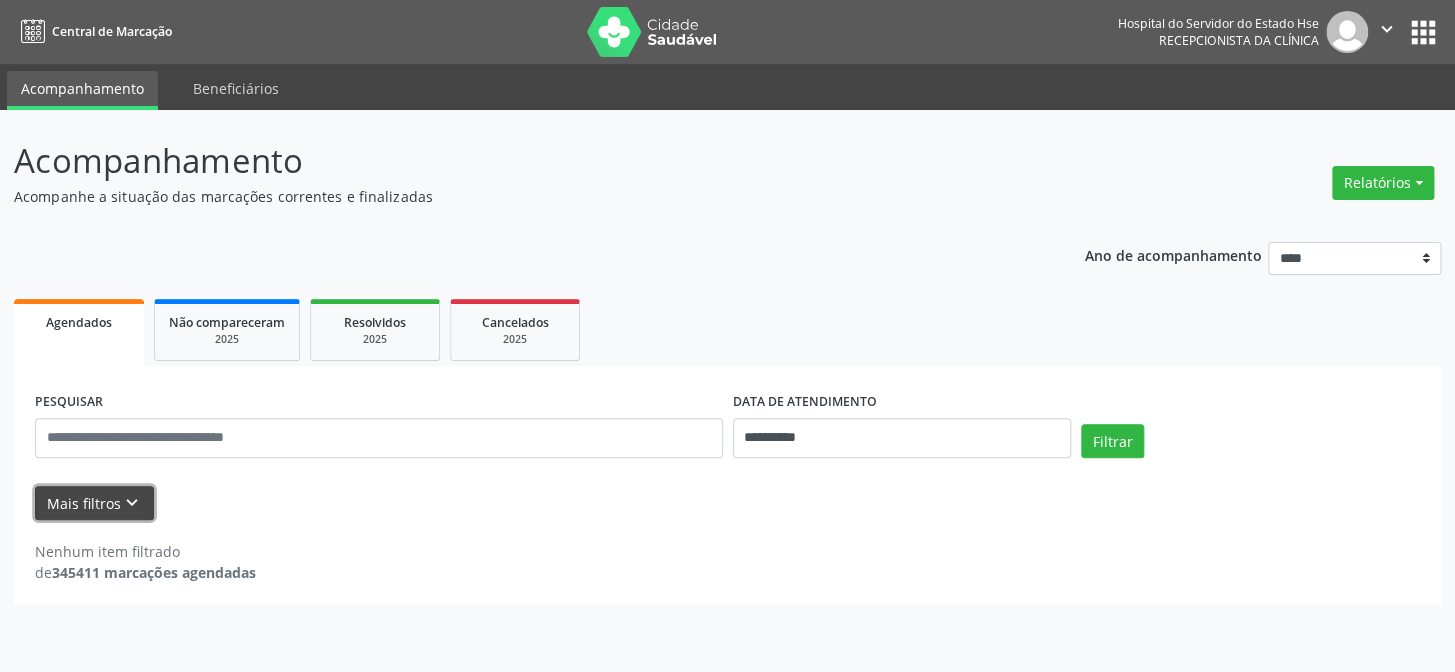 click on "Mais filtros
keyboard_arrow_down" at bounding box center (94, 503) 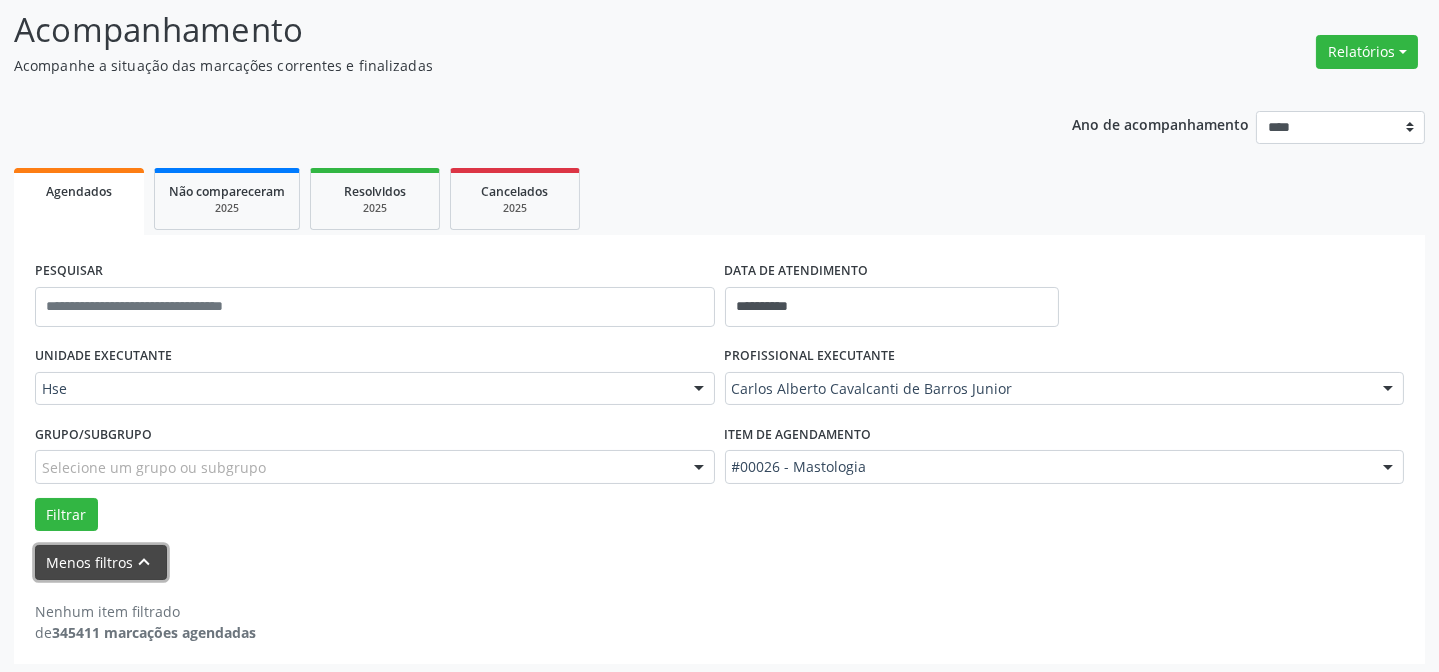 scroll, scrollTop: 135, scrollLeft: 0, axis: vertical 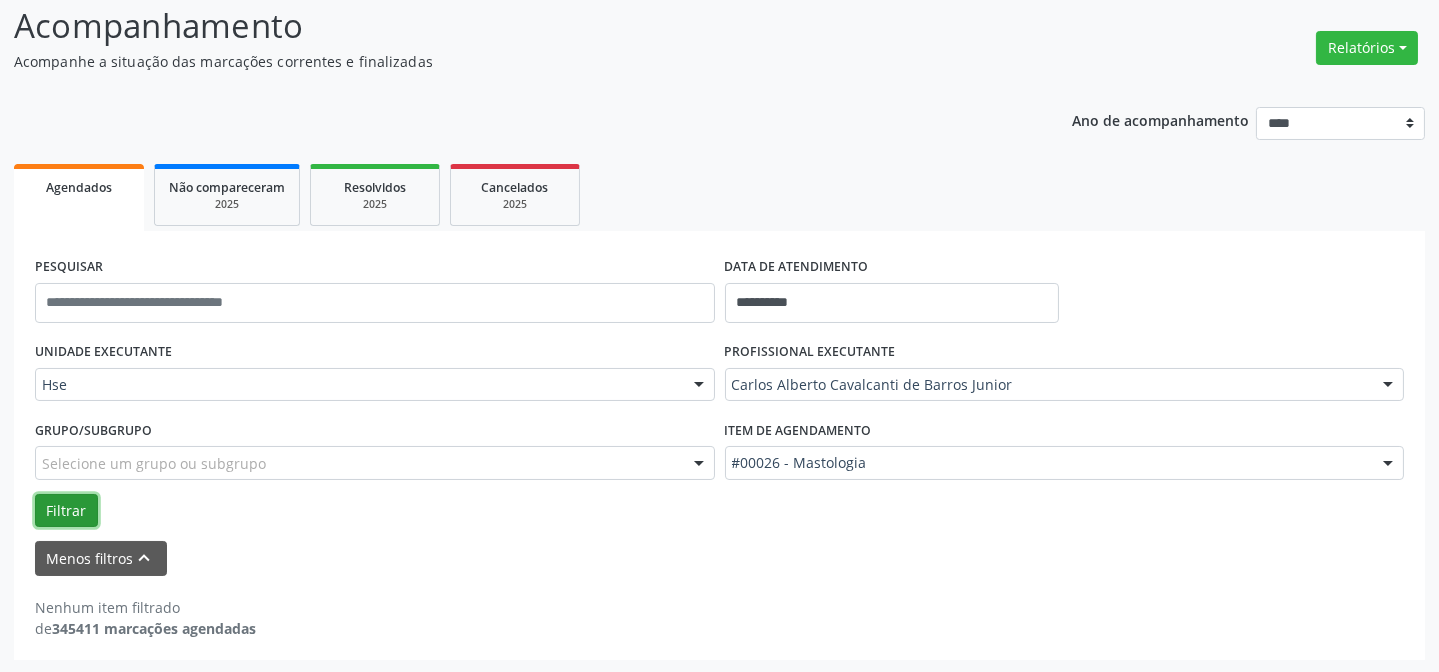 click on "Filtrar" at bounding box center [66, 511] 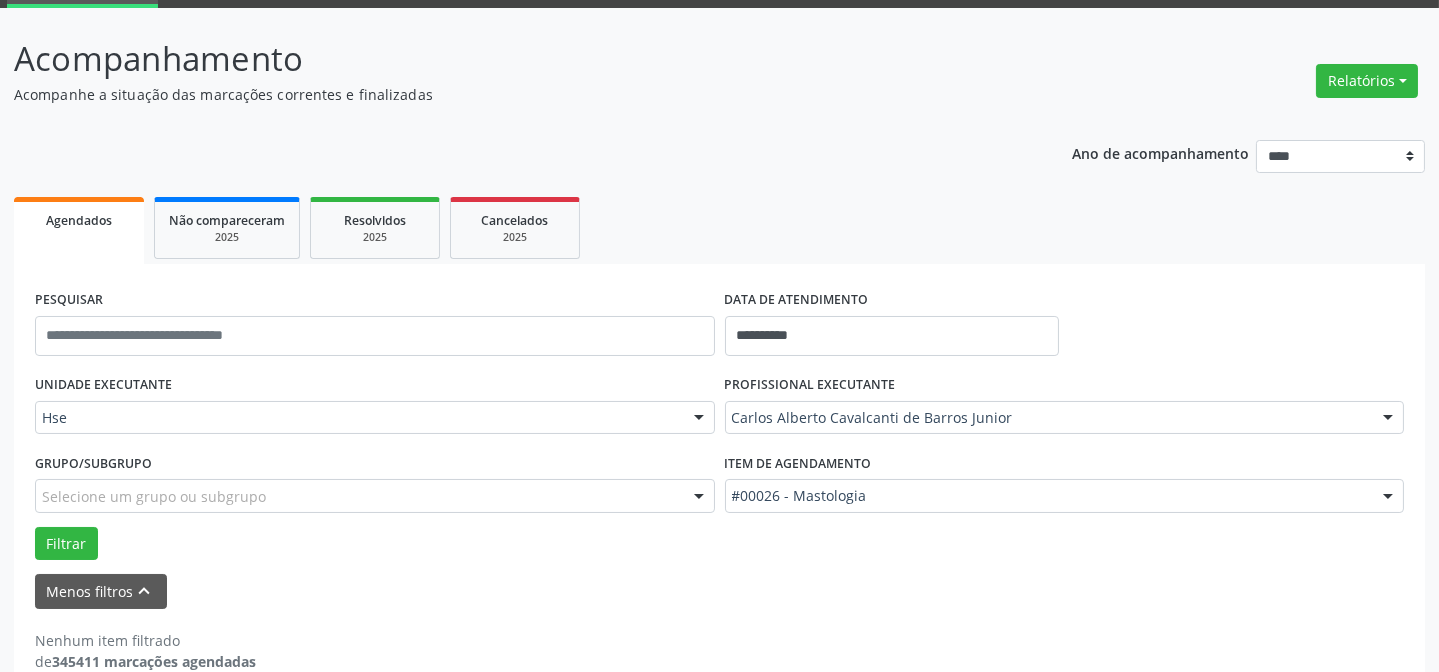 scroll, scrollTop: 44, scrollLeft: 0, axis: vertical 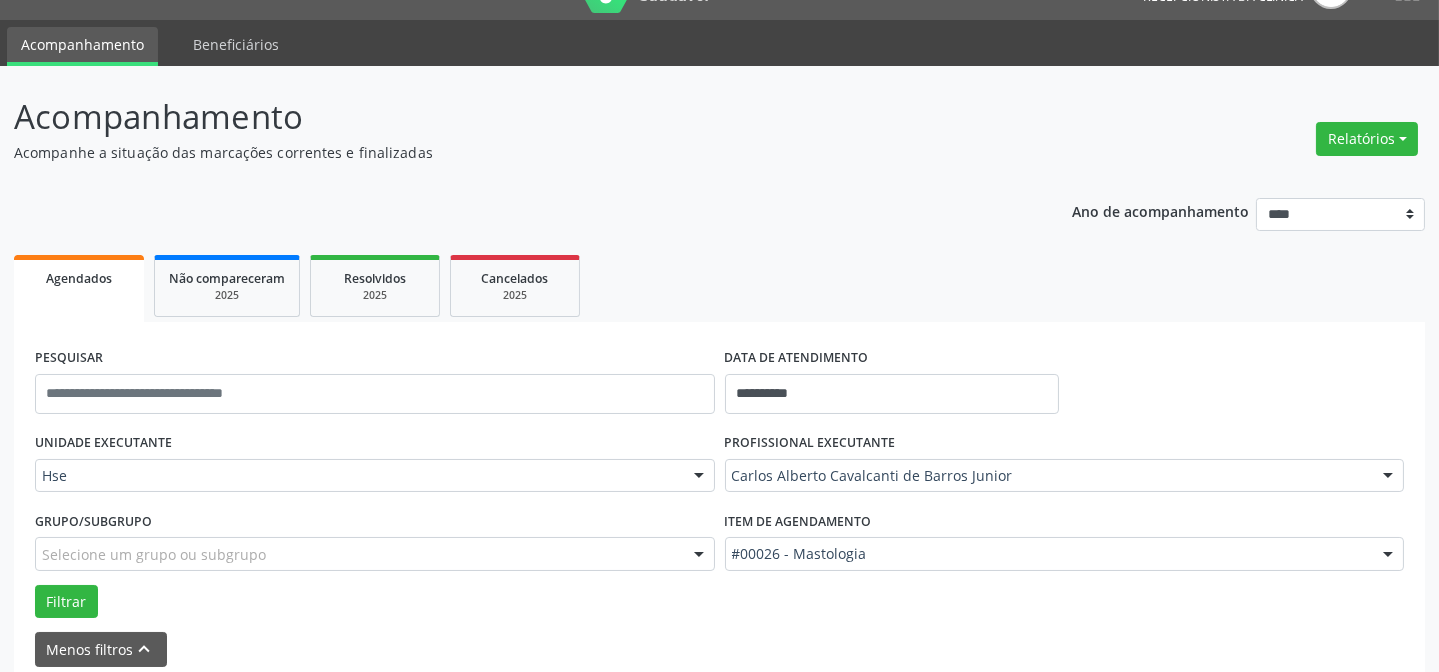 click at bounding box center [1388, 477] 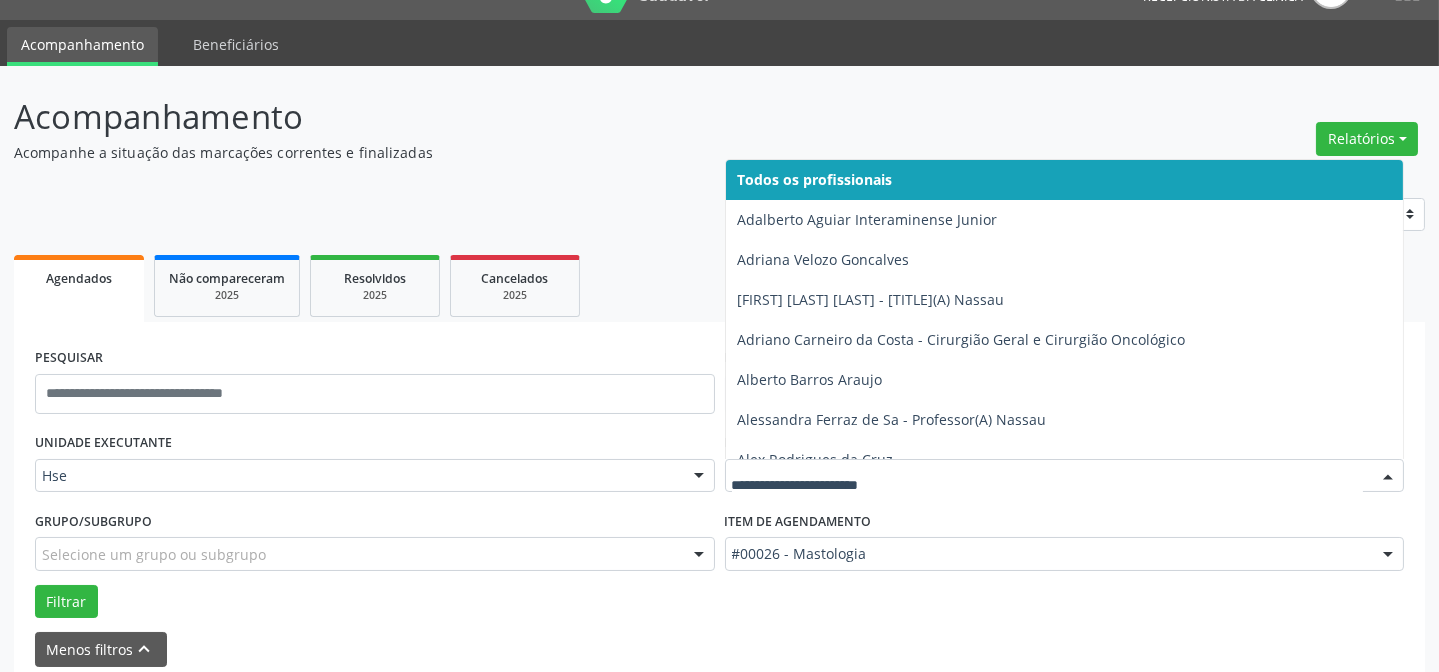 click on "Todos os profissionais" at bounding box center [815, 179] 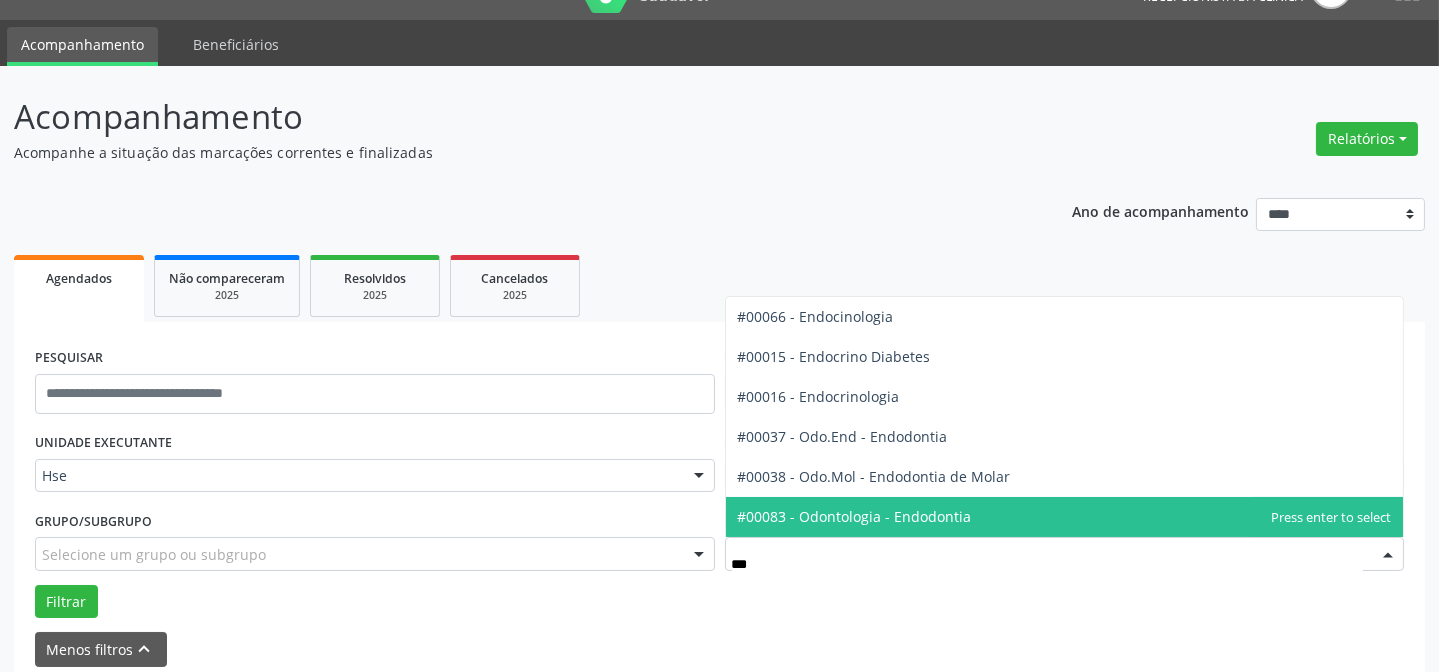type on "****" 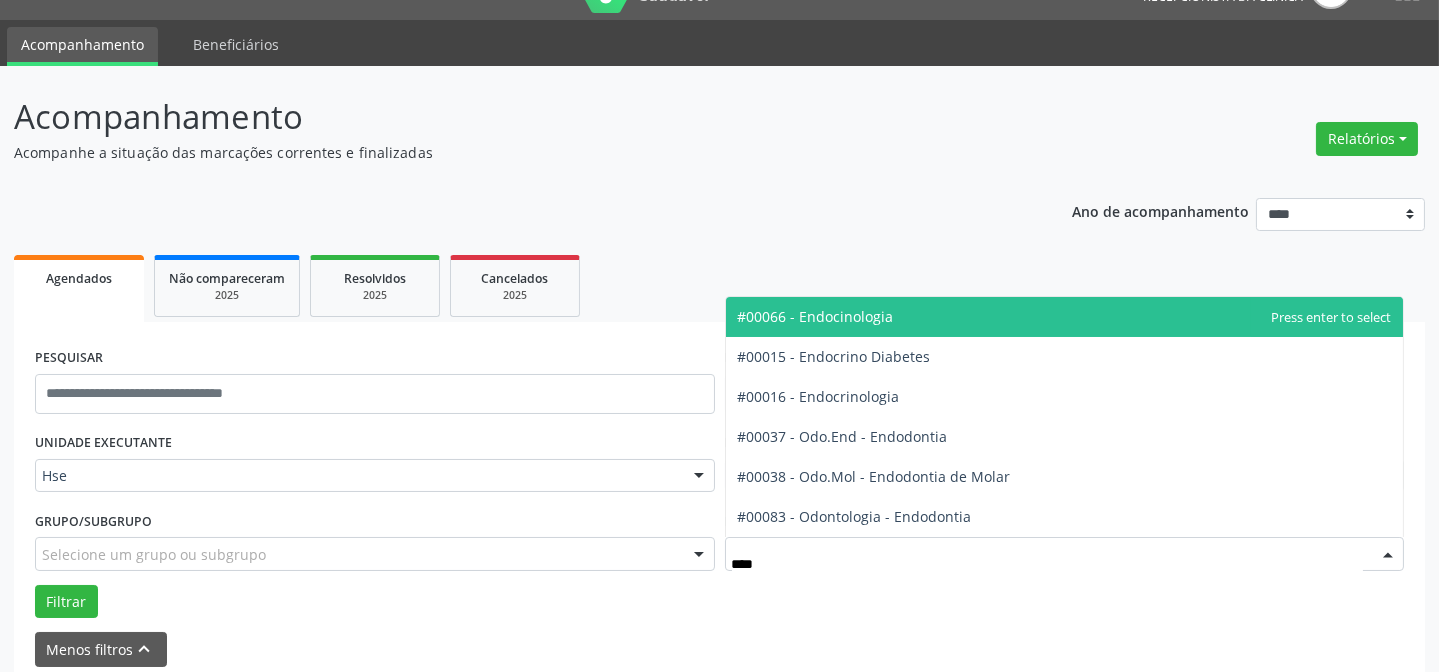 click on "#00066 - Endocinologia" at bounding box center (816, 316) 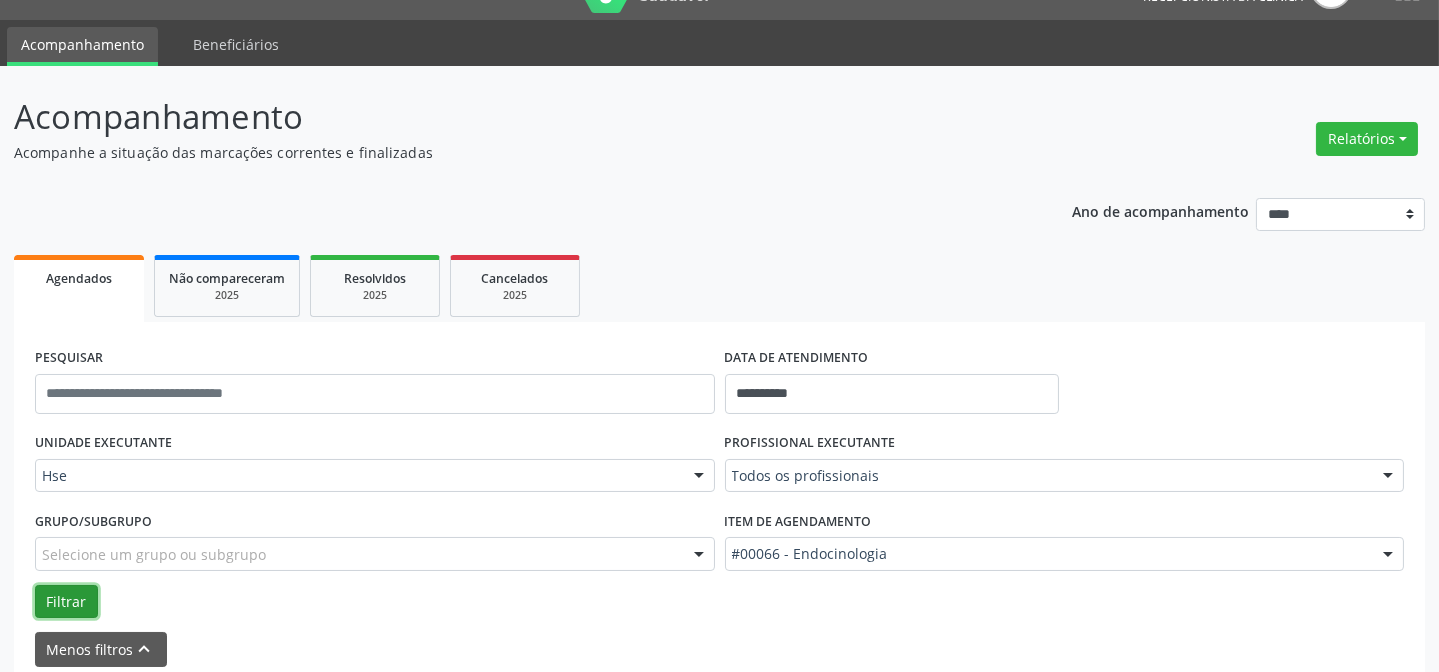 click on "Filtrar" at bounding box center (66, 602) 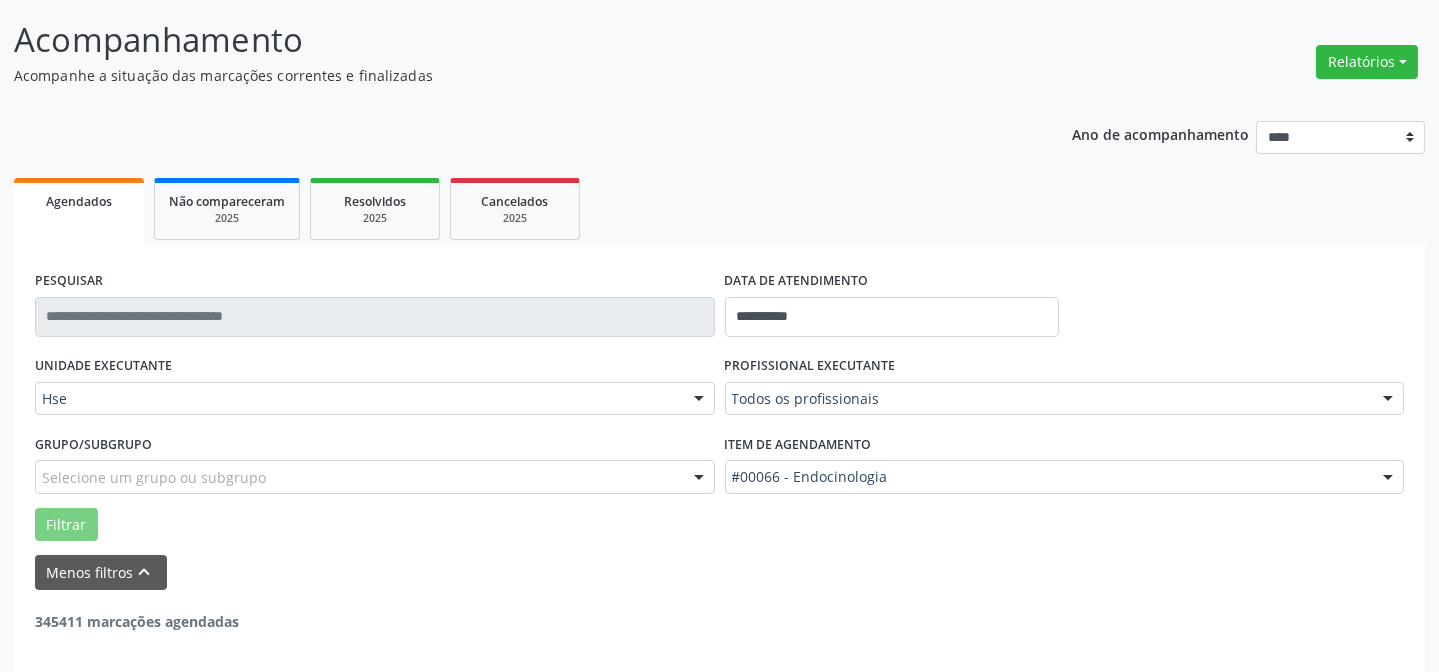 scroll, scrollTop: 200, scrollLeft: 0, axis: vertical 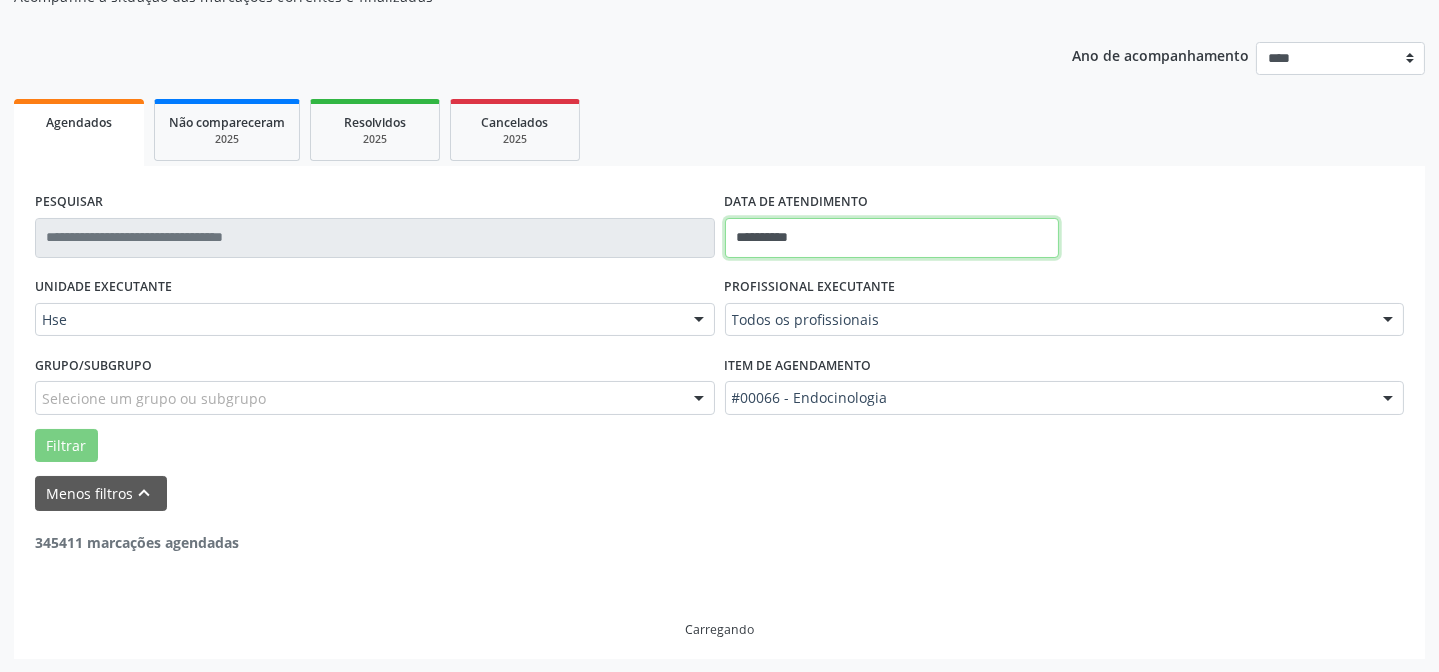 click on "**********" at bounding box center (892, 238) 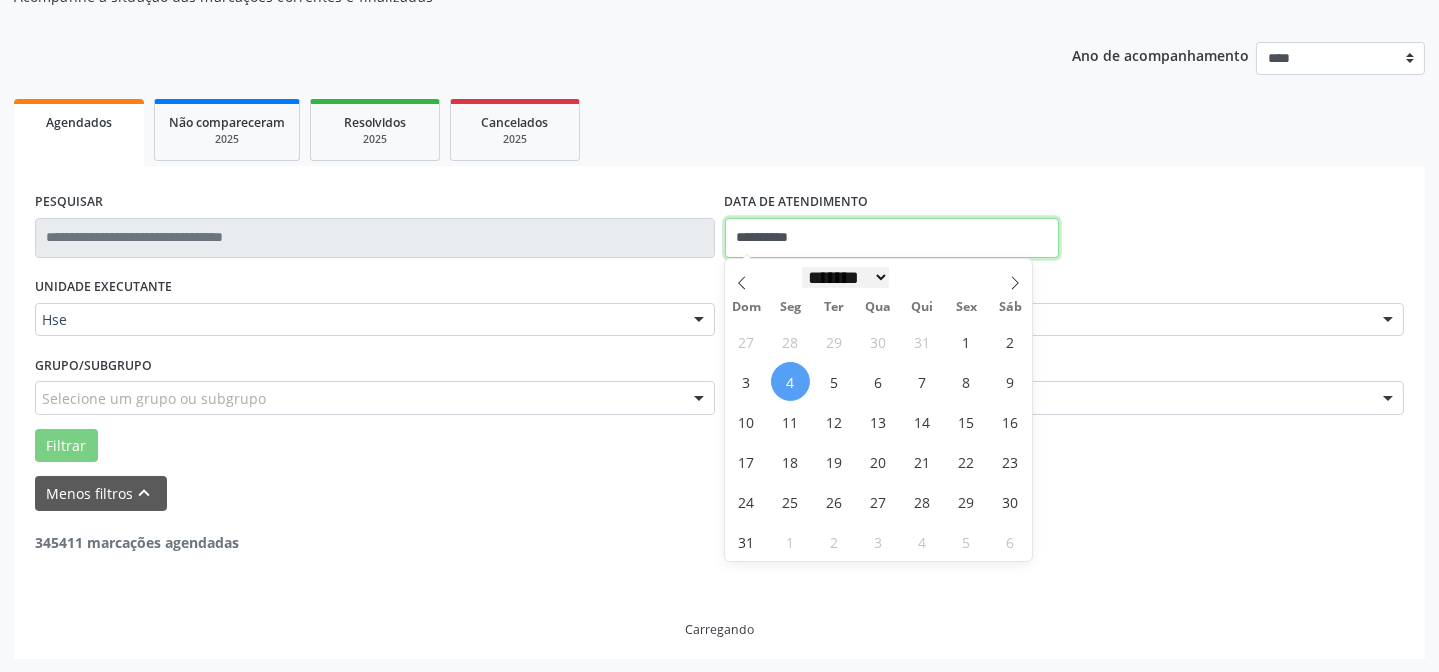 scroll, scrollTop: 135, scrollLeft: 0, axis: vertical 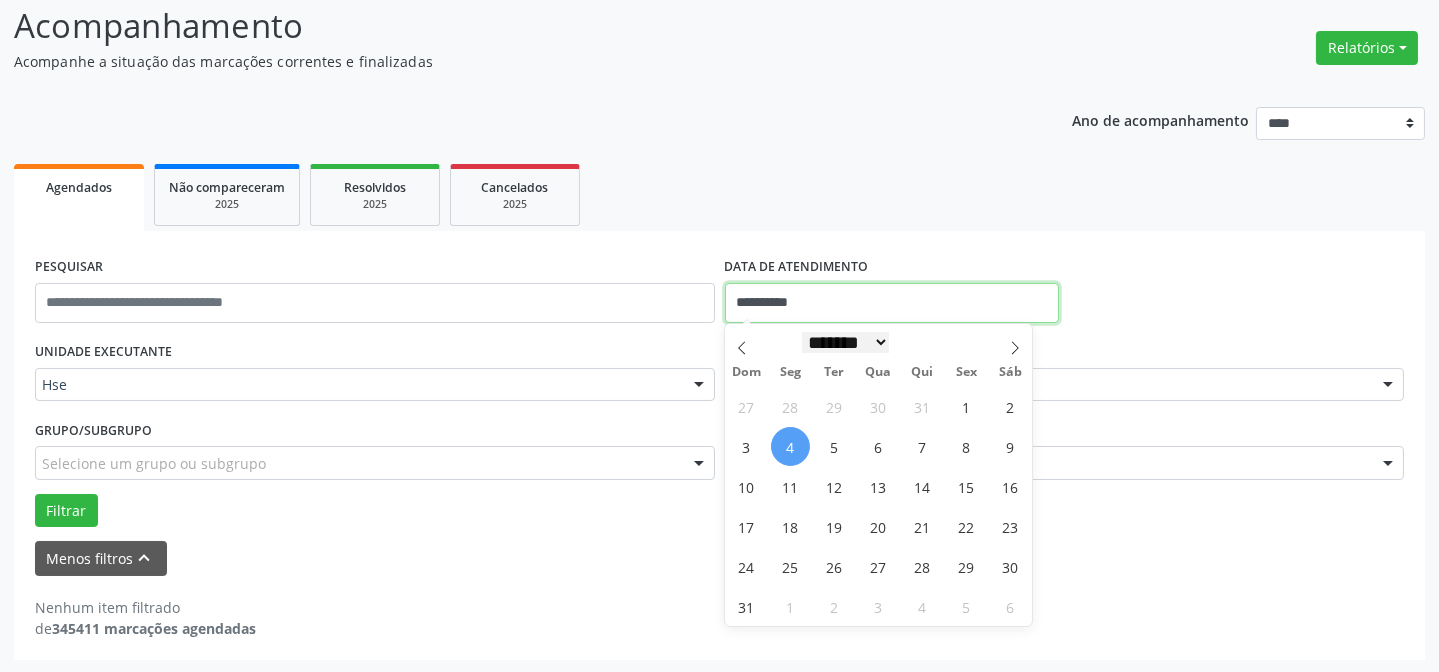 type 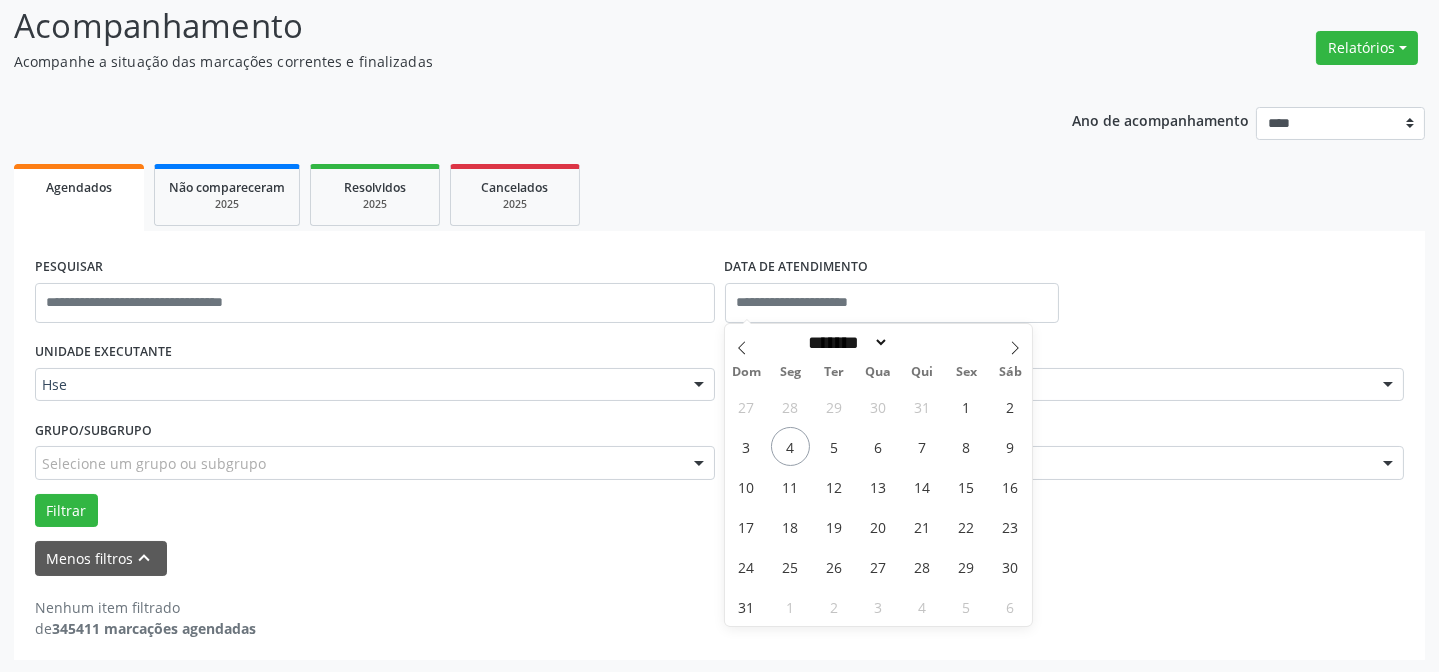 click on "Agendados   Não compareceram
2025
Resolvidos
2025
Cancelados
2025" at bounding box center (719, 195) 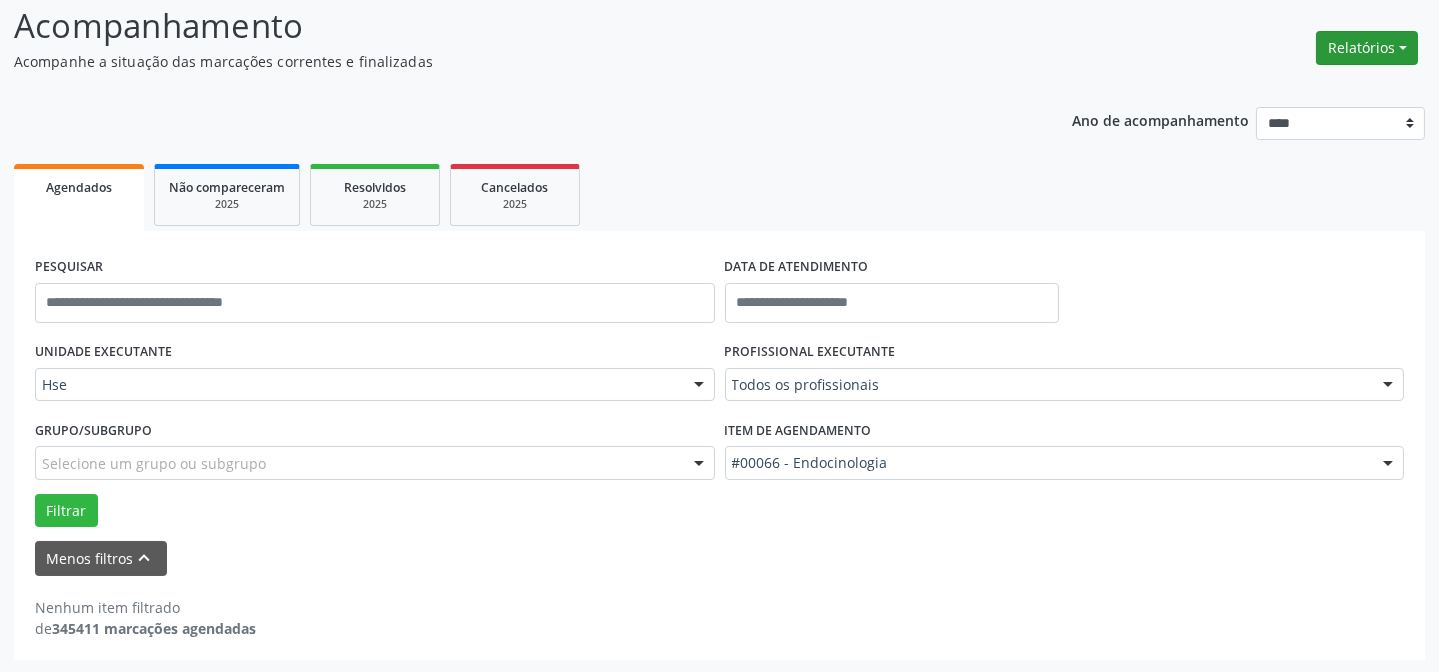 click on "Relatórios" at bounding box center (1367, 48) 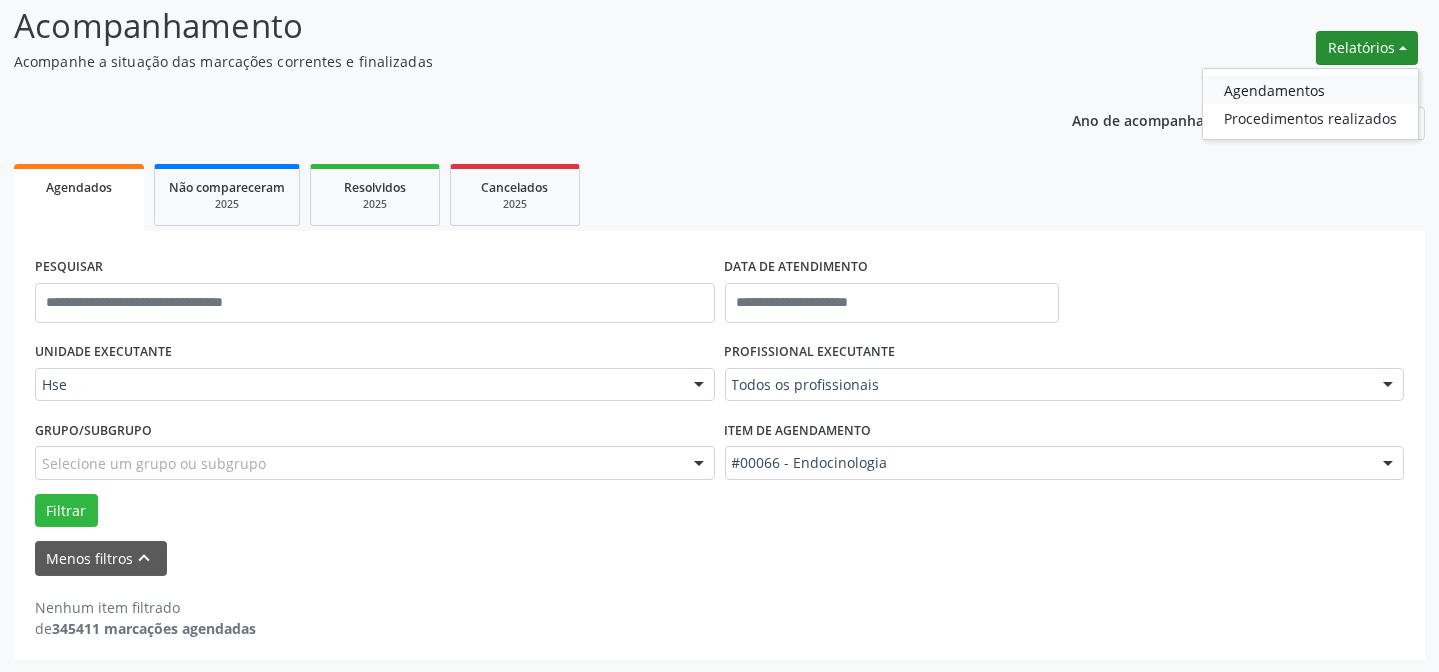 click on "Agendamentos" at bounding box center [1310, 90] 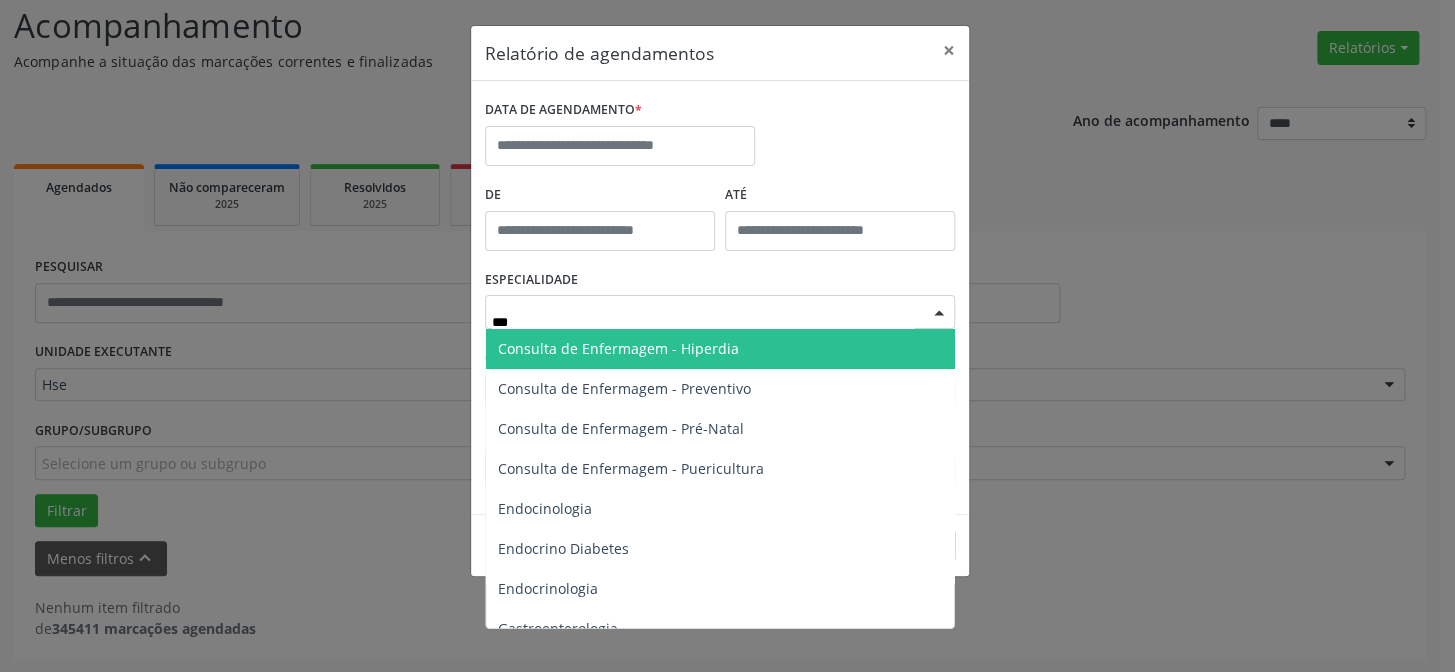 type on "****" 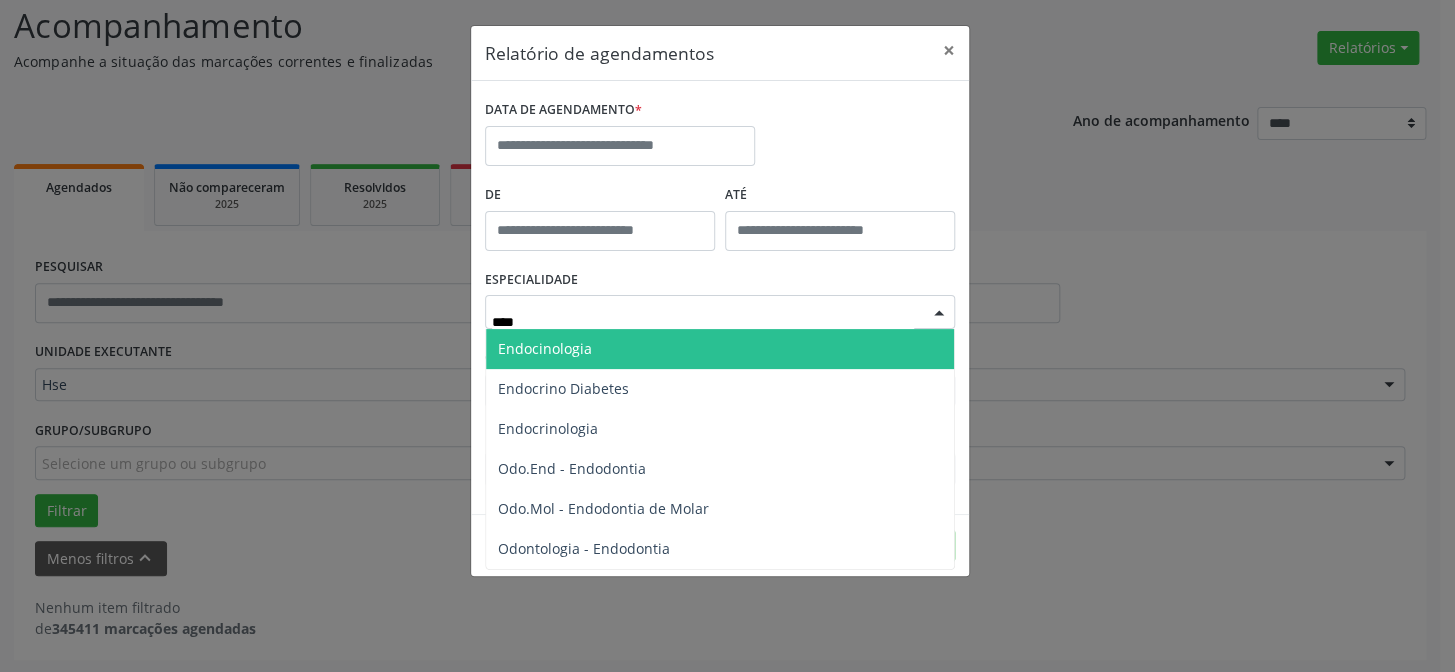 drag, startPoint x: 600, startPoint y: 337, endPoint x: 615, endPoint y: 343, distance: 16.155495 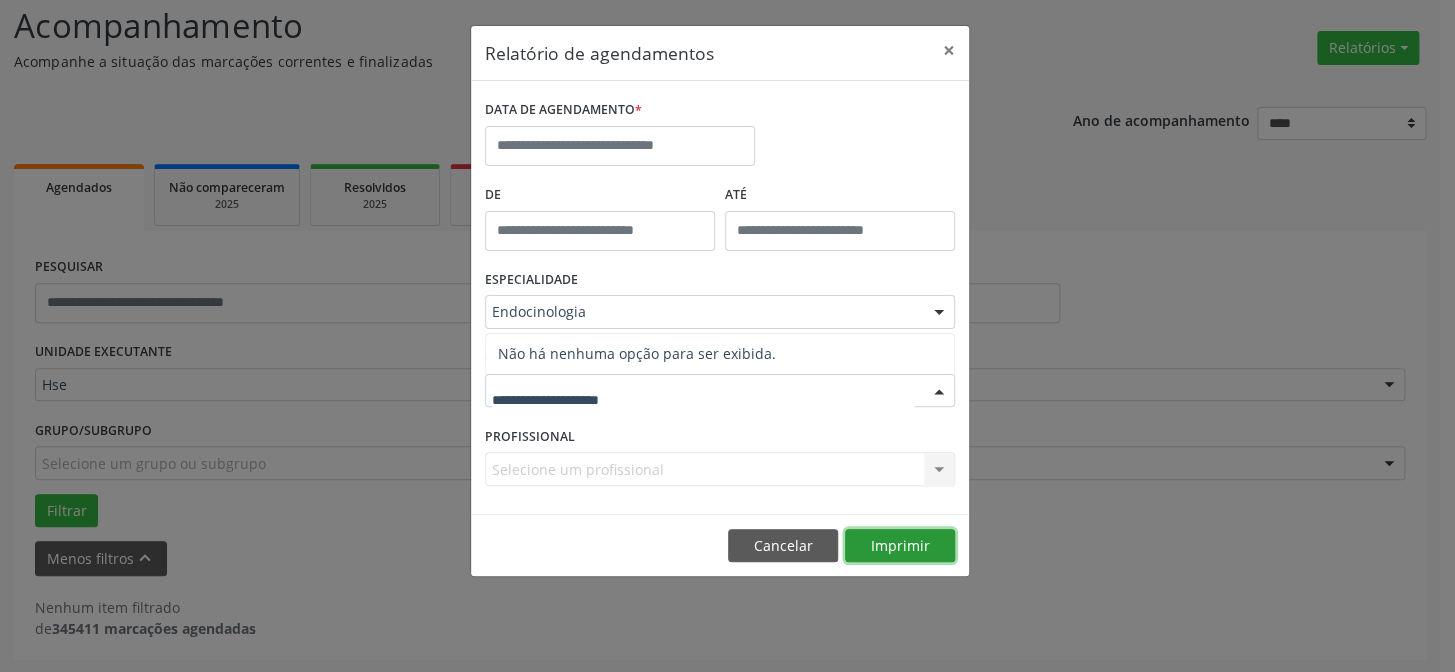 click on "Imprimir" at bounding box center [900, 546] 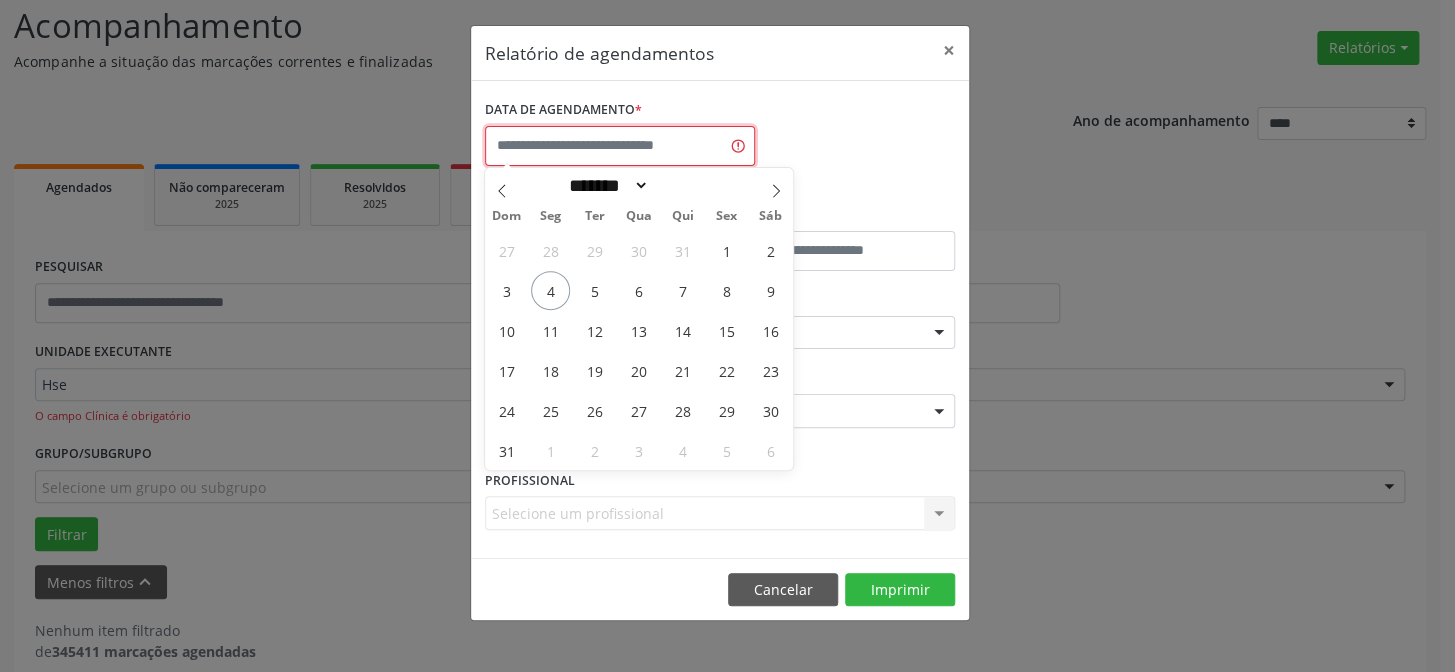 drag, startPoint x: 560, startPoint y: 146, endPoint x: 584, endPoint y: 150, distance: 24.33105 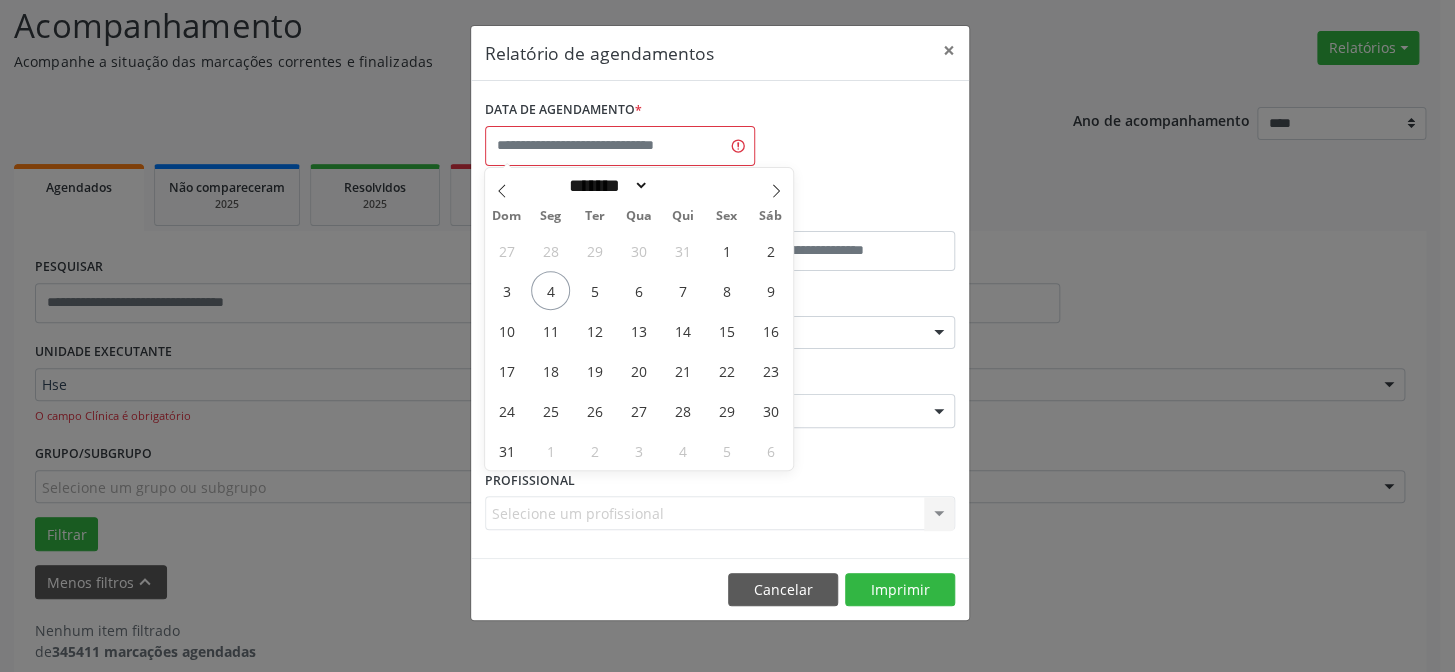 click on "Relatório de agendamentos ×
DATA DE AGENDAMENTO
*
O campo data de agendamento é obrigatório
De
ATÉ
ESPECIALIDADE
Endocinologia         Todas as especialidades   Alergologia   Angiologia   Arritmologia   Cardiologia   Cirurgia Abdominal   Cirurgia Bariatrica   Cirurgia Cabeça e Pescoço   Cirurgia Cardiaca   Cirurgia Geral   Cirurgia Ginecologica   Cirurgia Mastologia Oncologica   Cirurgia Pediatrica   Cirurgia Plastica   Cirurgia Toracica   Cirurgia geral oncológica   Cirurgia geral oncológica   Cirurgião Dermatológico   Clinica Geral   Clinica Medica   Consulta de Enfermagem - Hiperdia   Consulta de Enfermagem - Preventivo   Consulta de Enfermagem - Pré-Natal   Consulta de Enfermagem - Puericultura   Dermatologia   Endocinologia   Endocrino Diabetes   Endocrinologia   Fisioterapia   Fisioterapia Cirurgica   Fonoaudiologia   Gastro/Hepato   Gastroenterologia   Gastropediatria   Geriatria   Ginecologia" at bounding box center [727, 336] 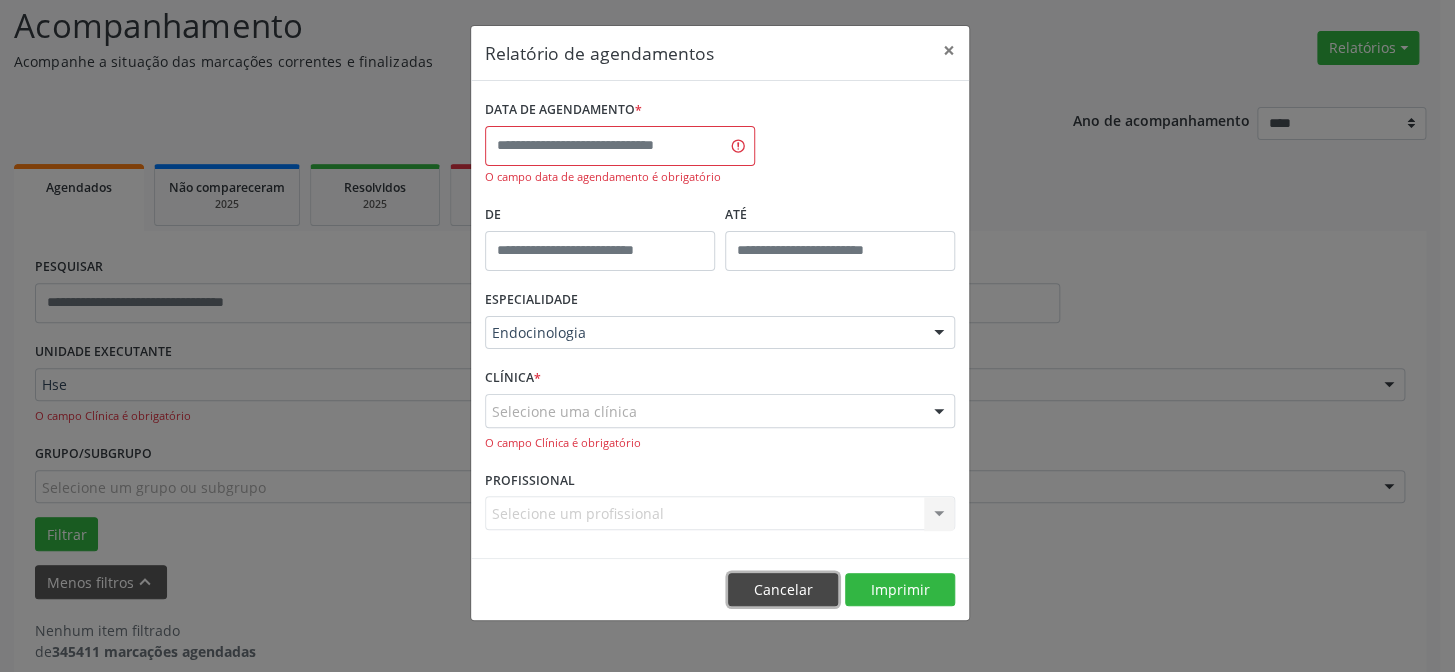 click on "Cancelar" at bounding box center [783, 590] 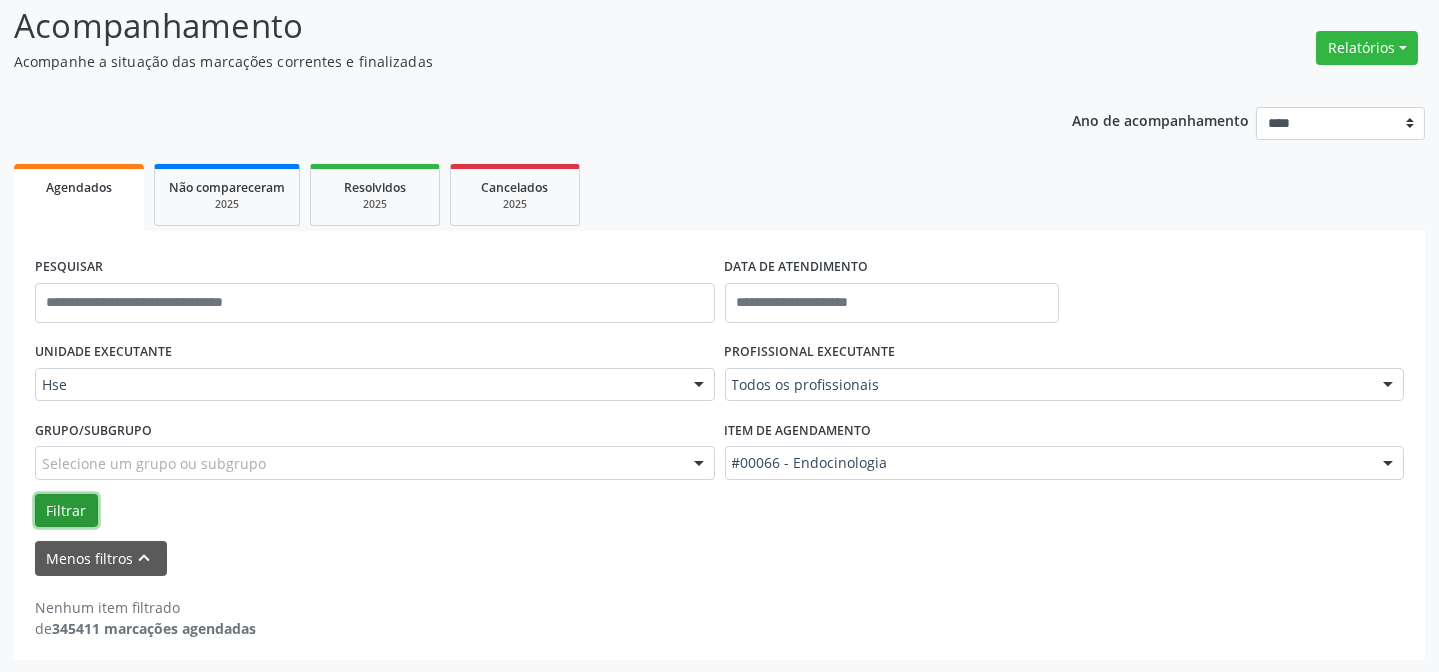 click on "Filtrar" at bounding box center (66, 511) 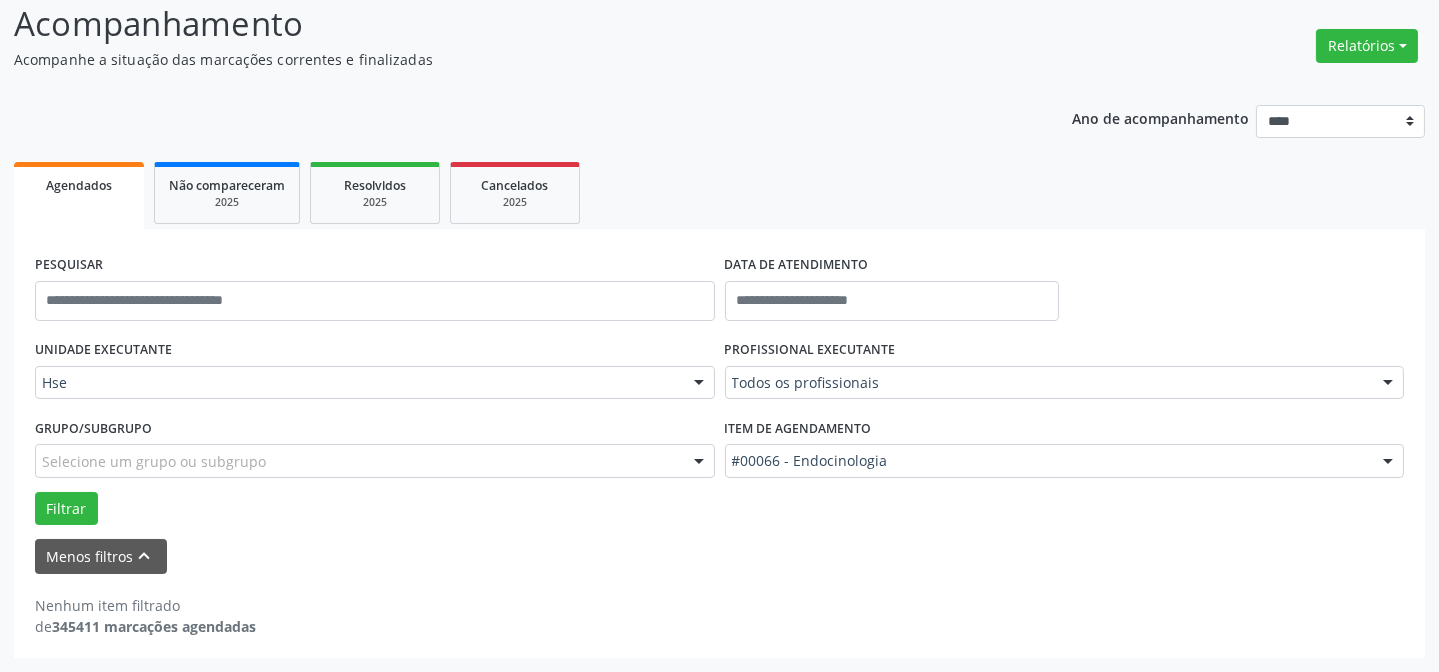 scroll, scrollTop: 135, scrollLeft: 0, axis: vertical 